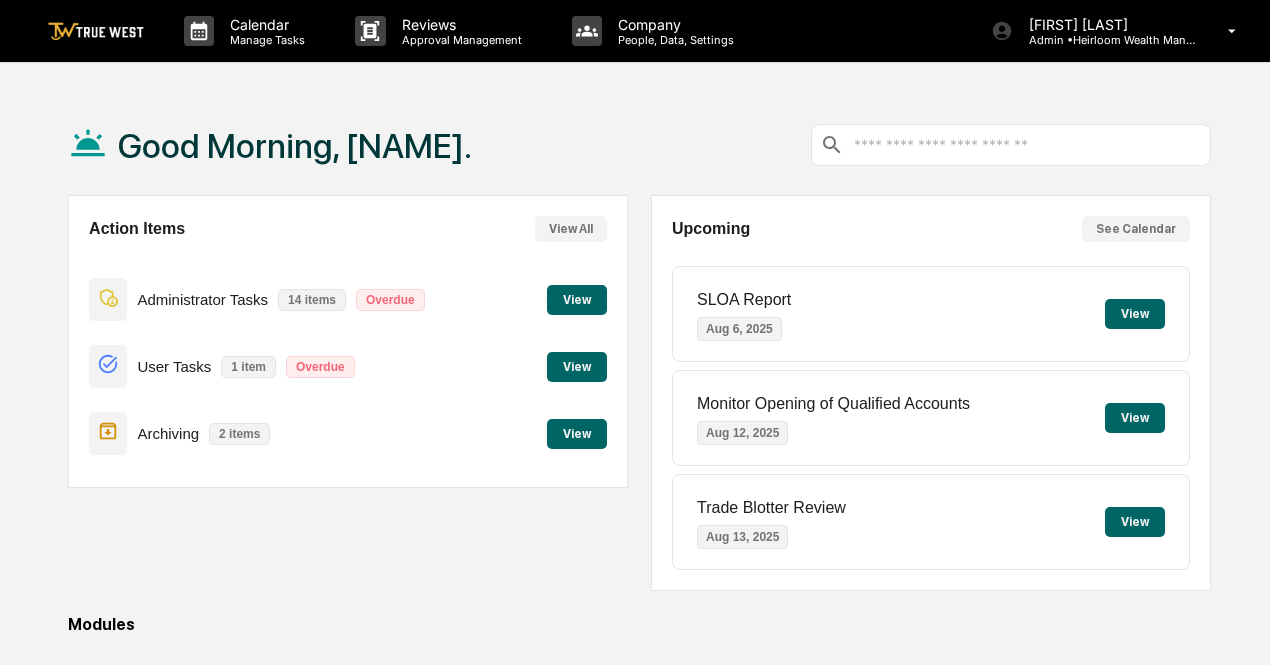 scroll, scrollTop: 0, scrollLeft: 0, axis: both 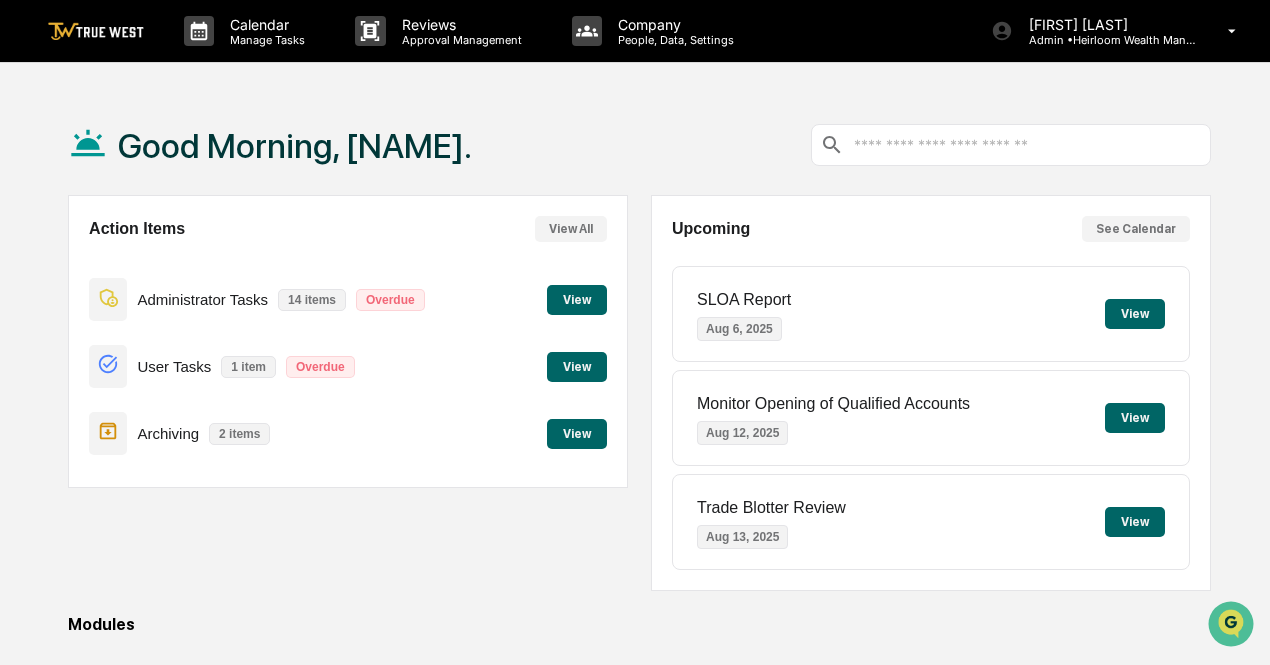 click on "View" at bounding box center (577, 300) 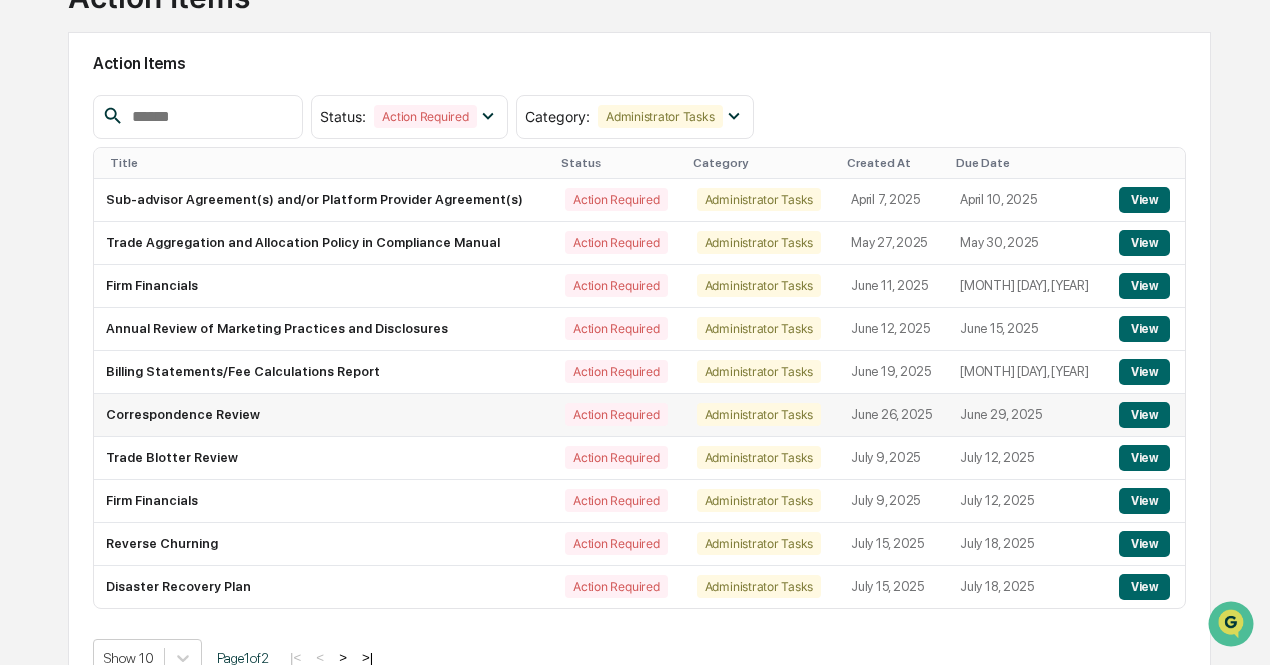 scroll, scrollTop: 194, scrollLeft: 0, axis: vertical 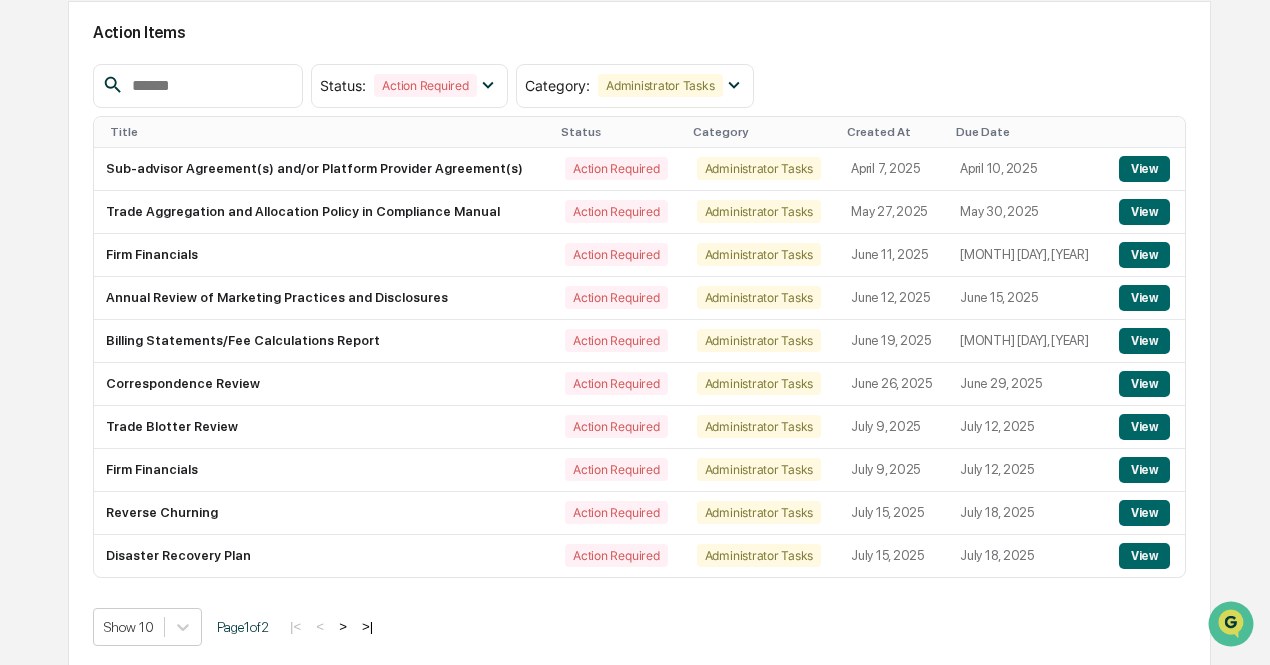 click on ">" at bounding box center (343, 626) 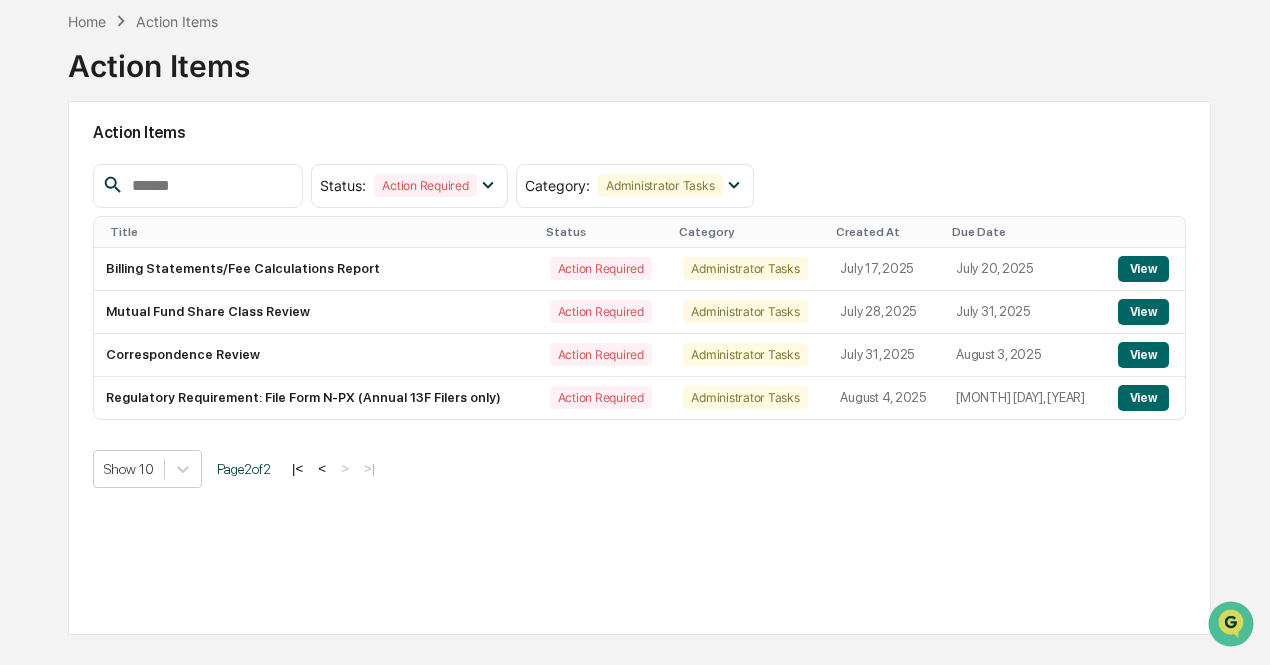 click on "<" at bounding box center [322, 468] 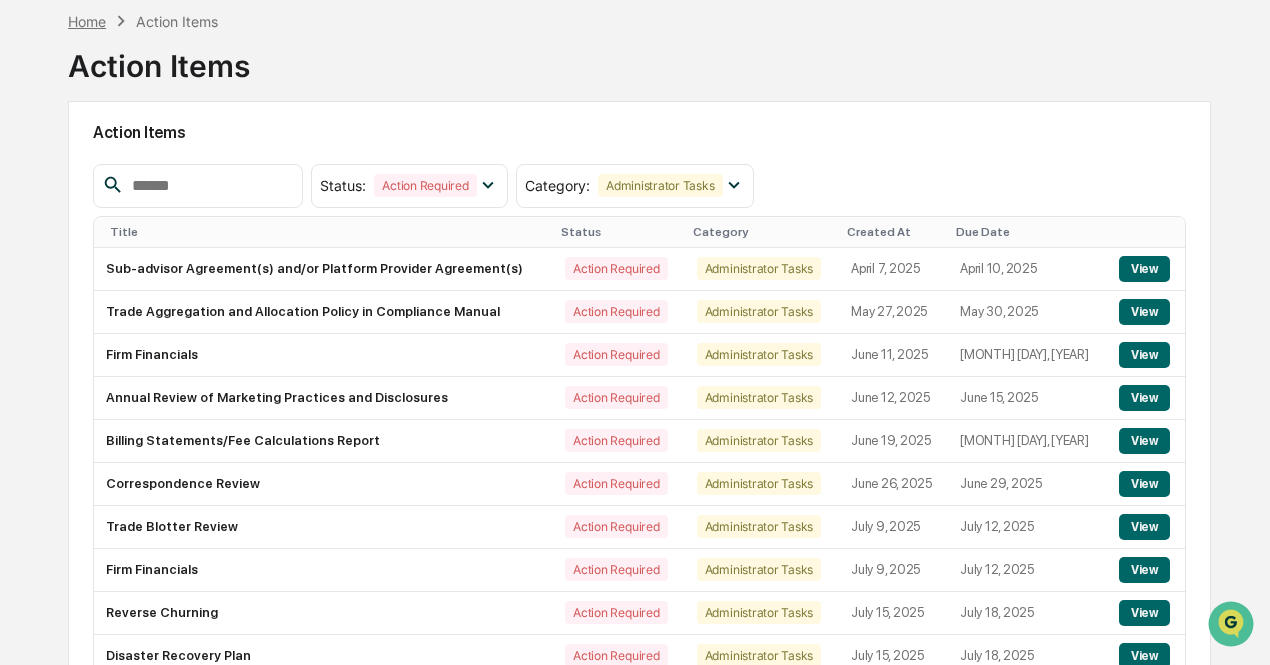 click on "Home" at bounding box center [87, 21] 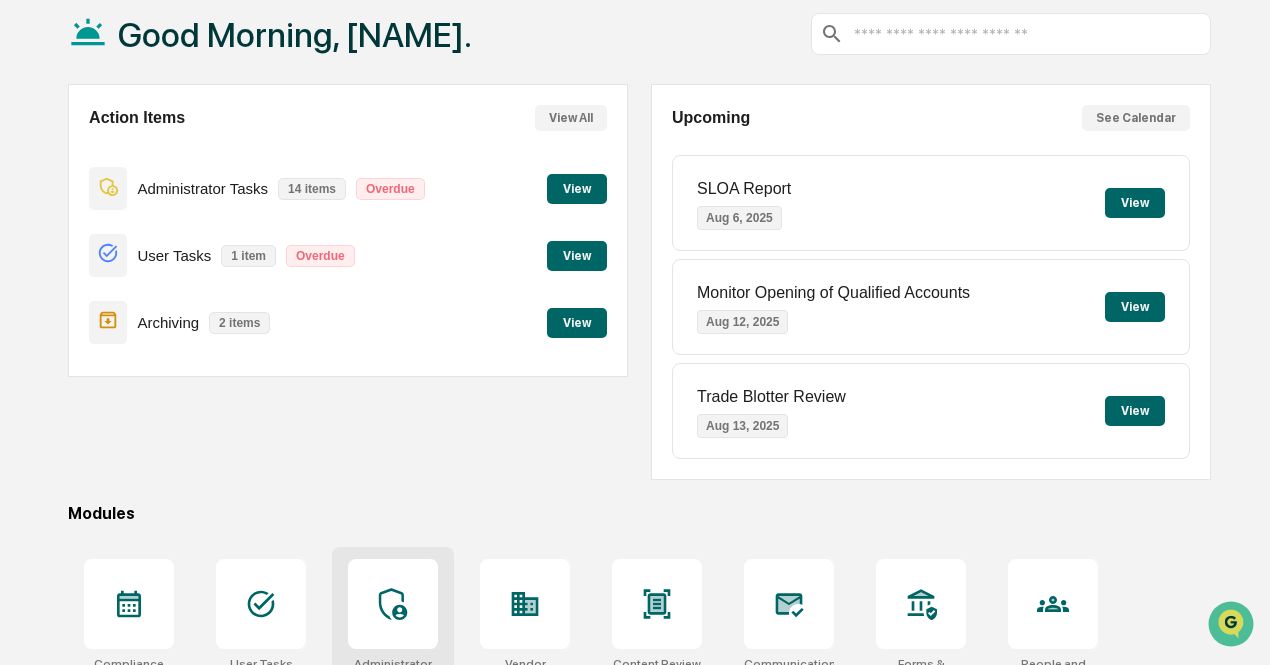 scroll, scrollTop: 394, scrollLeft: 0, axis: vertical 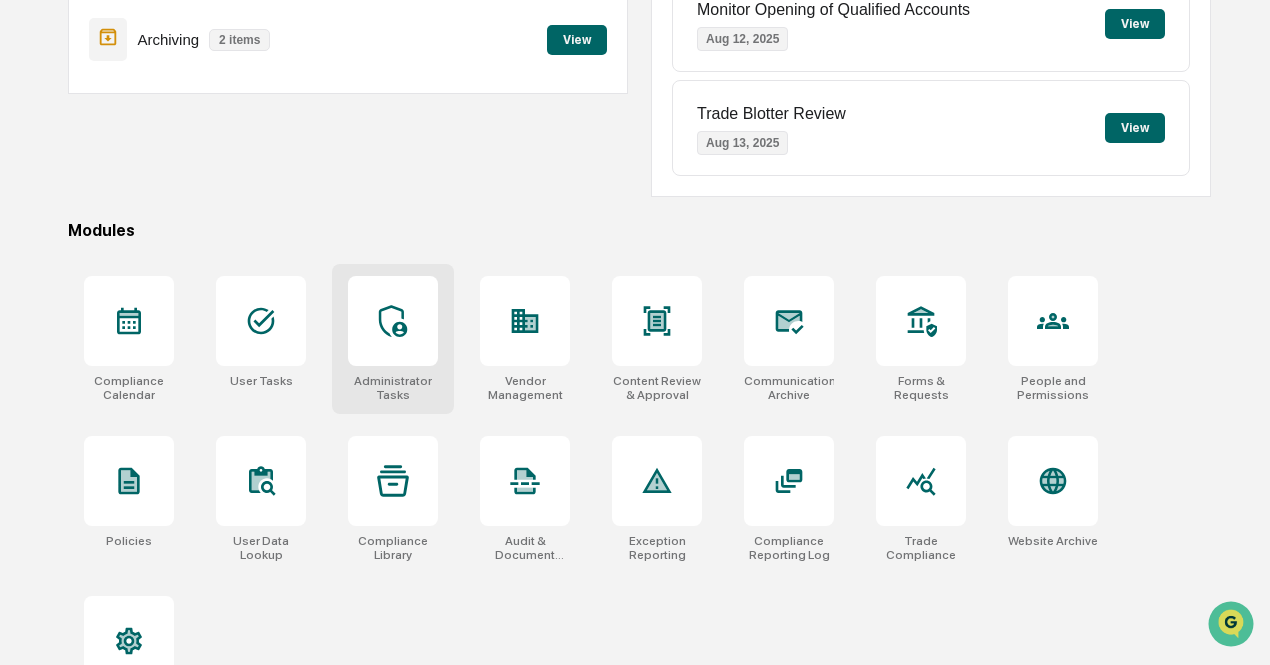 click at bounding box center [393, 321] 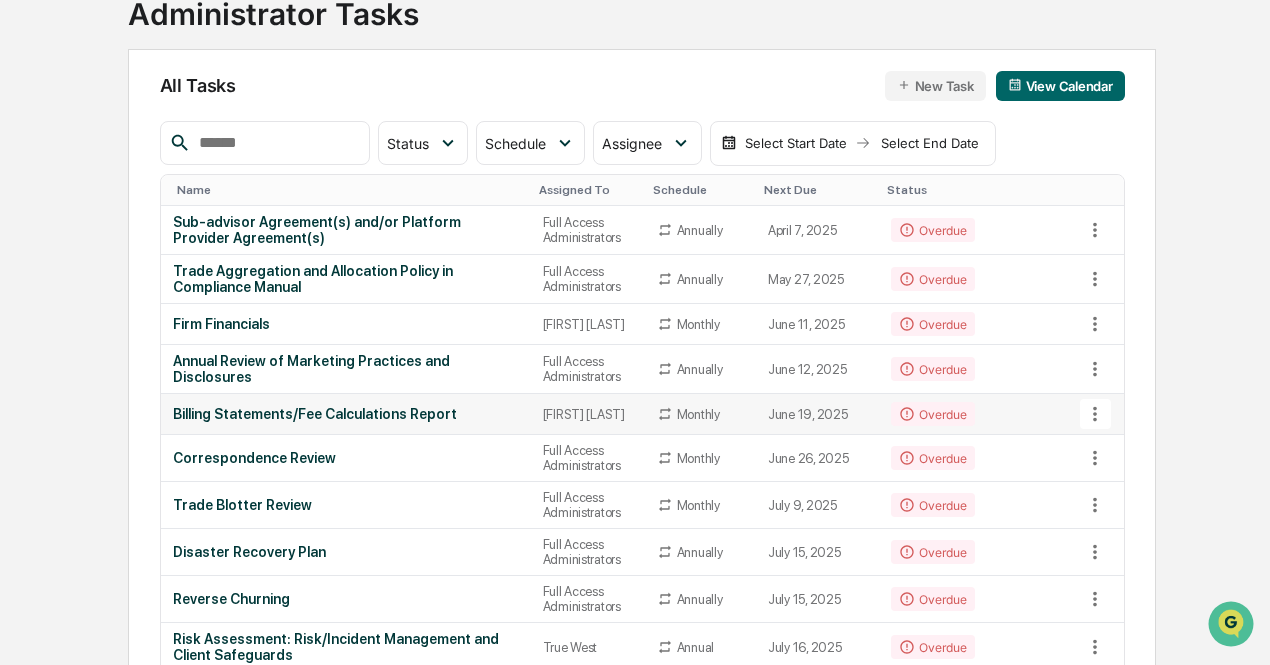 scroll, scrollTop: 200, scrollLeft: 0, axis: vertical 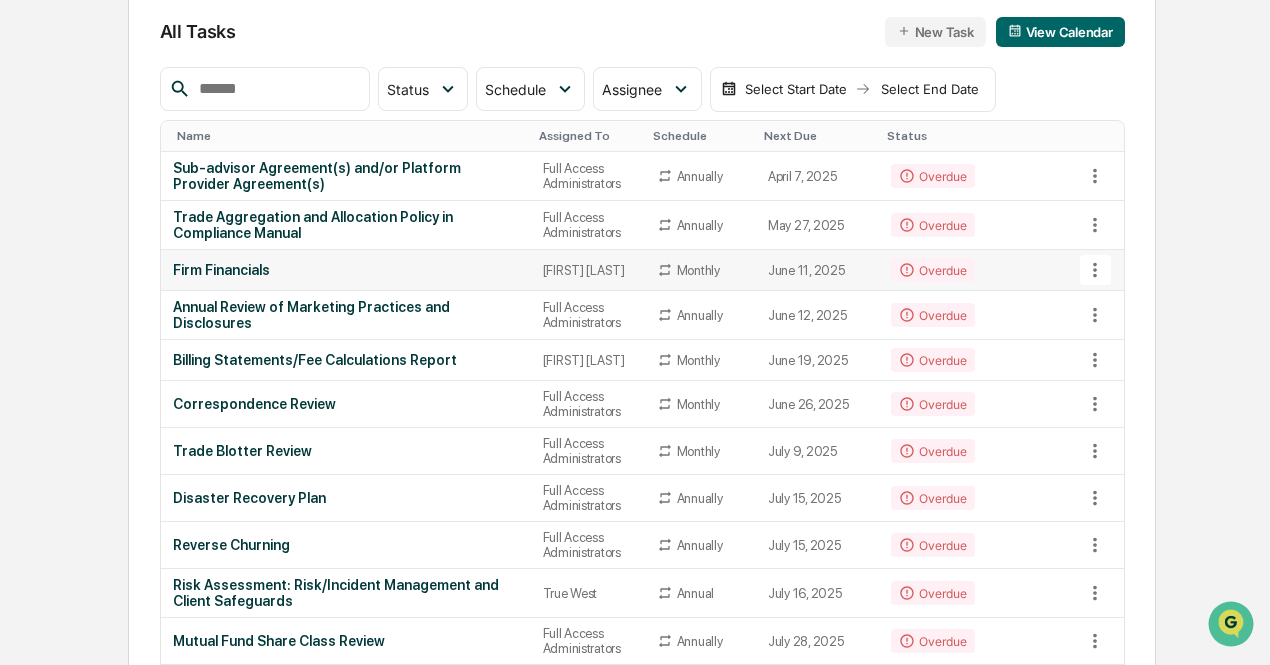 click 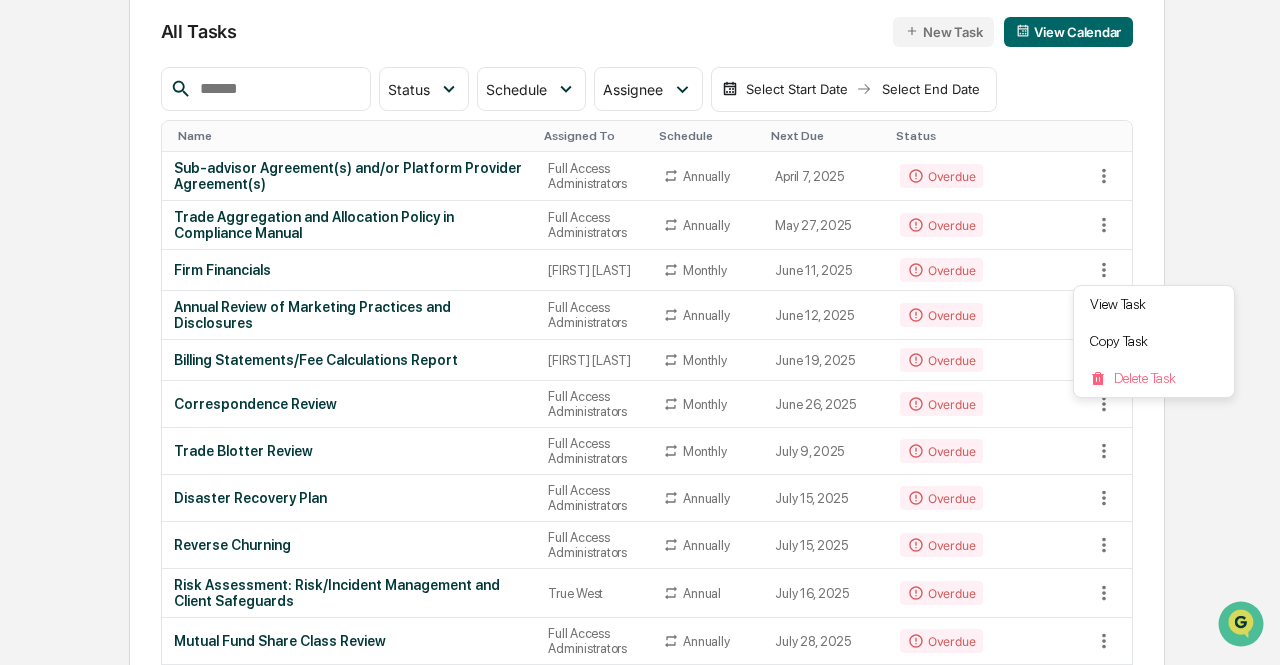 click at bounding box center [640, 332] 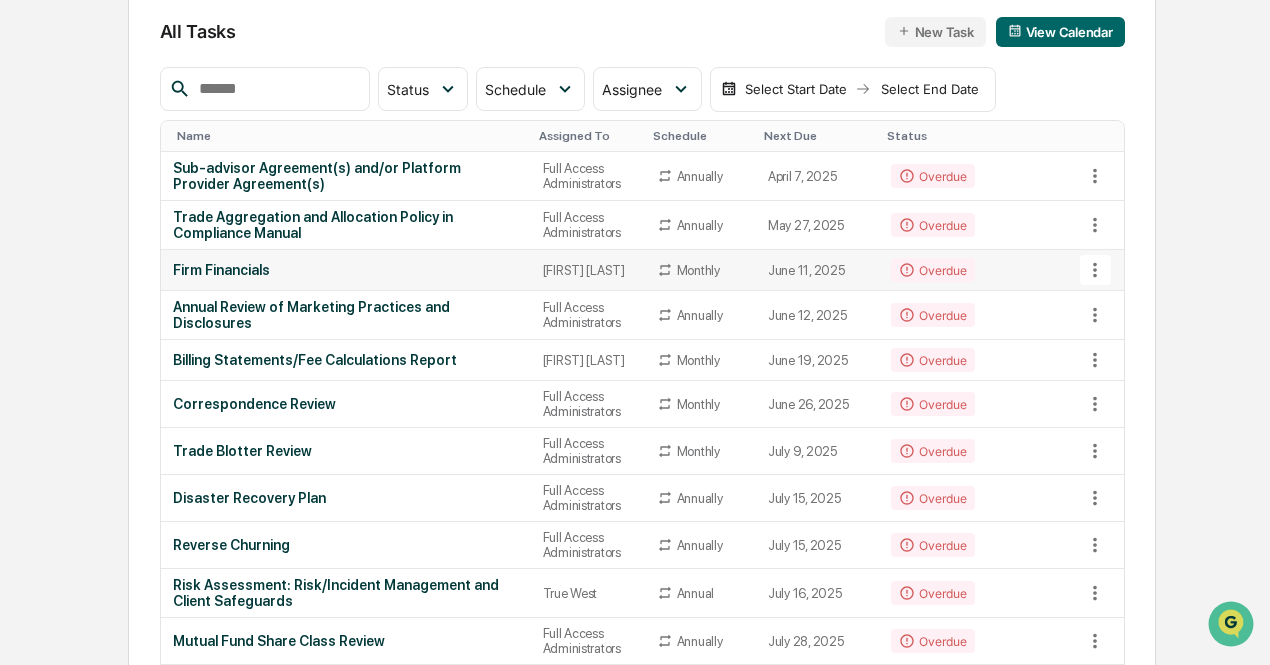 click on "Firm Financials" at bounding box center [346, 270] 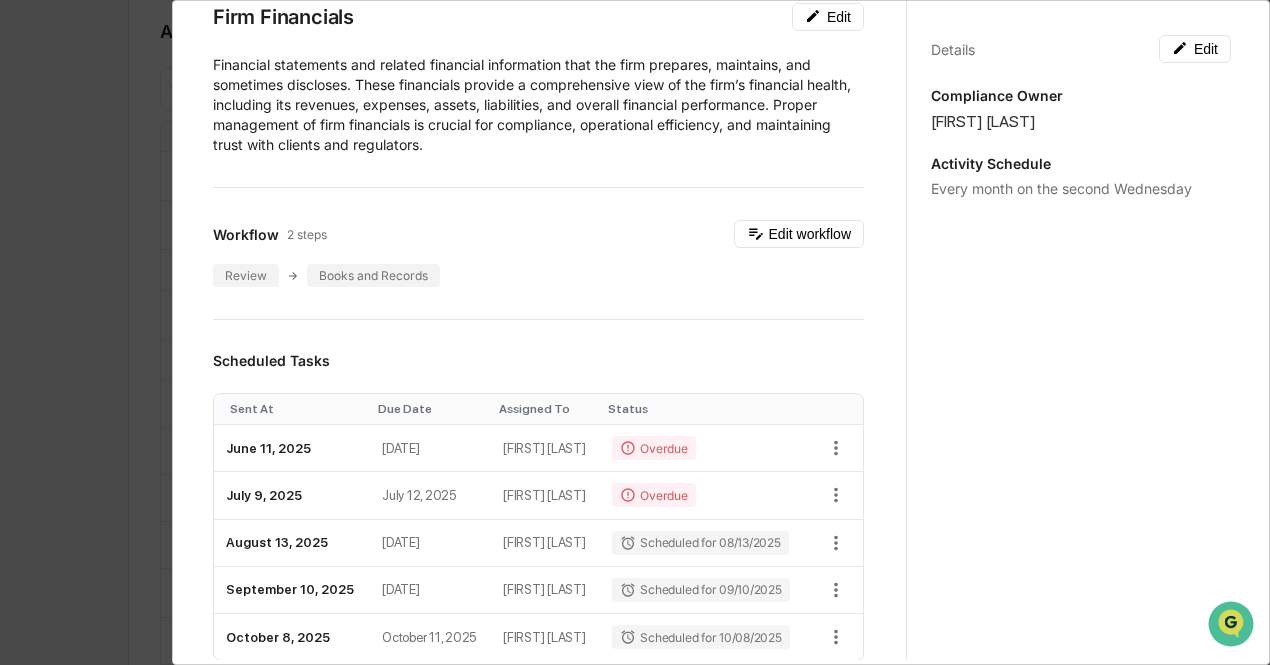 scroll, scrollTop: 0, scrollLeft: 0, axis: both 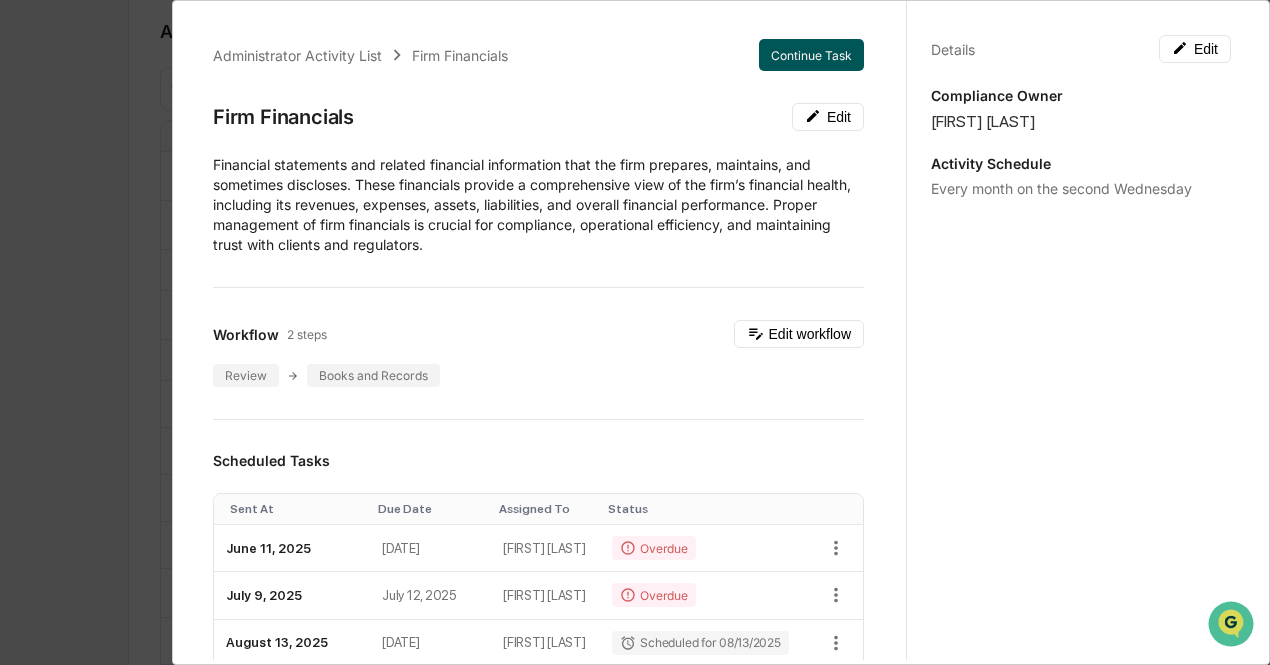 click on "Continue Task" at bounding box center (811, 55) 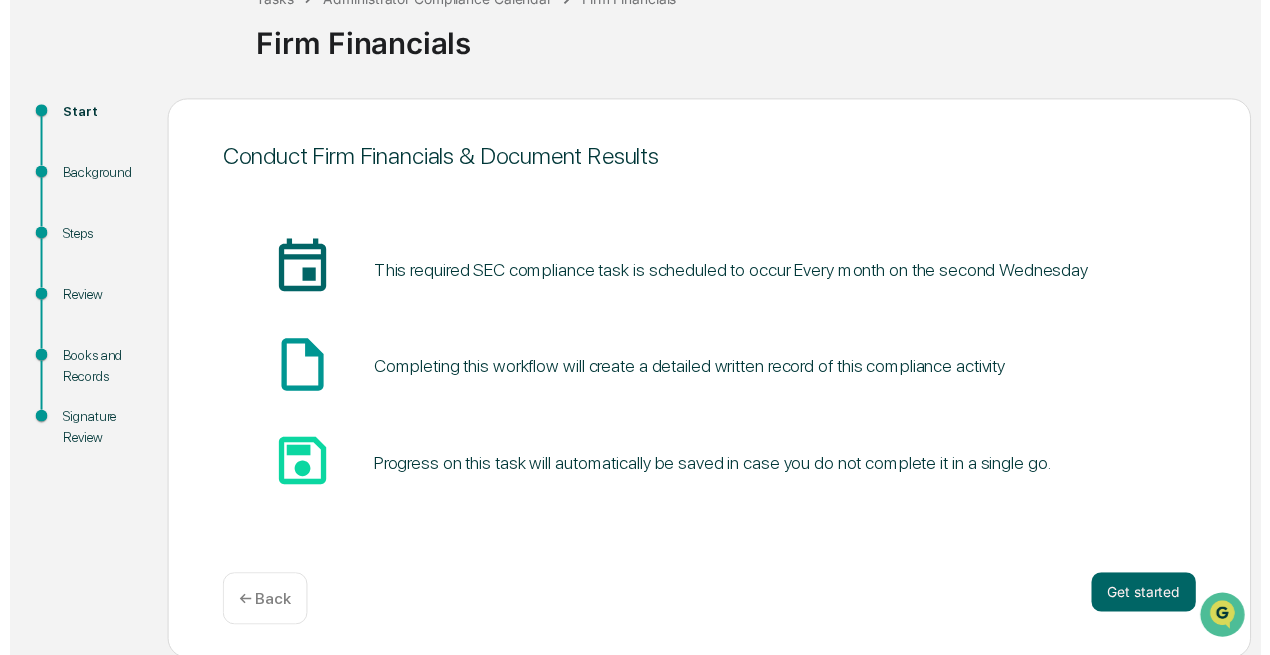 scroll, scrollTop: 140, scrollLeft: 0, axis: vertical 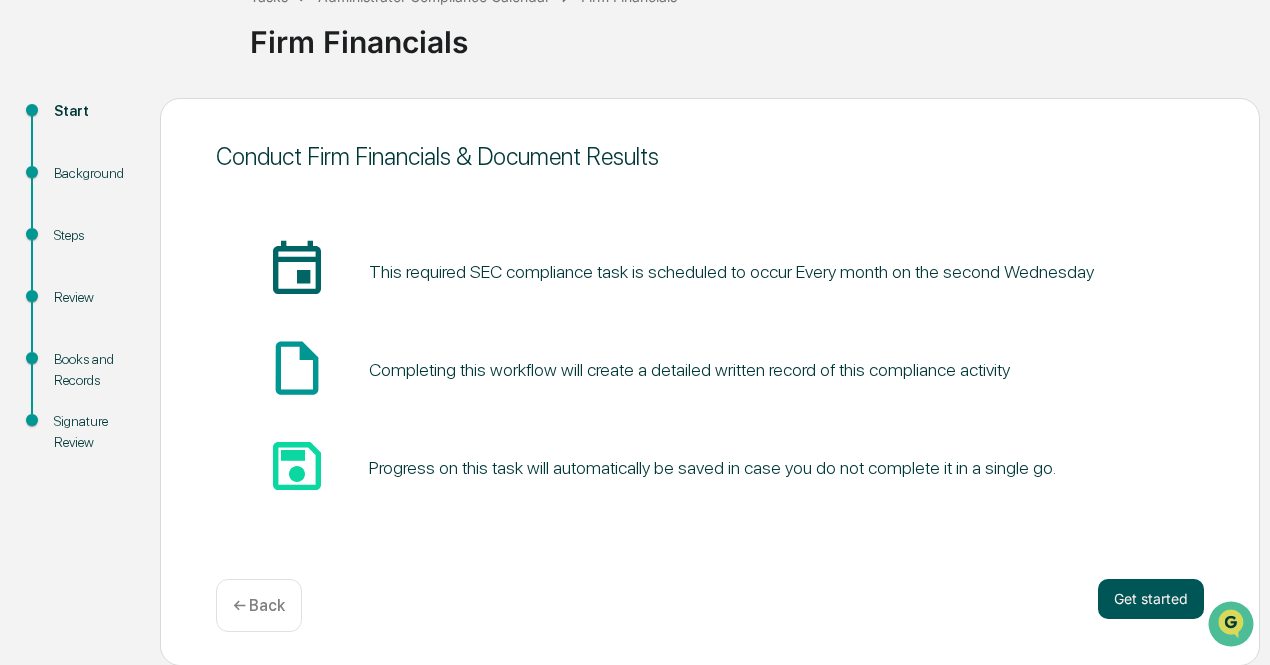 click on "Get started" at bounding box center (1151, 599) 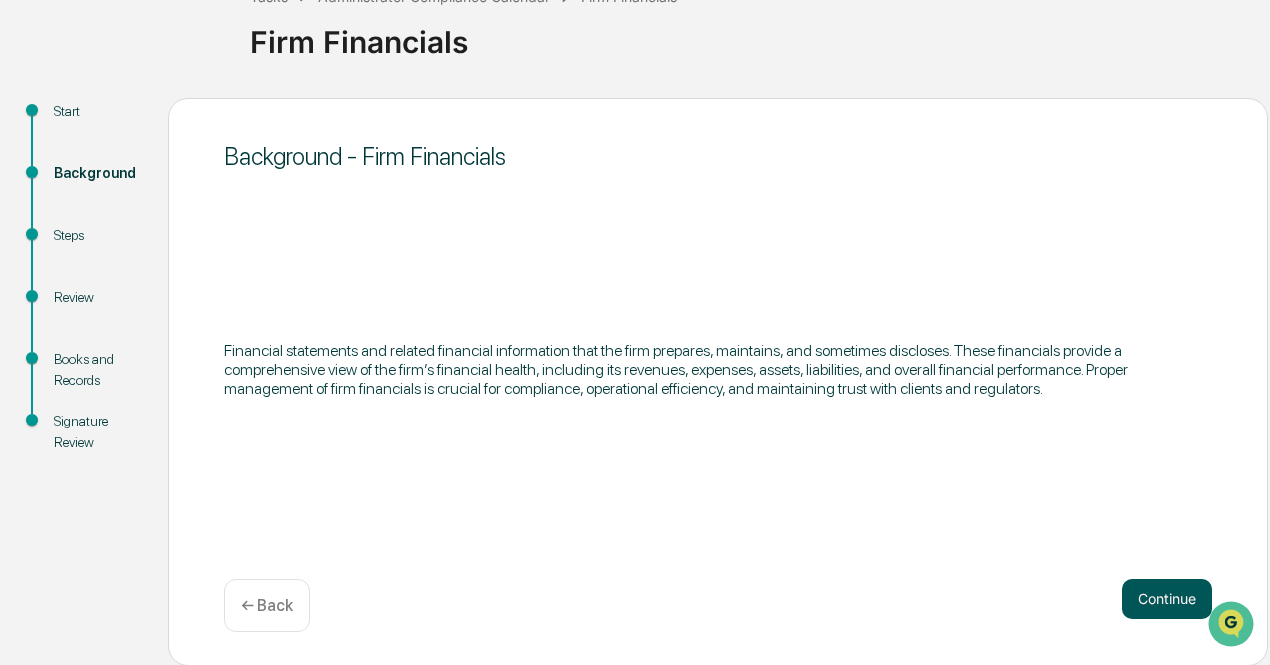 click on "Continue" at bounding box center (1167, 599) 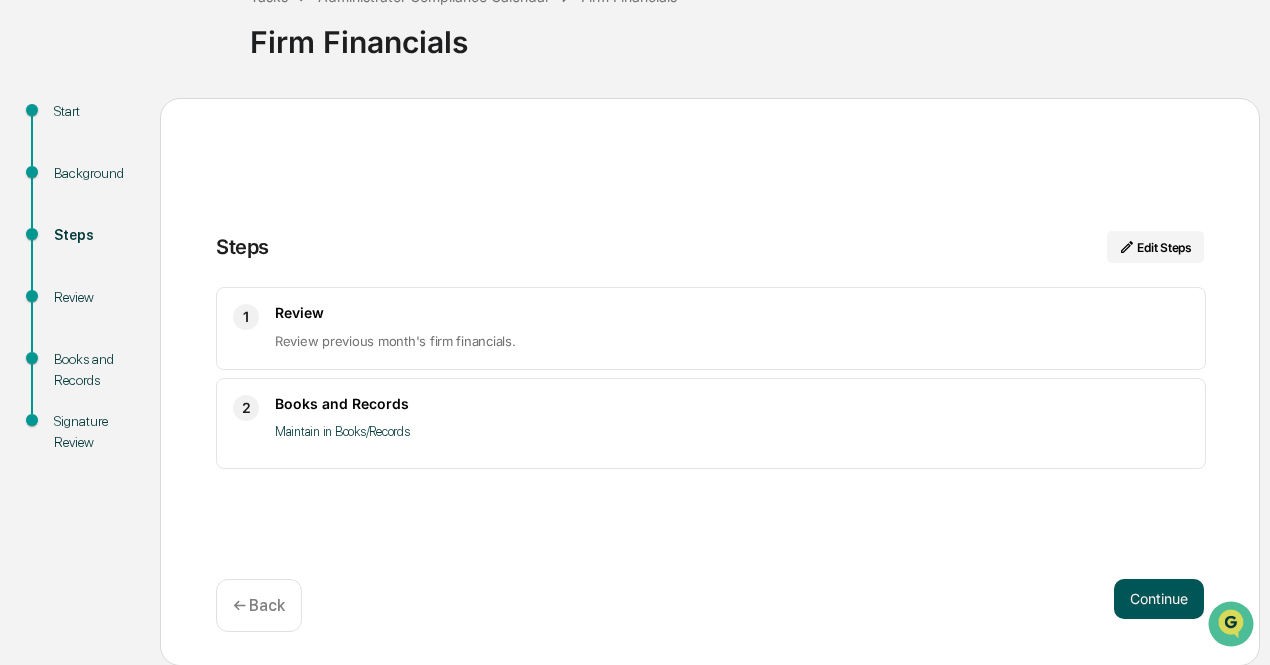 click on "Continue" at bounding box center [1159, 599] 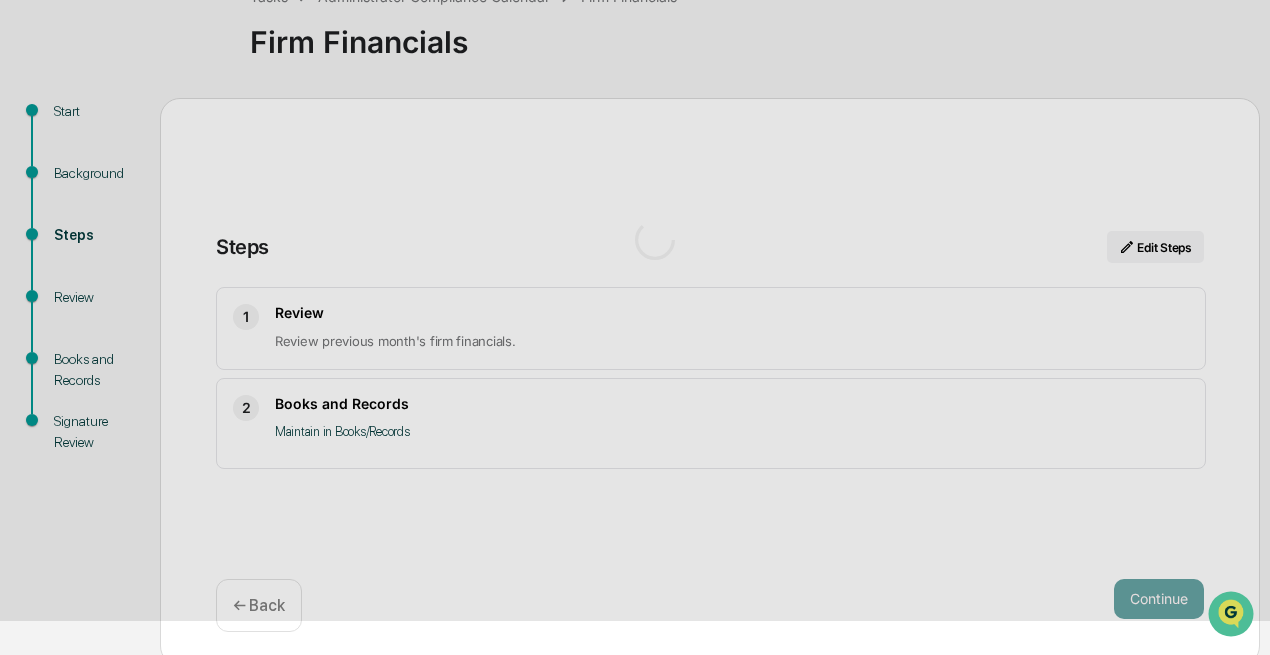 scroll, scrollTop: 24, scrollLeft: 0, axis: vertical 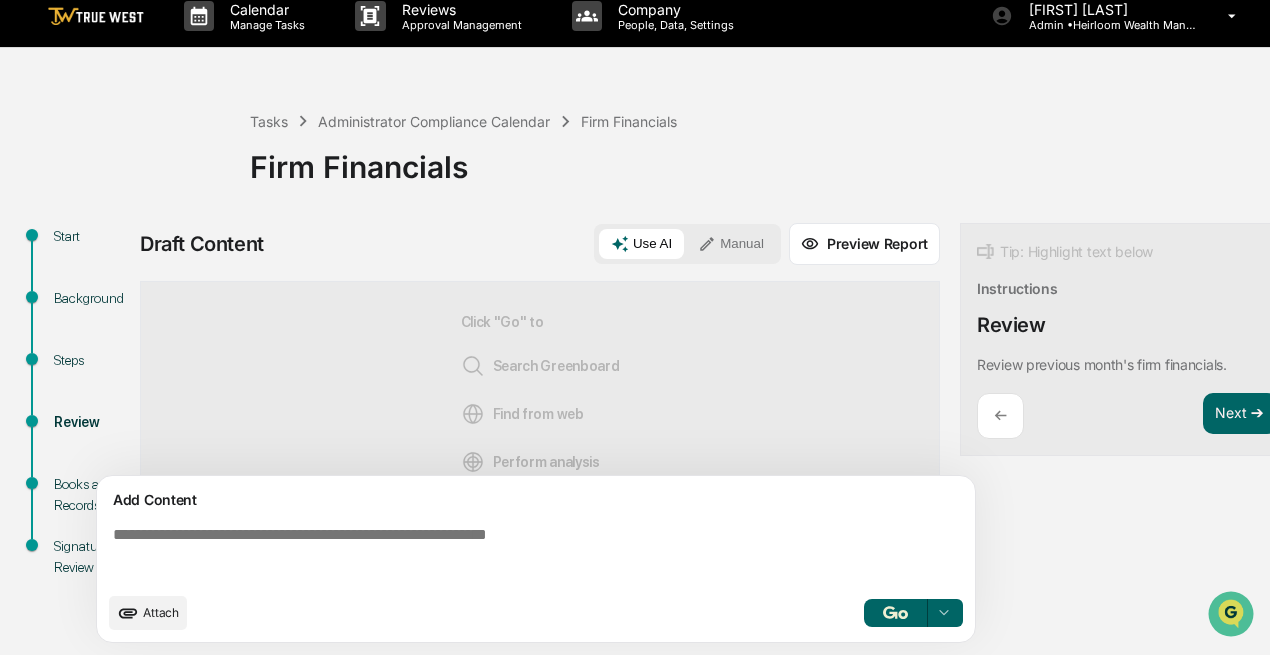 click at bounding box center (540, 554) 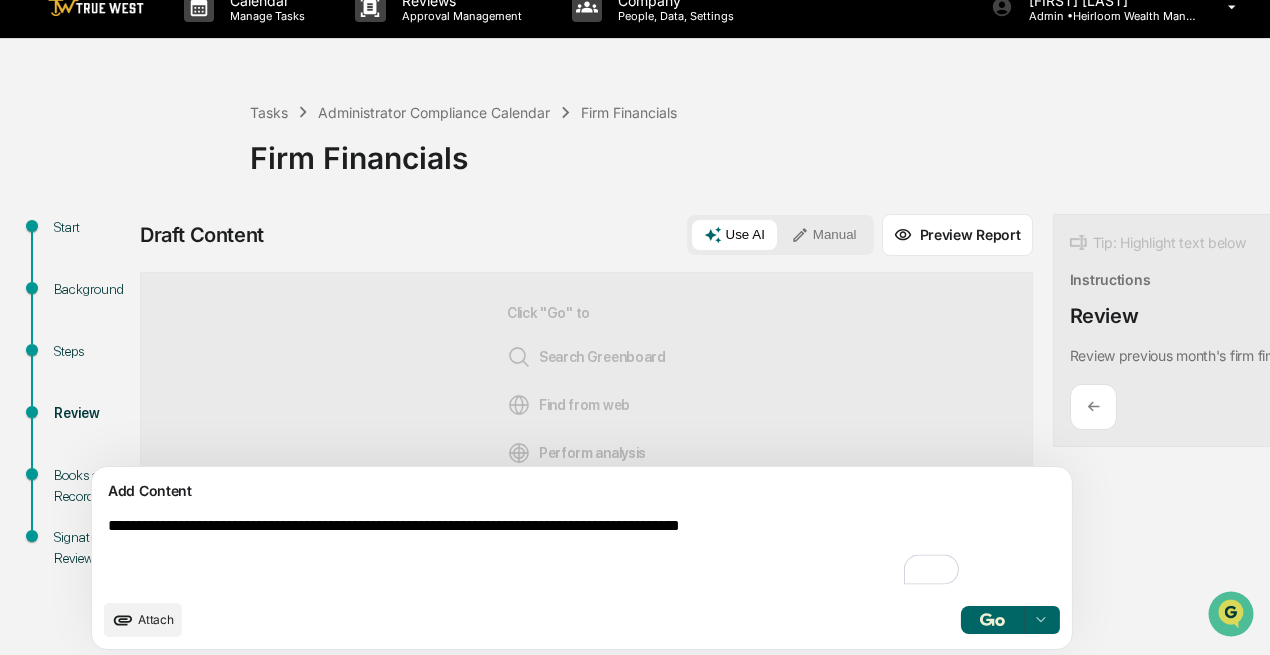 type on "**********" 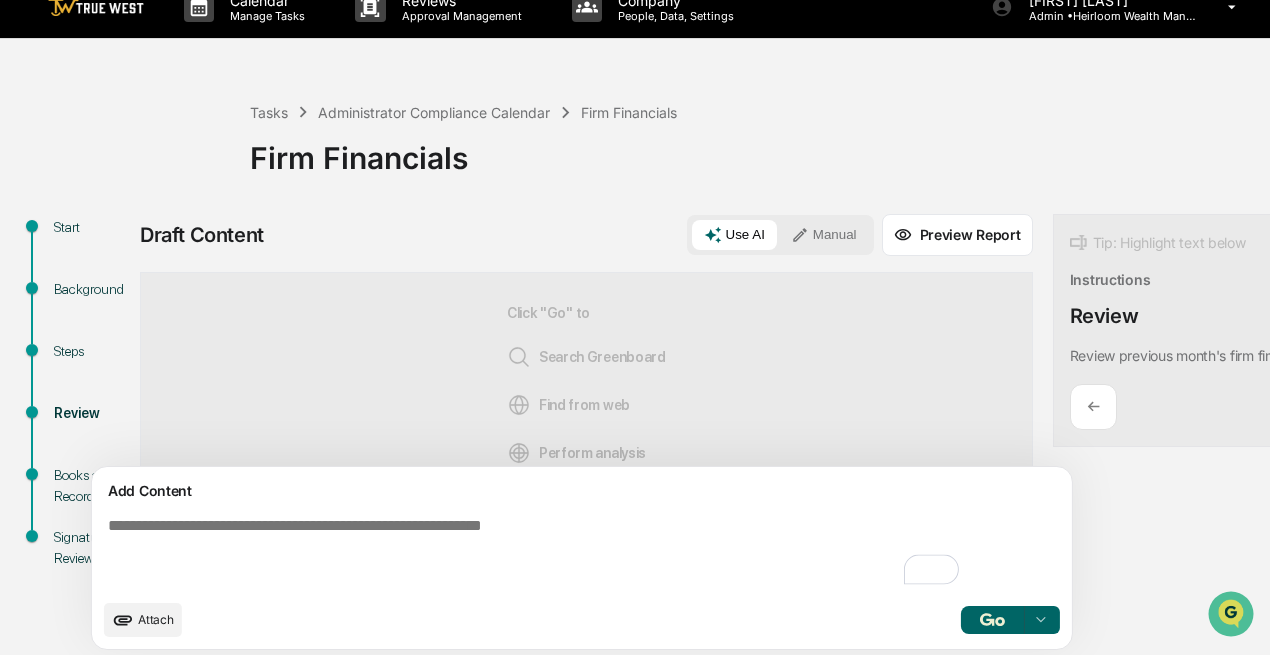 scroll, scrollTop: 40, scrollLeft: 0, axis: vertical 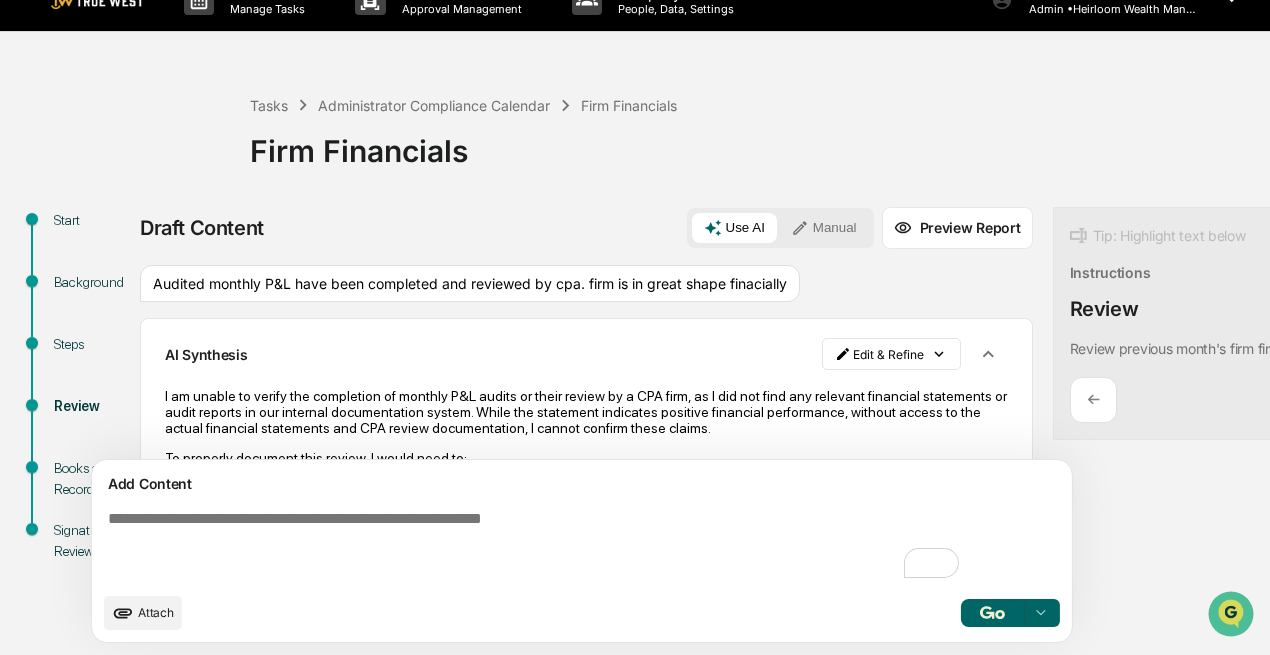 click on "Draft Content  Use AI  Manual Preview Report Sources Audited monthly P&Ls have been completed and reviewed by cpa. firm is in great shape finacially AI Synthesis Edit & Refine I am unable to verify the completion of monthly P&L audits or their review by a CPA firm, as I did not find any relevant financial statements or audit reports in our internal documentation system. While the statement indicates positive financial performance, without access to the actual financial statements and CPA review documentation, I cannot confirm these claims. To properly document this review, I would need to: Locate the monthly P&L statements with CPA review annotations Verify the completion dates of the audits Document any findings or recommendations from the CPA review Confirm specific financial metrics and performance indicators Add Content Attach Select...  Tip: Highlight text below Instructions Review Review previous month's firm financials. ←     Next ➔" at bounding box center (700, 431) 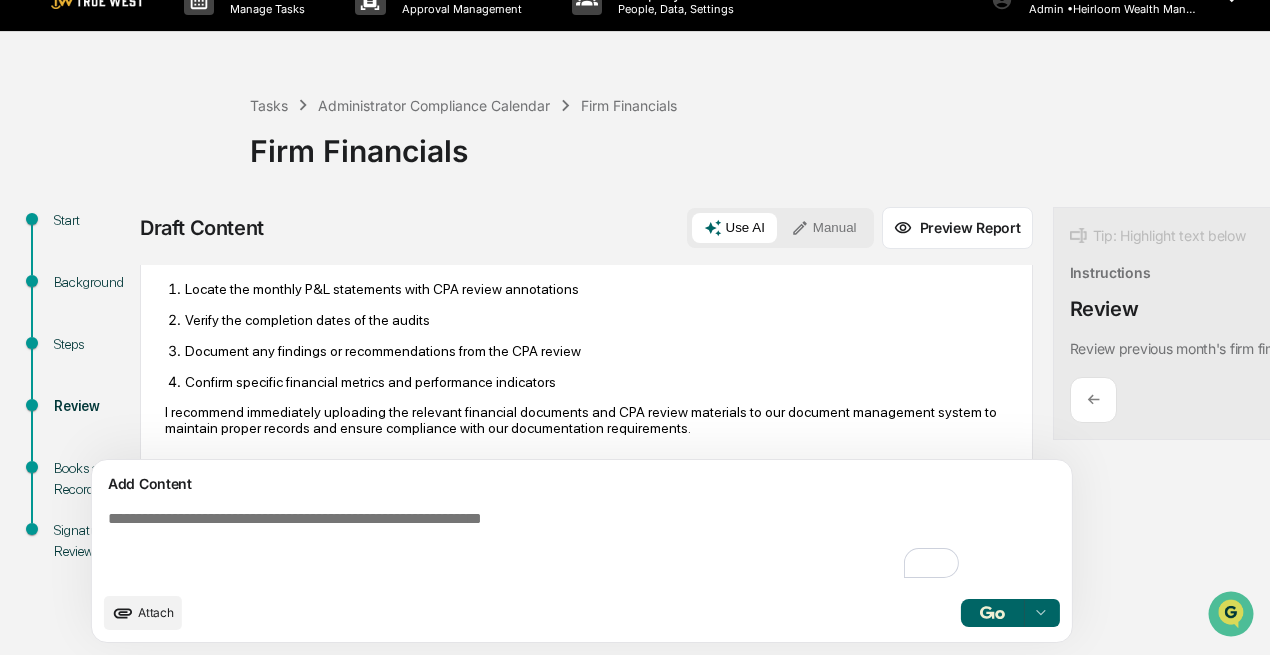 scroll, scrollTop: 0, scrollLeft: 0, axis: both 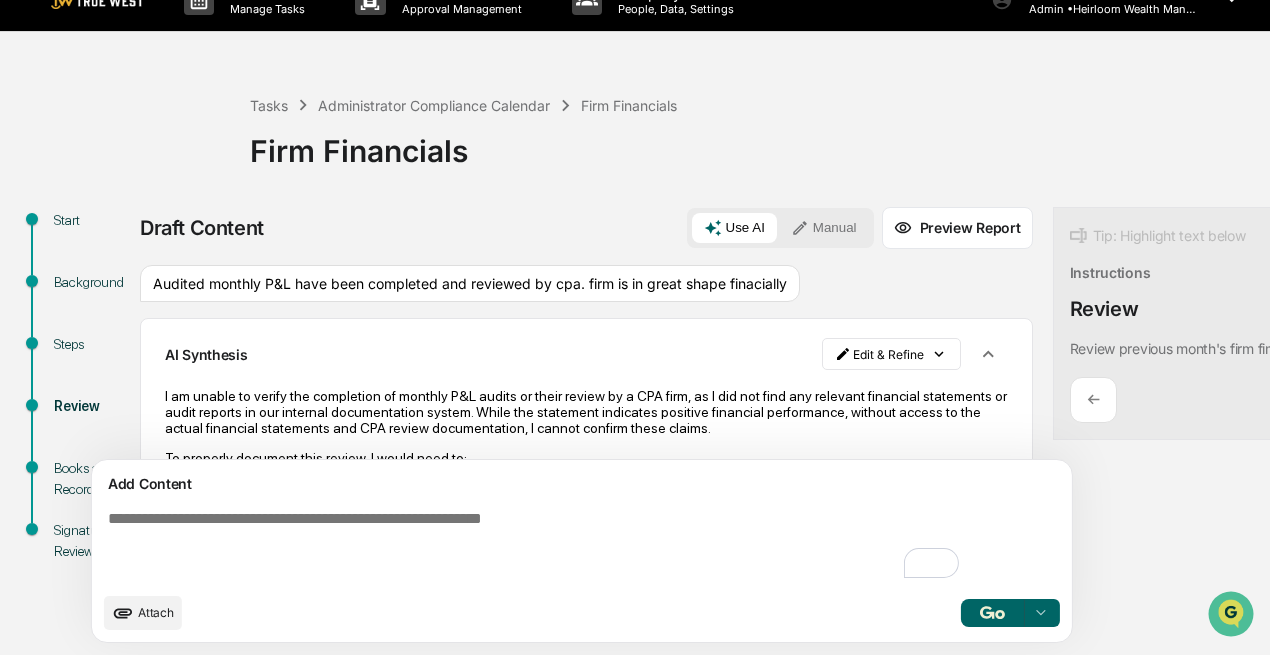 click 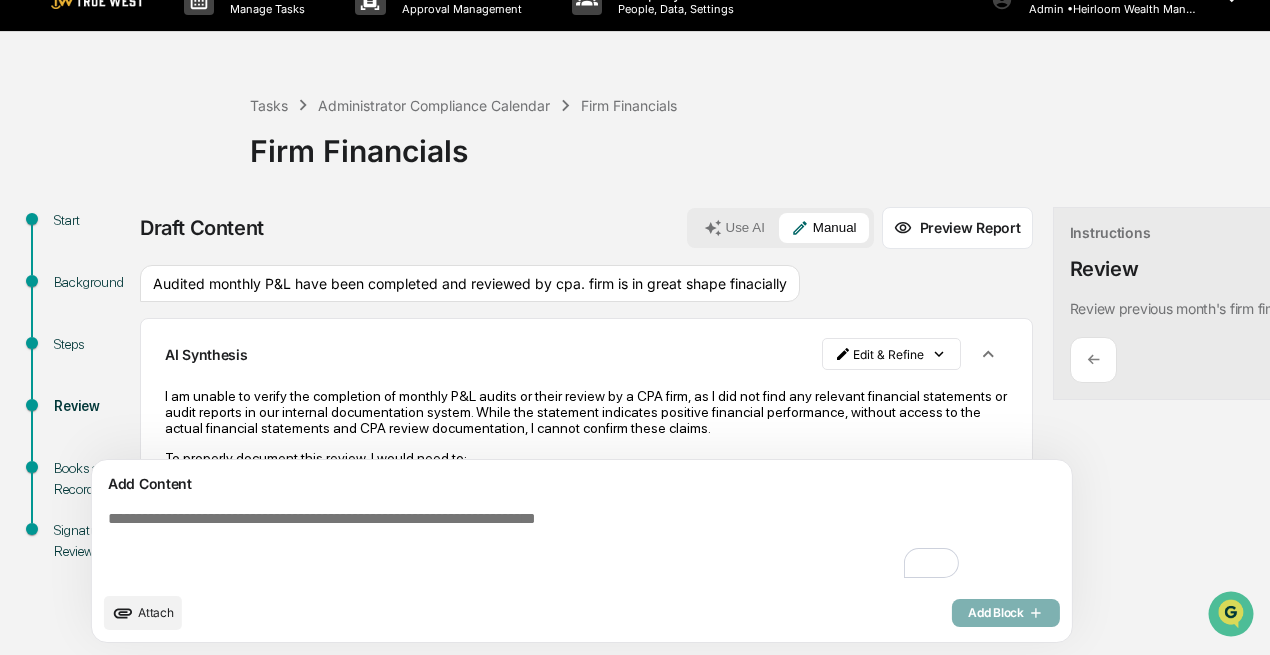 click at bounding box center [535, 546] 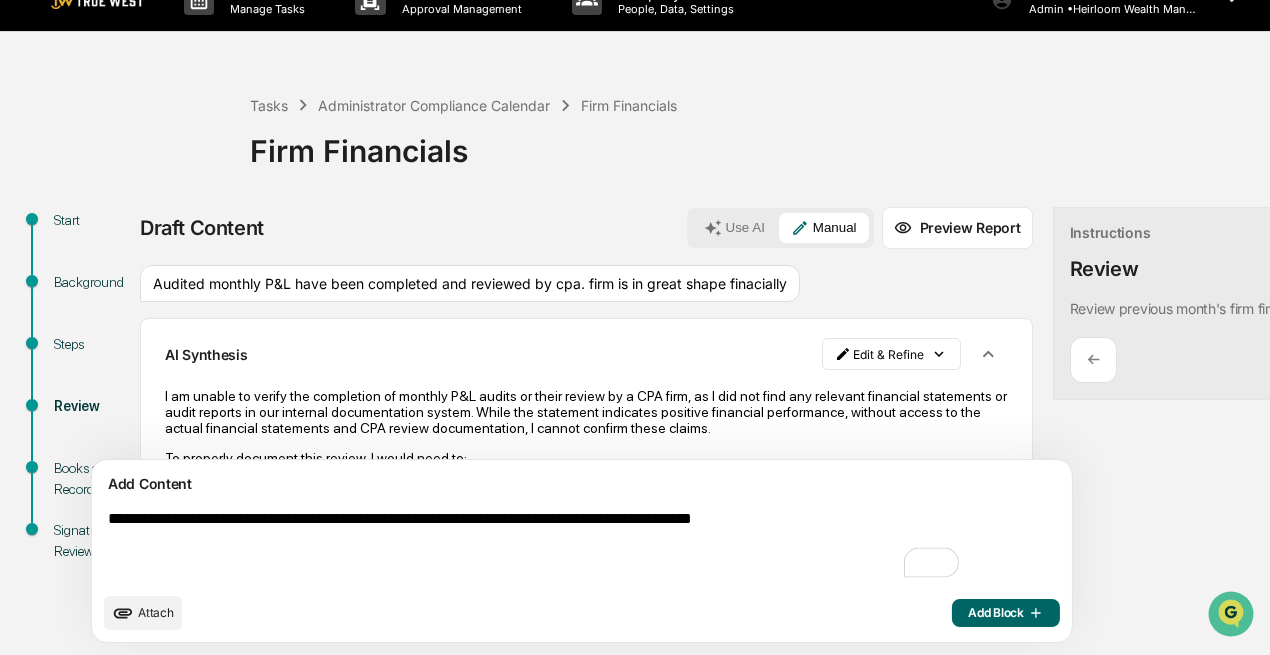 type on "**********" 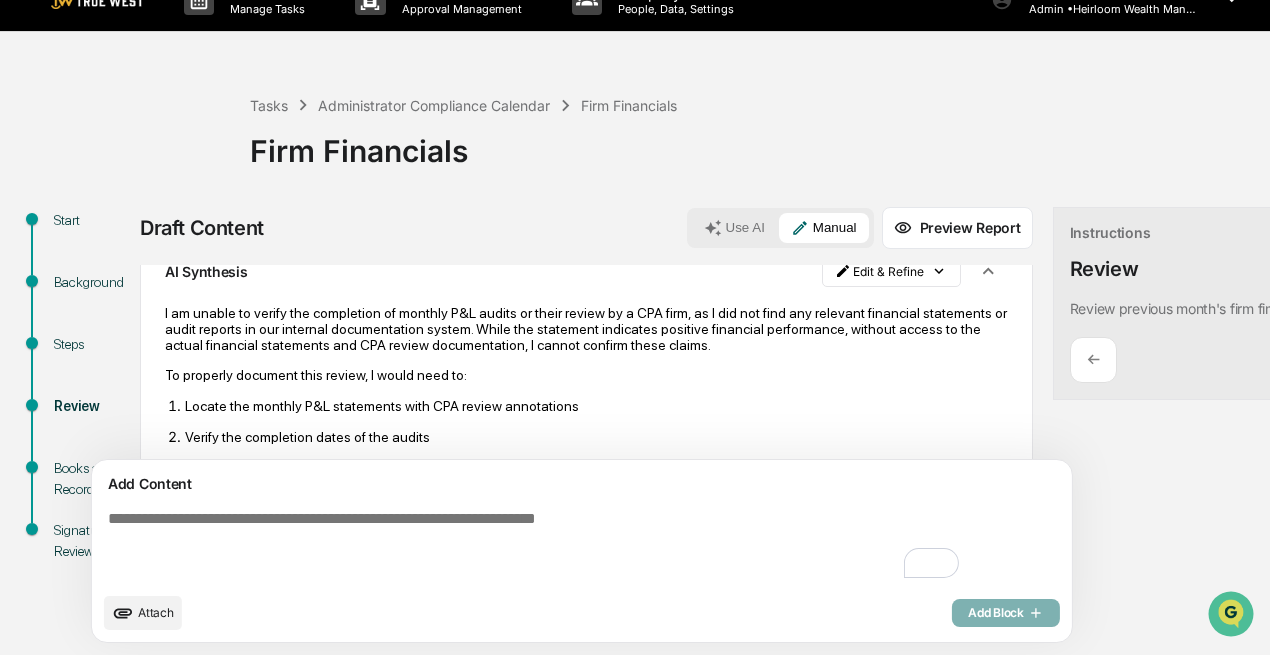 scroll, scrollTop: 40, scrollLeft: 0, axis: vertical 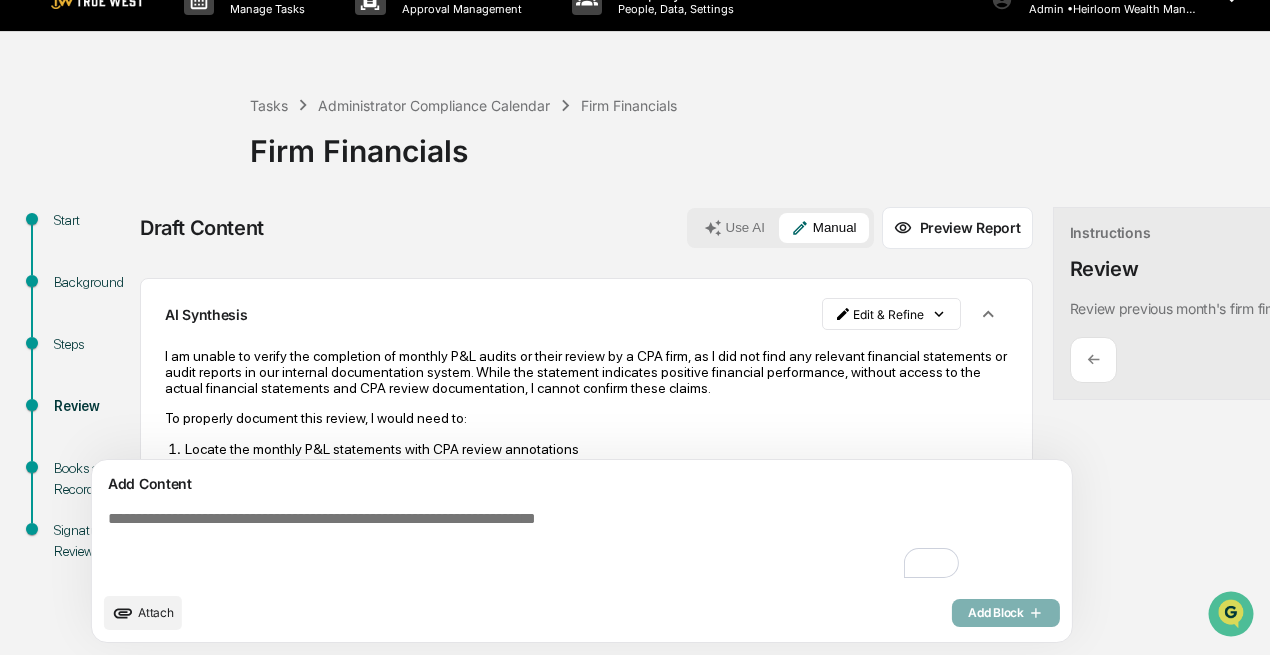 click on "Next ➔" at bounding box center [1332, 358] 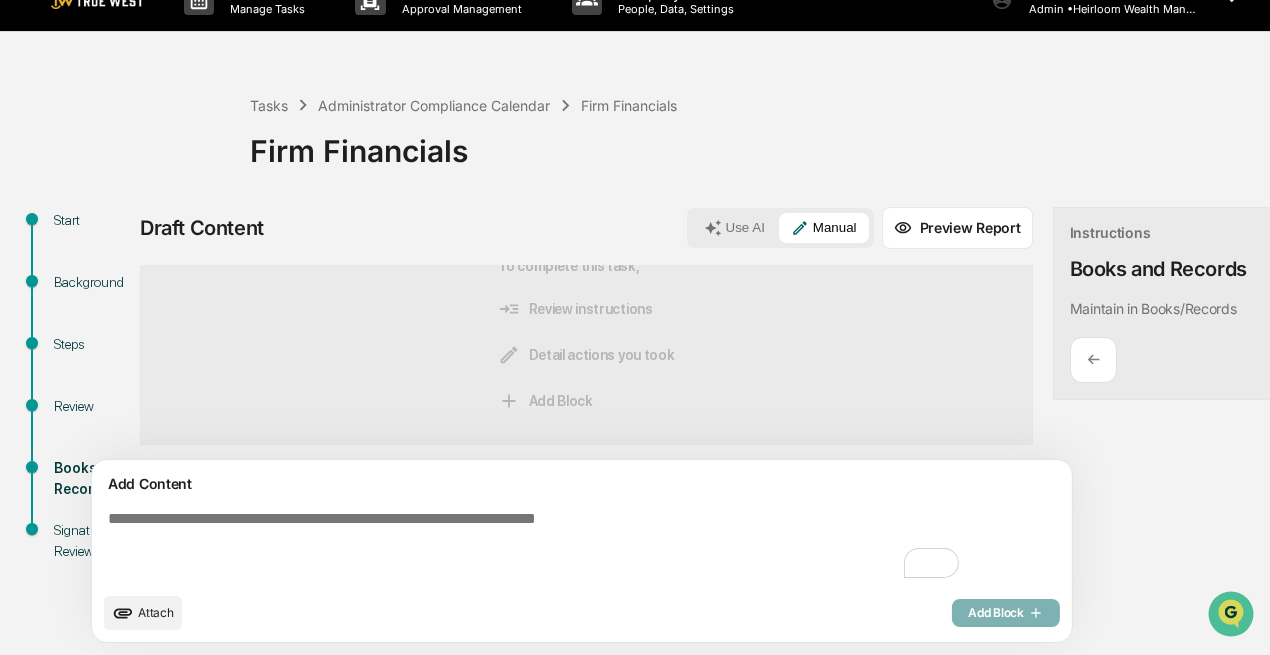 scroll, scrollTop: 0, scrollLeft: 0, axis: both 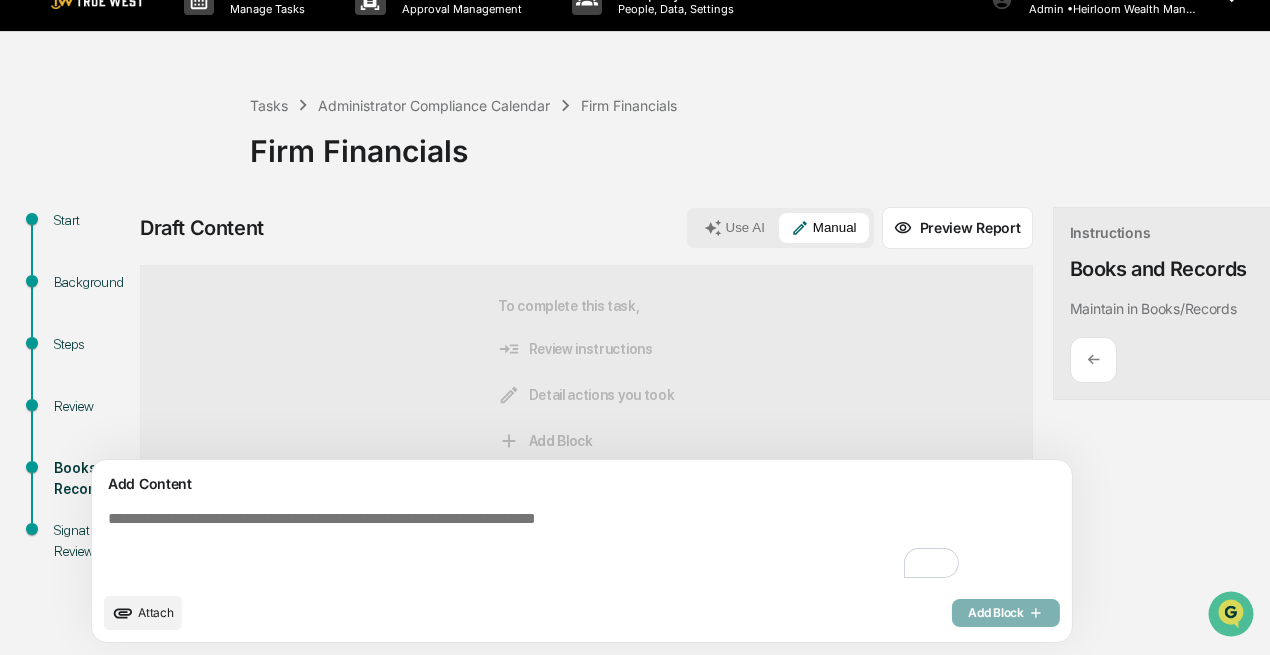 click on "Draft Content  Use AI  Manual Preview Report Sources To complete this task,  Review instructions  Detail actions you took  Add Block Add Content Attach Add Block  Instructions Books and Records
Maintain in Books/Records ←     Next ➔" at bounding box center [700, 431] 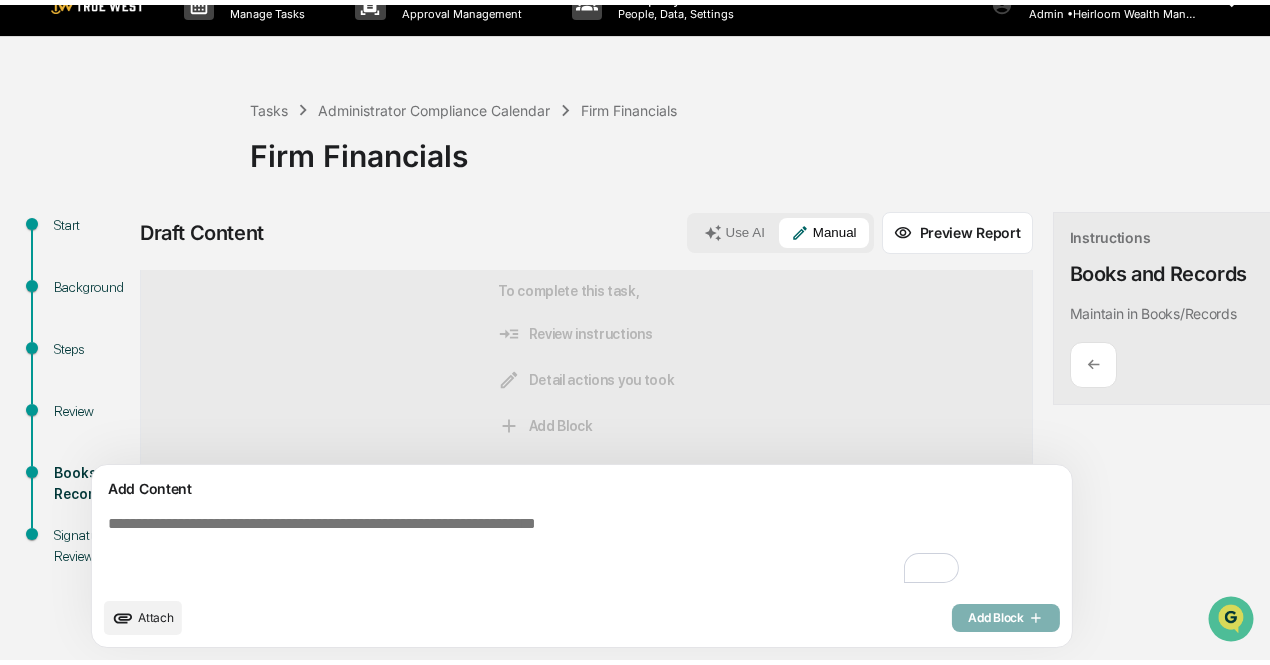 scroll, scrollTop: 31, scrollLeft: 0, axis: vertical 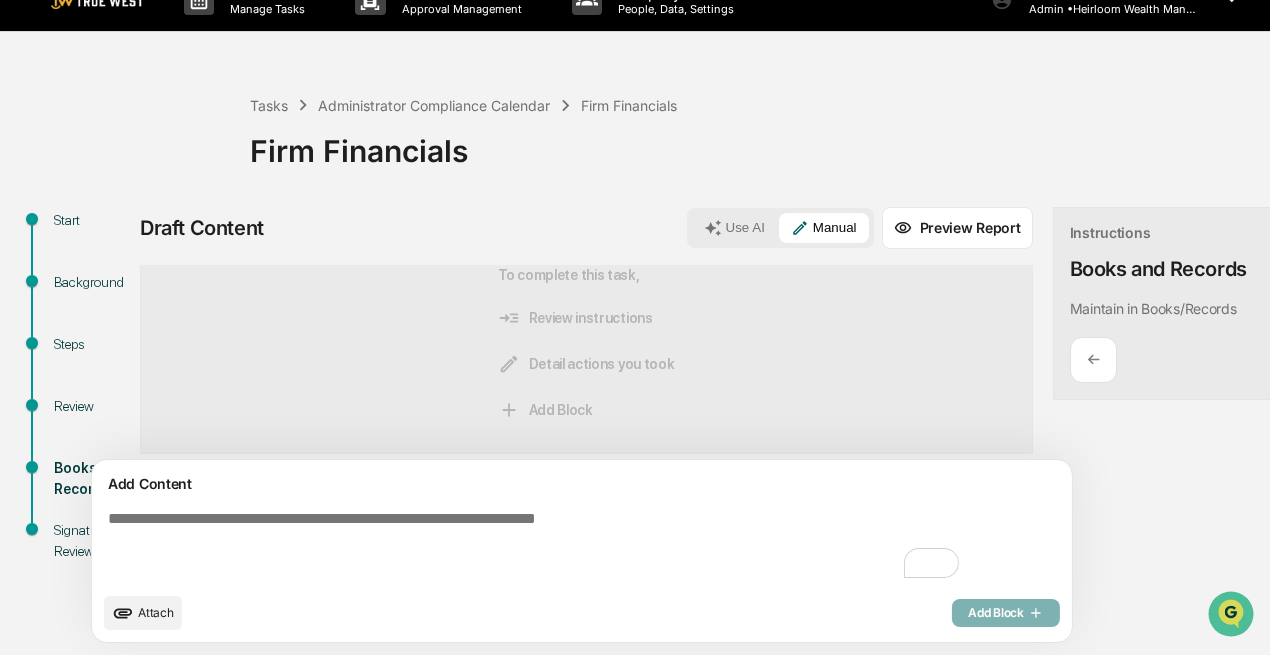 click at bounding box center (535, 546) 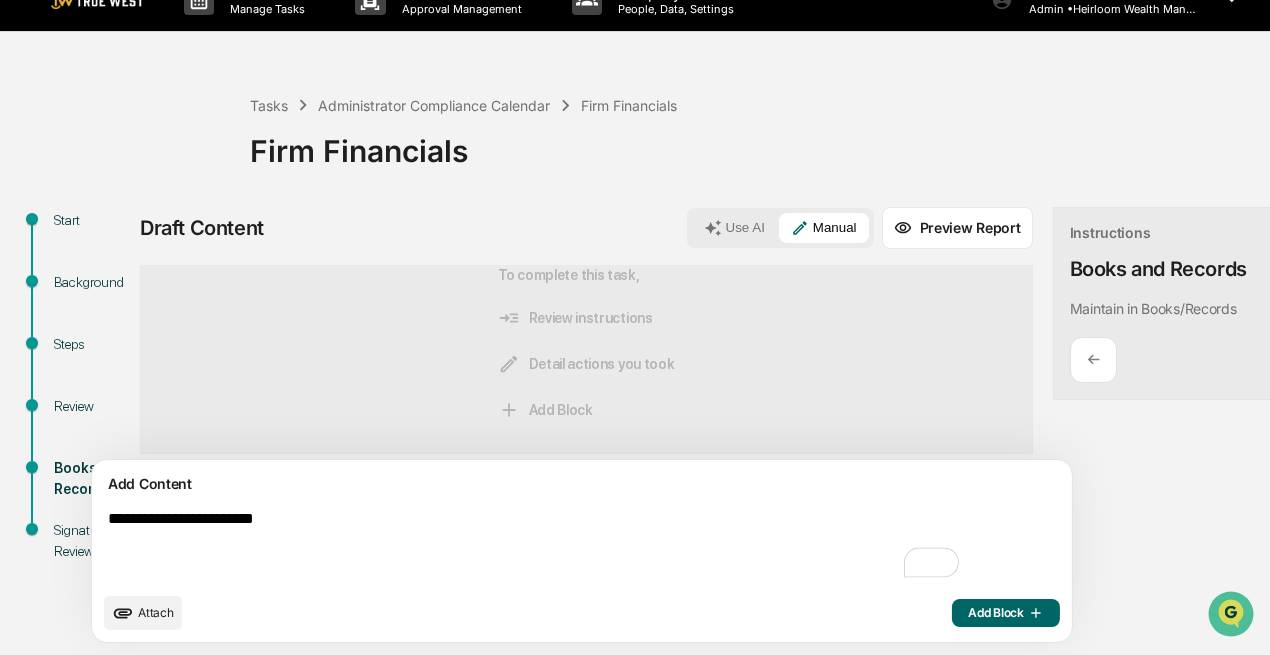 type on "**********" 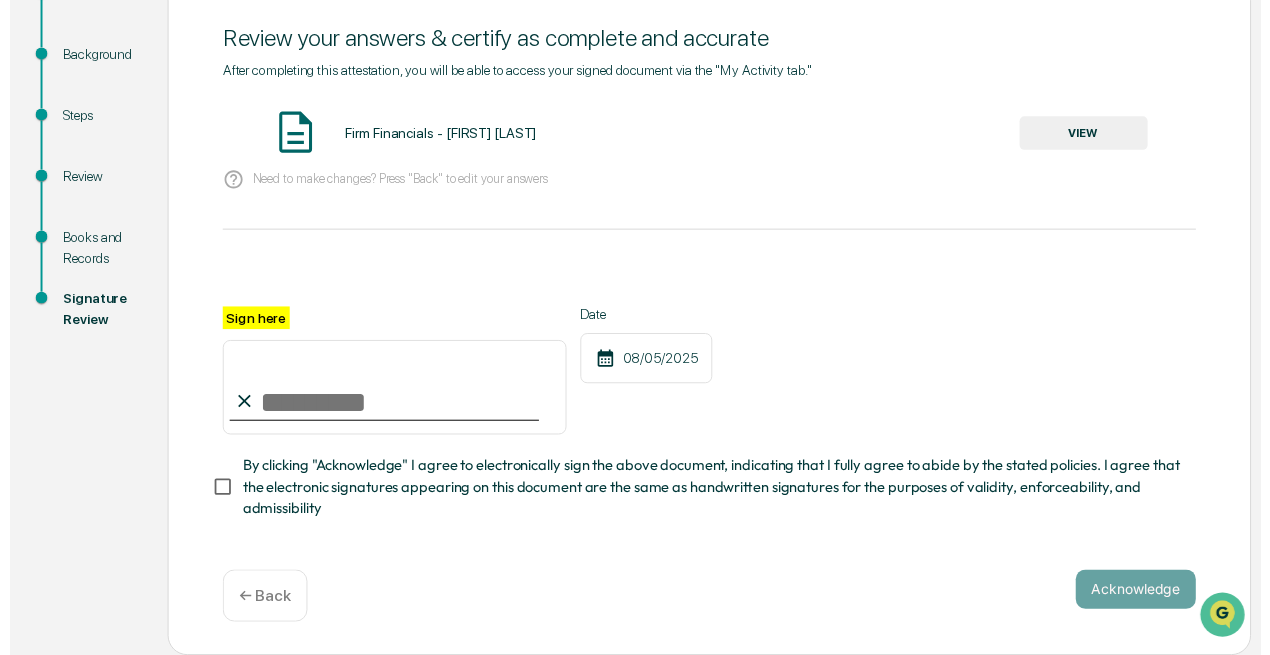 scroll, scrollTop: 264, scrollLeft: 0, axis: vertical 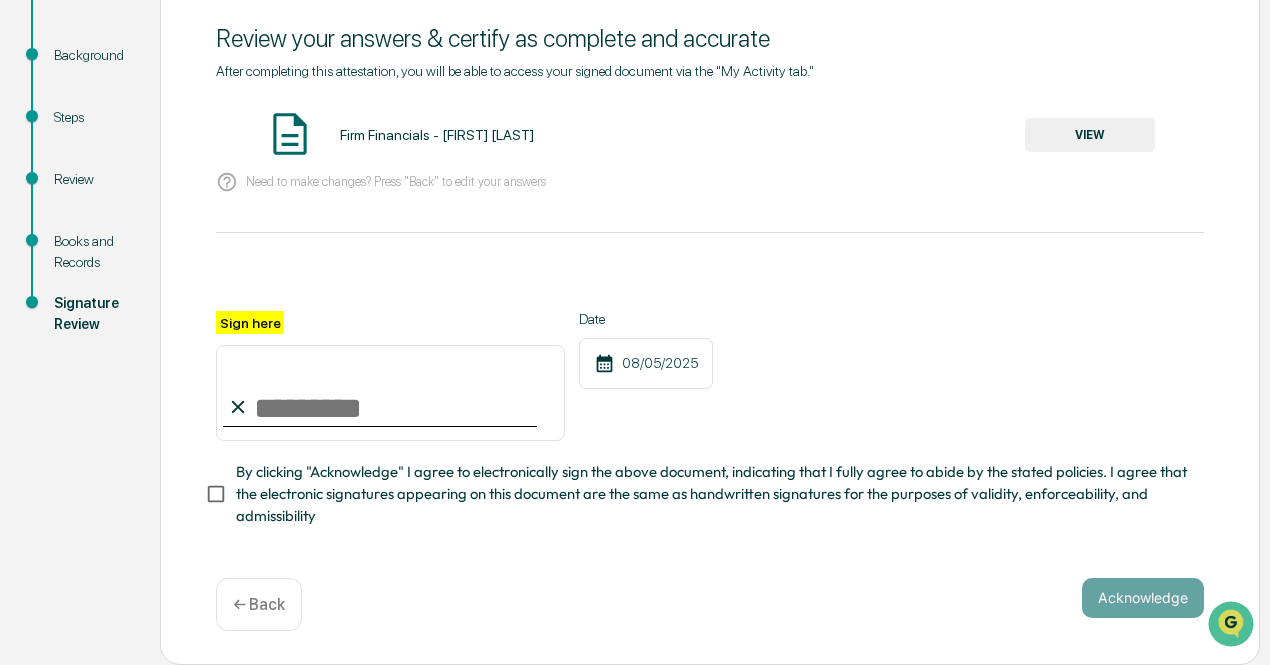 click on "VIEW" at bounding box center (1090, 135) 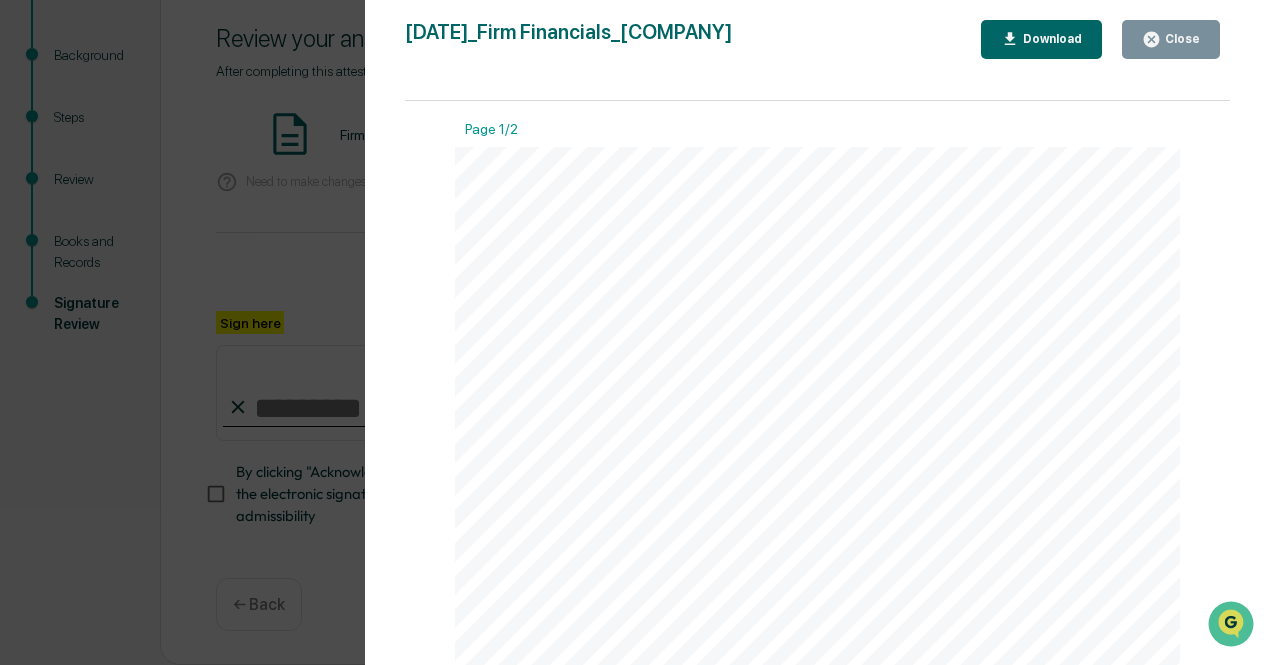 click on "Download" at bounding box center (1042, 39) 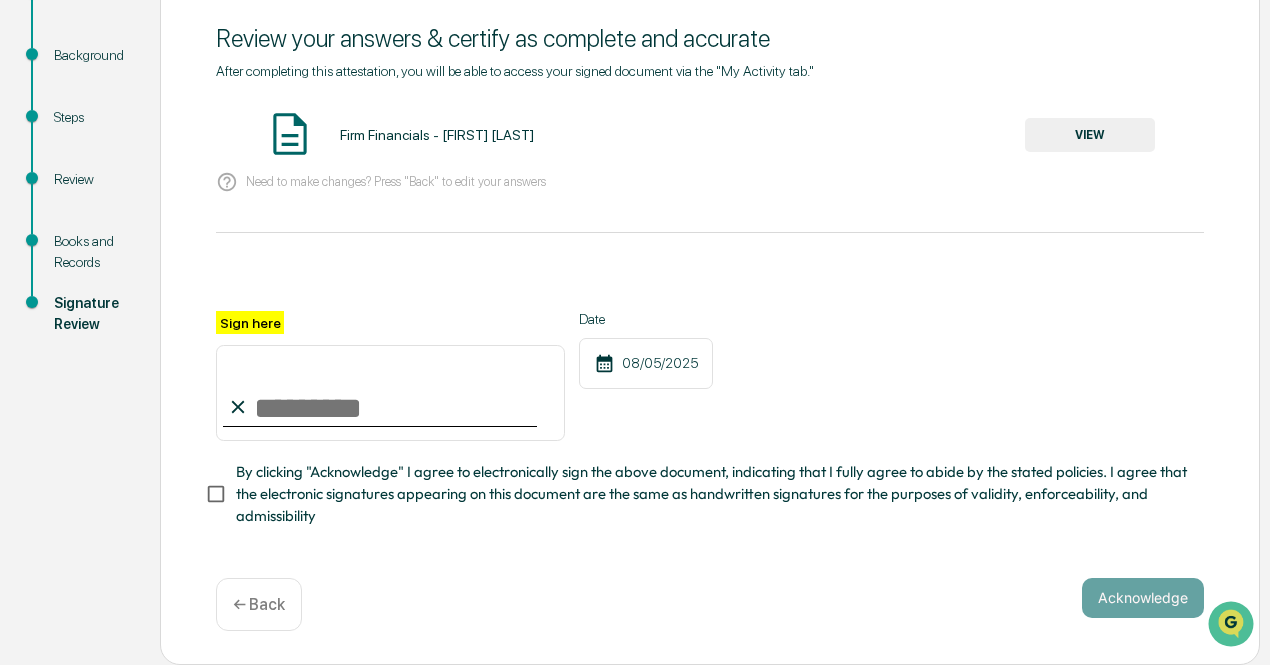 click on "Sign here" at bounding box center [390, 393] 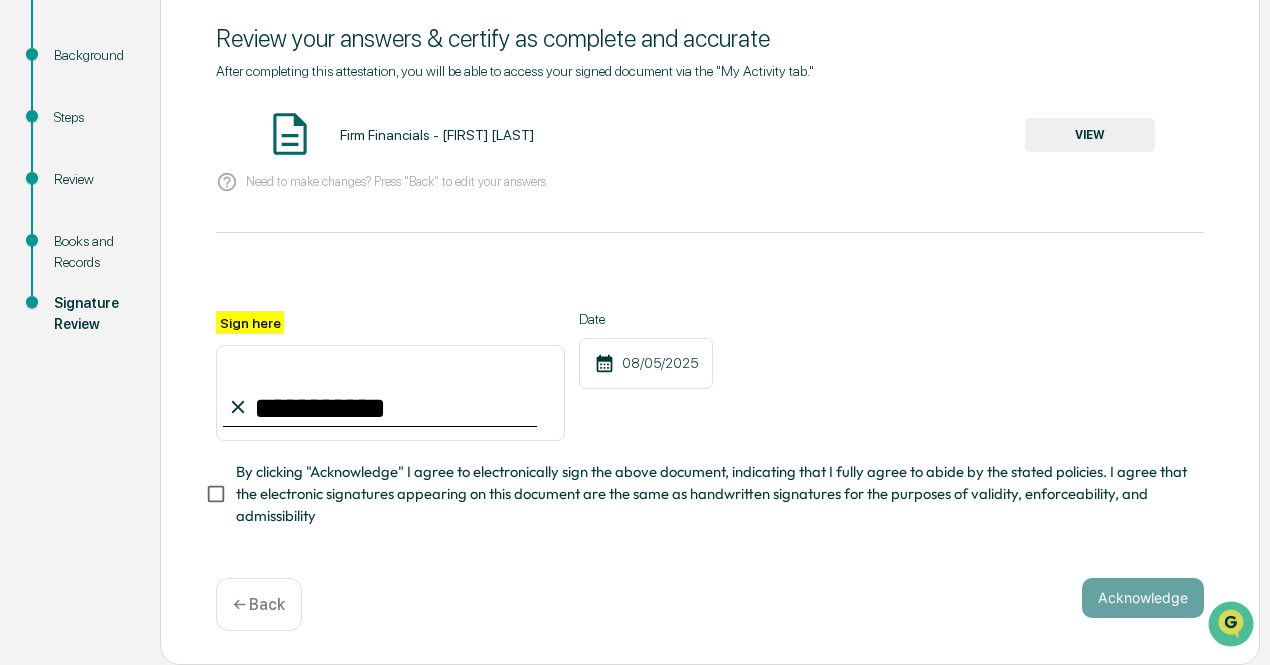 type on "**********" 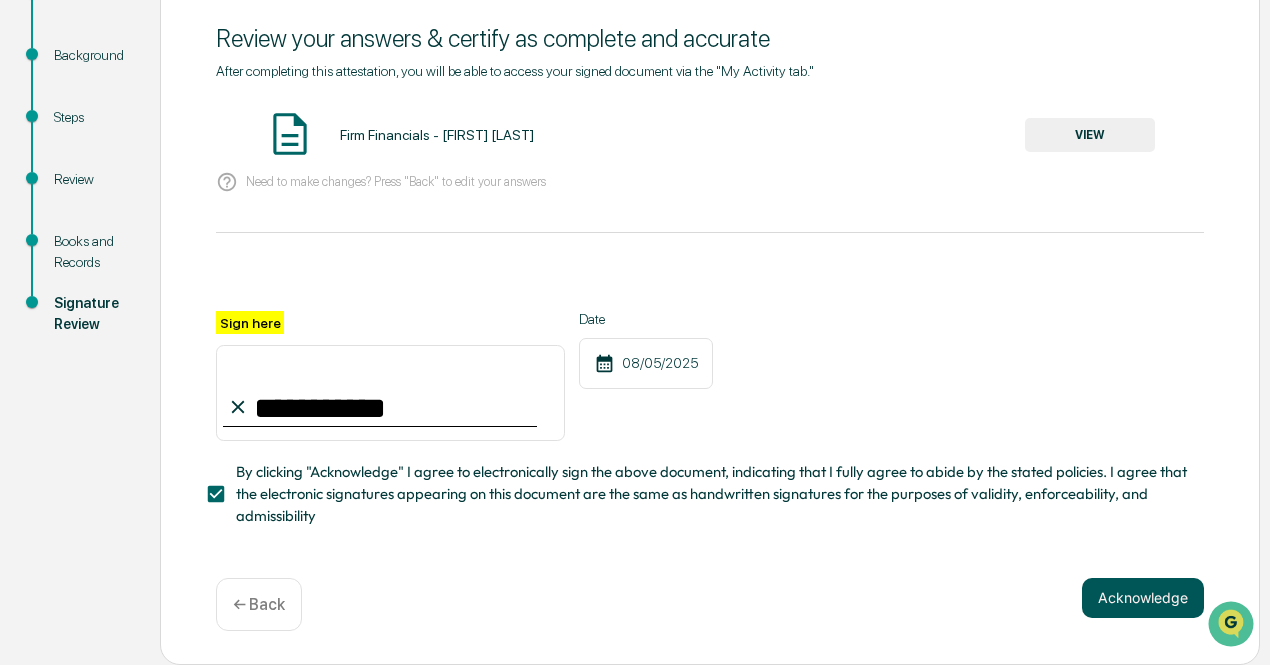 click on "Acknowledge" at bounding box center (1143, 598) 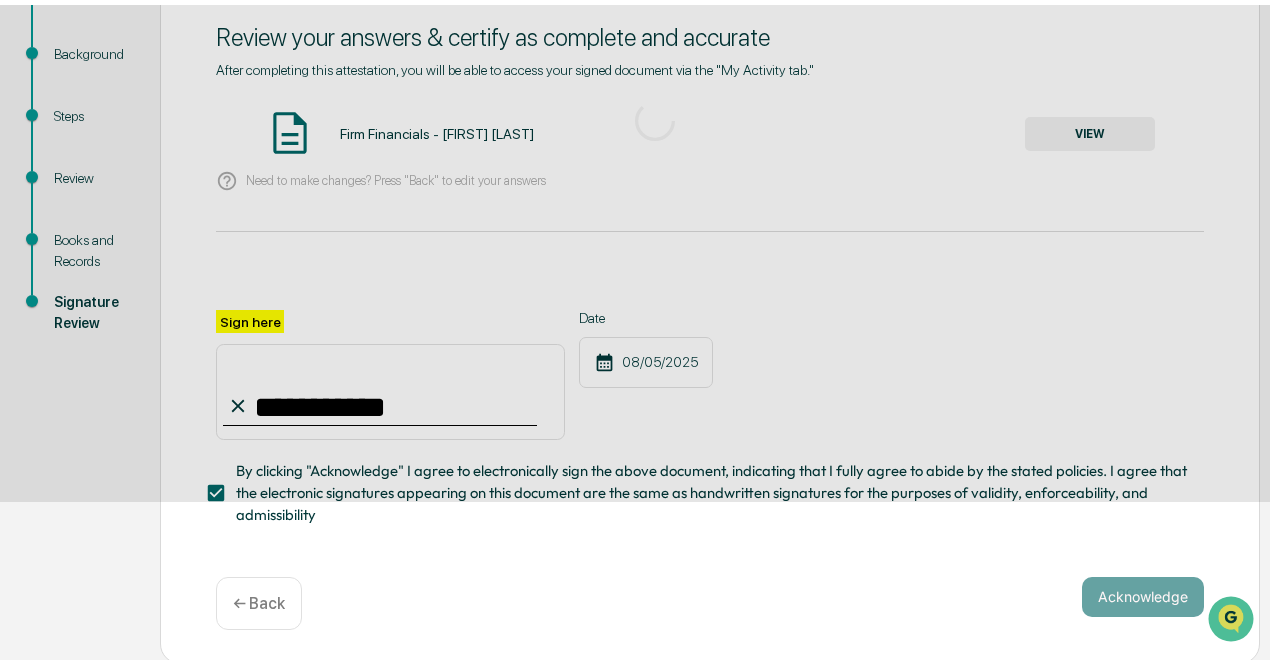 scroll, scrollTop: 140, scrollLeft: 0, axis: vertical 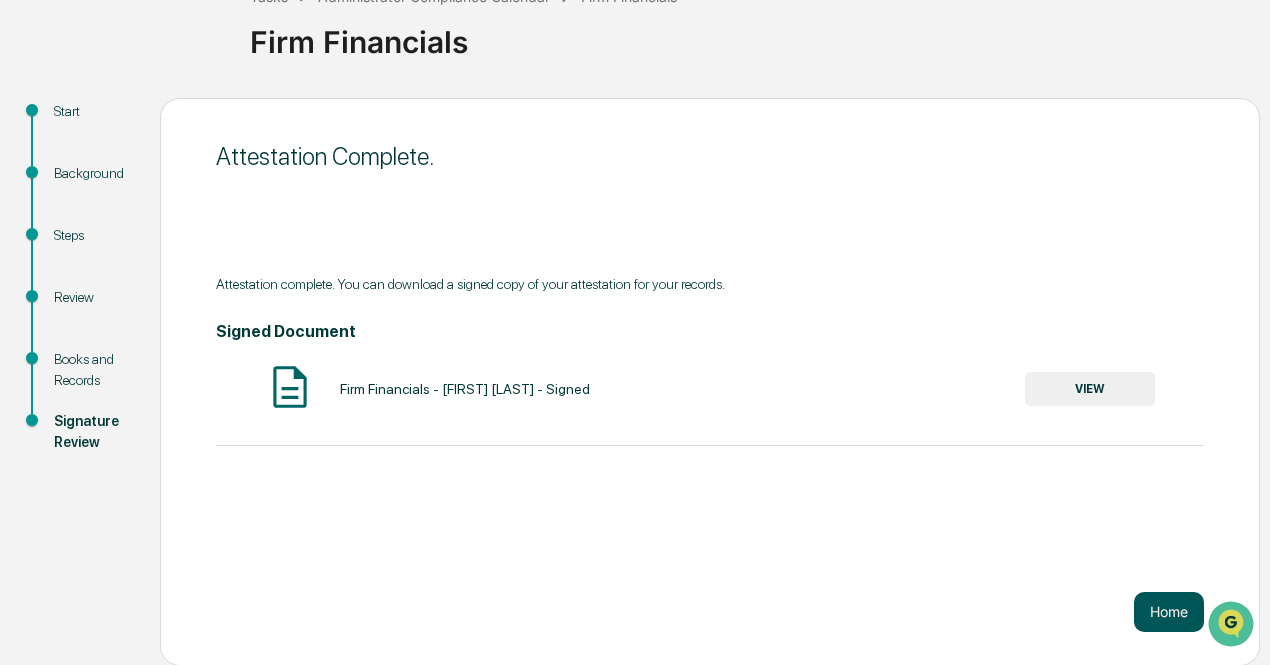 click on "Home" at bounding box center [1169, 612] 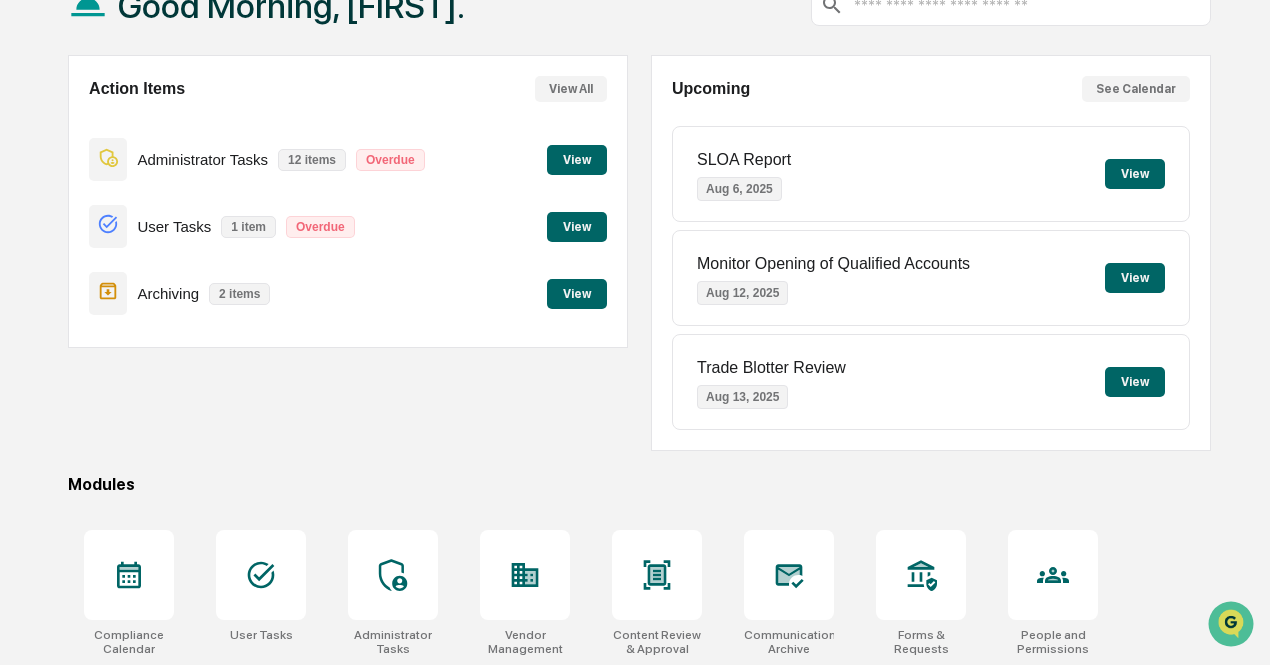 scroll, scrollTop: 240, scrollLeft: 0, axis: vertical 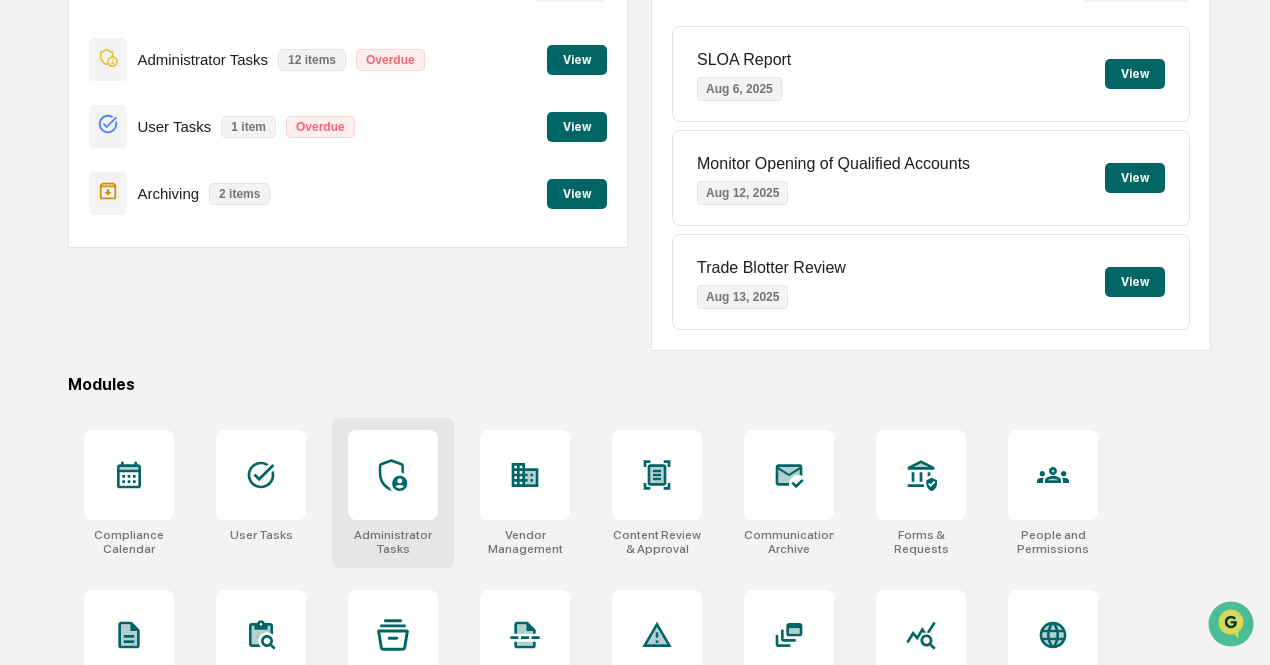 click 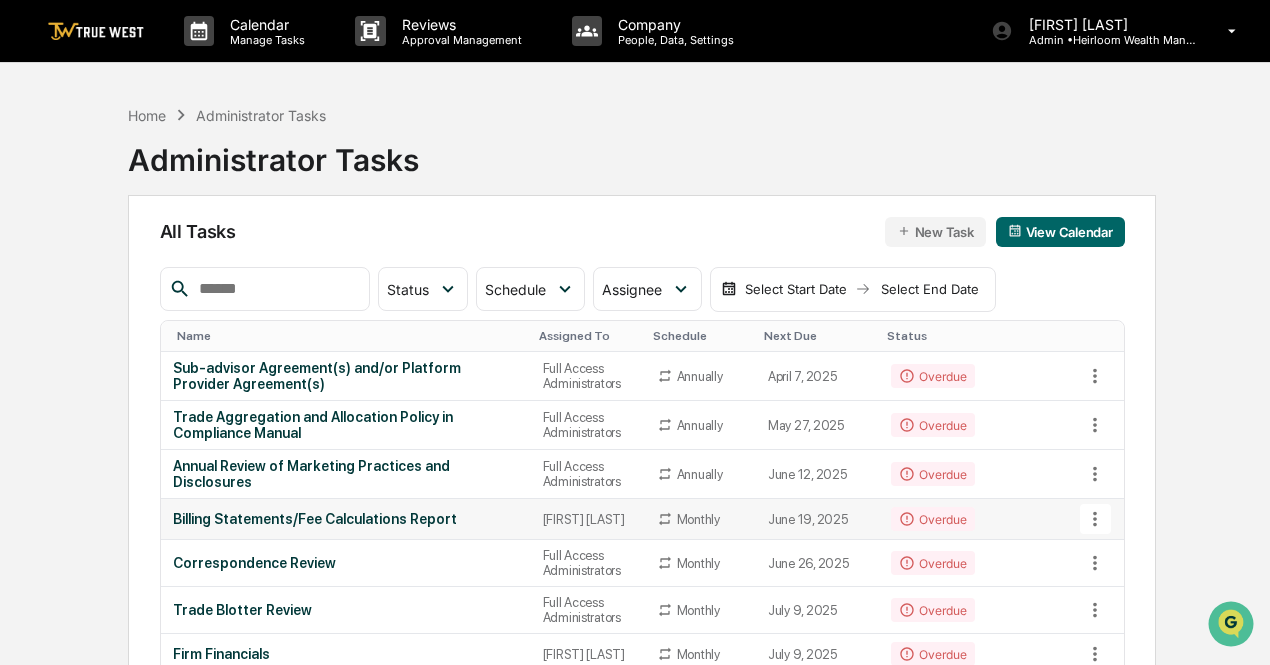 scroll, scrollTop: 100, scrollLeft: 0, axis: vertical 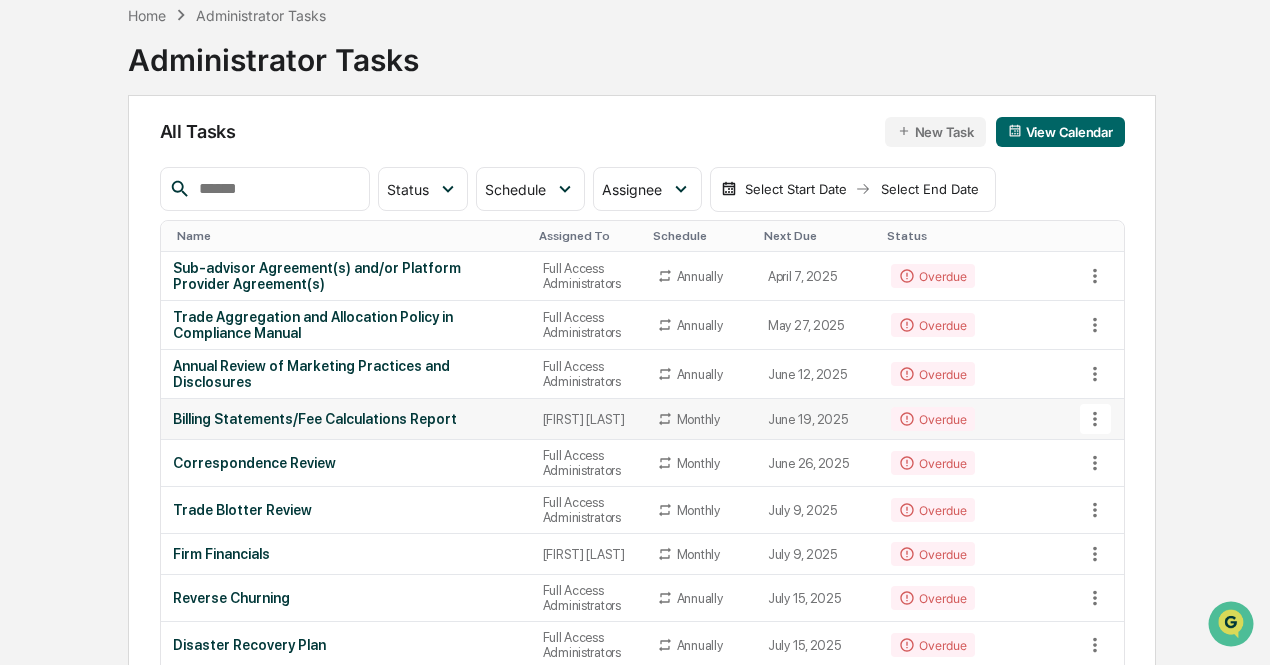click on "Billing Statements/Fee Calculations Report" at bounding box center [346, 419] 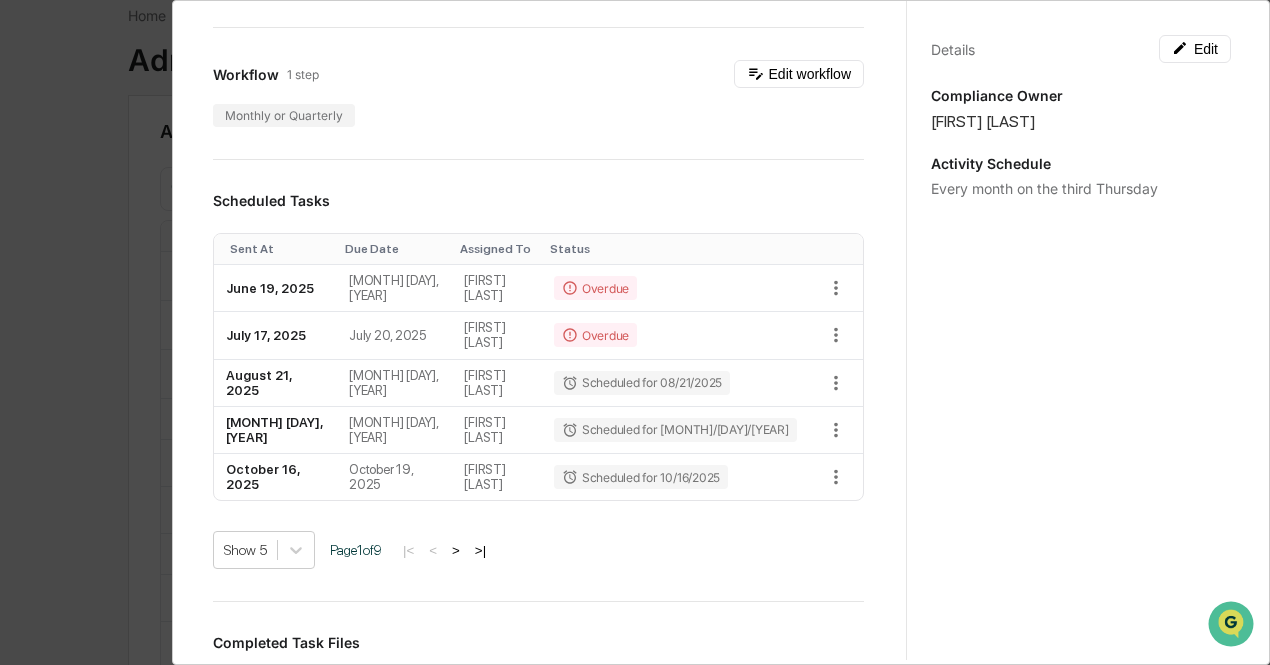 scroll, scrollTop: 149, scrollLeft: 0, axis: vertical 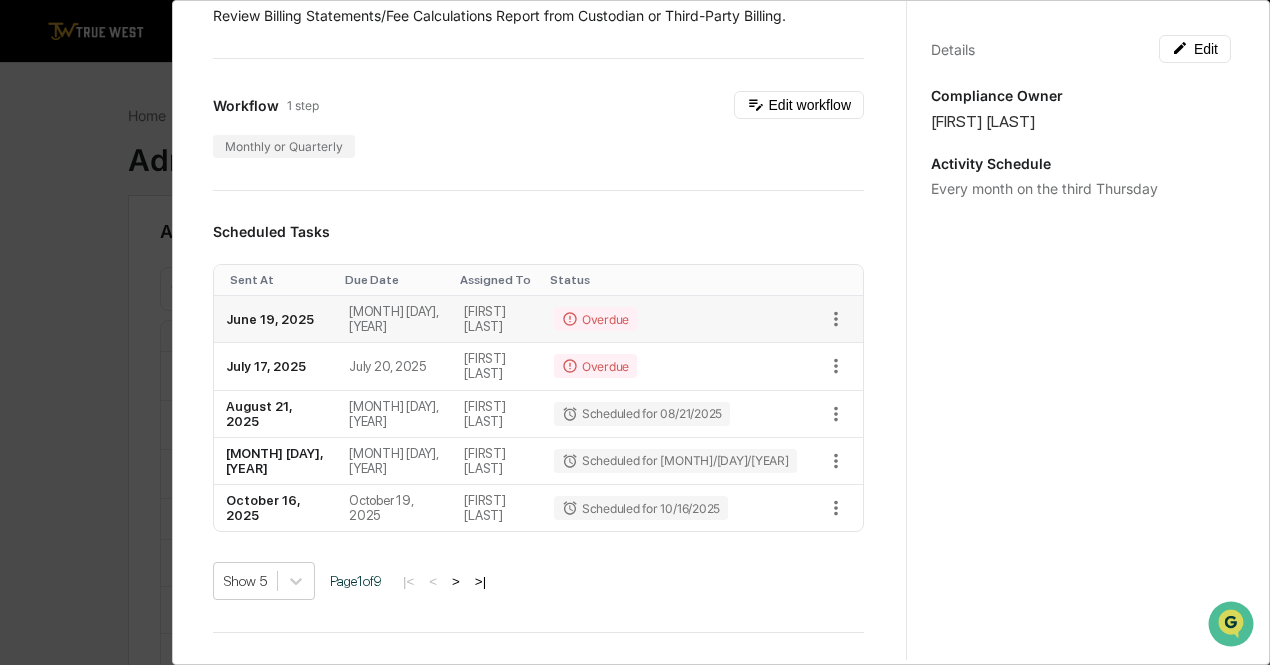 click on "June 19, 2025" at bounding box center (275, 319) 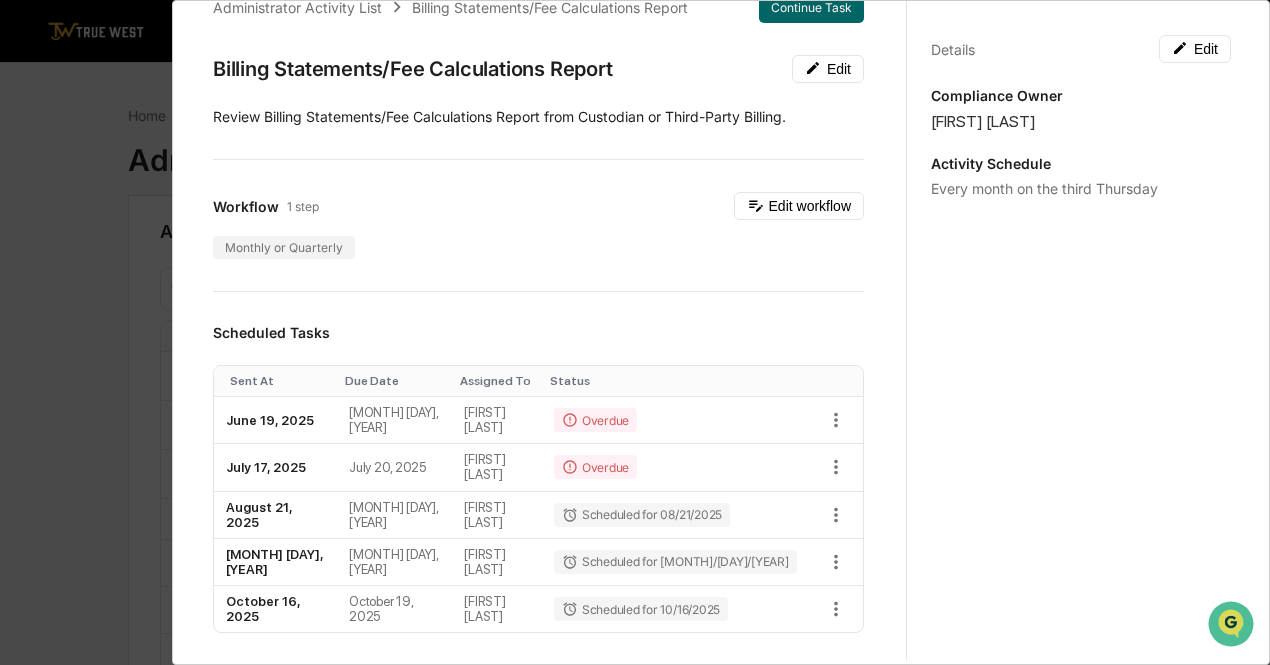 scroll, scrollTop: 0, scrollLeft: 0, axis: both 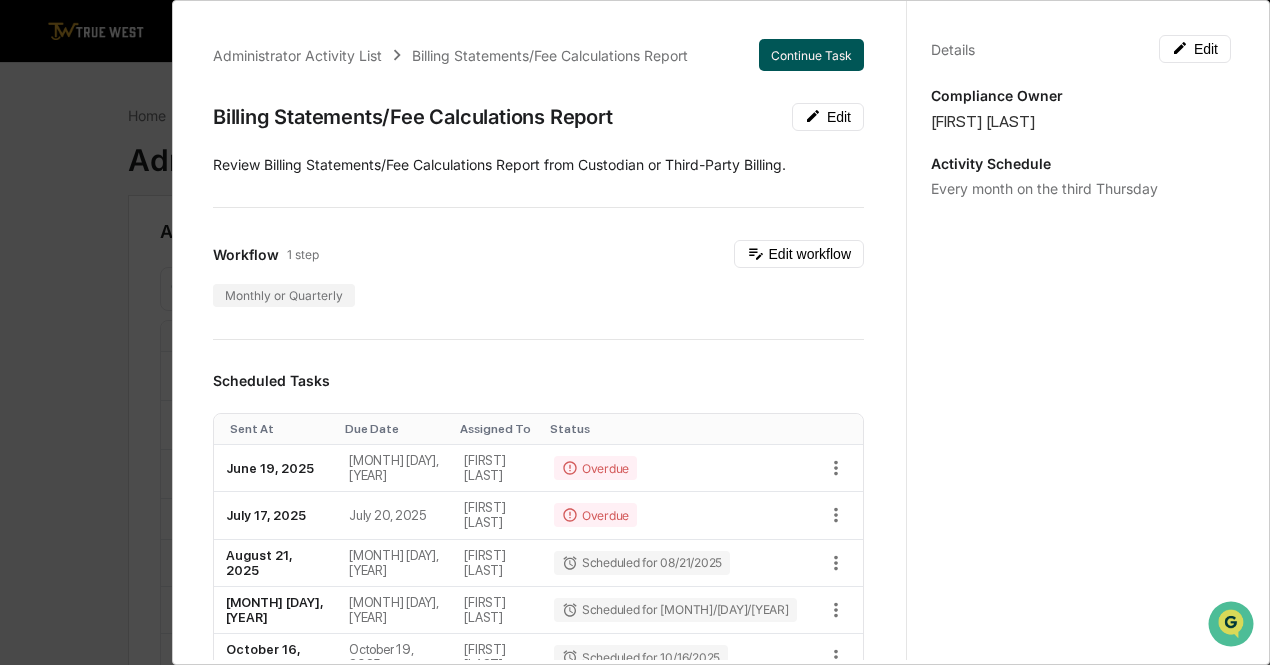 click on "Continue Task" at bounding box center (811, 55) 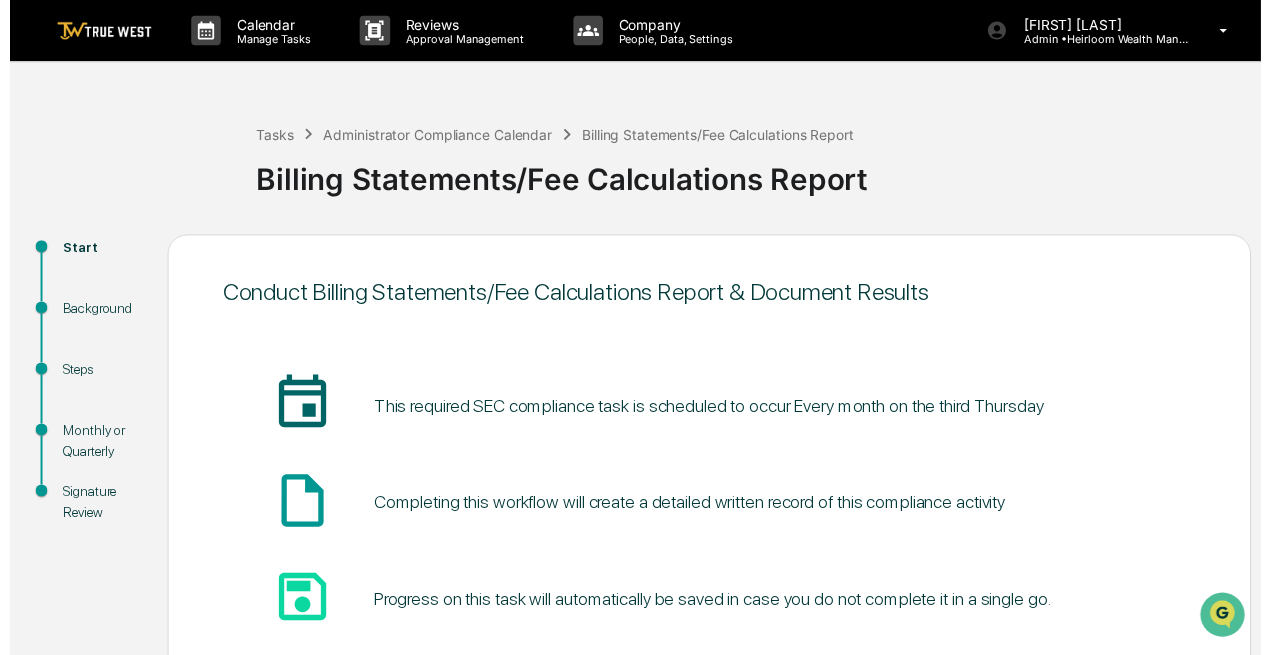 scroll, scrollTop: 140, scrollLeft: 0, axis: vertical 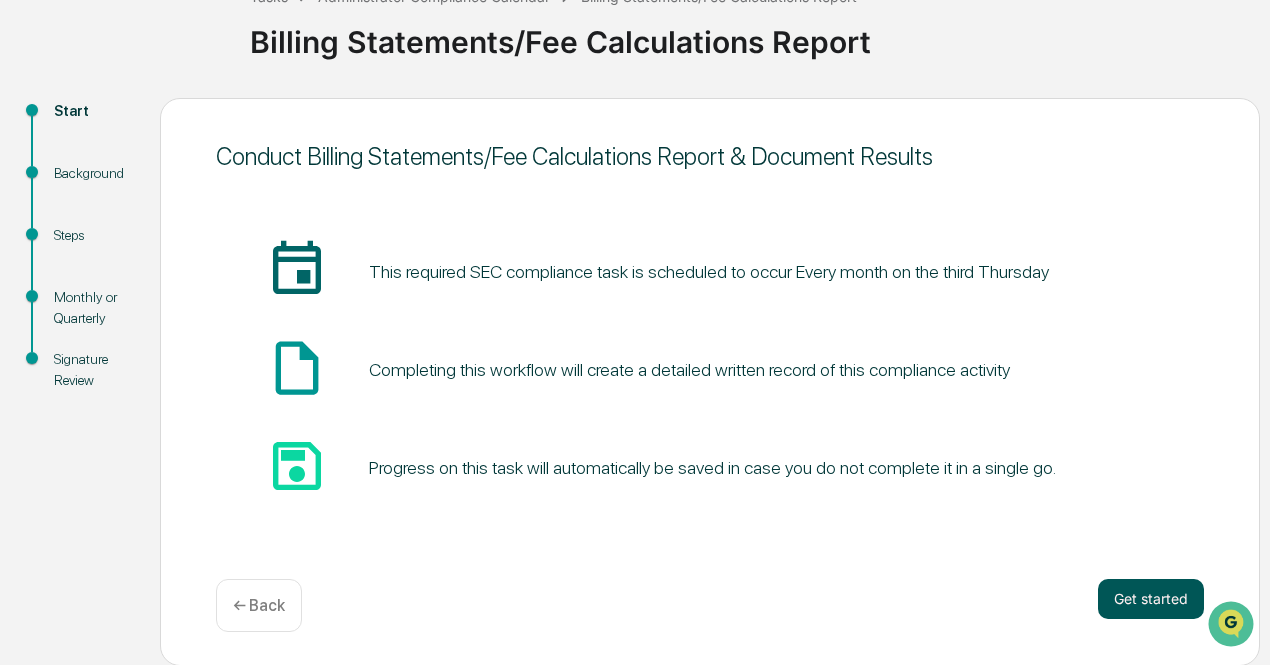 click on "Get started" at bounding box center [1151, 599] 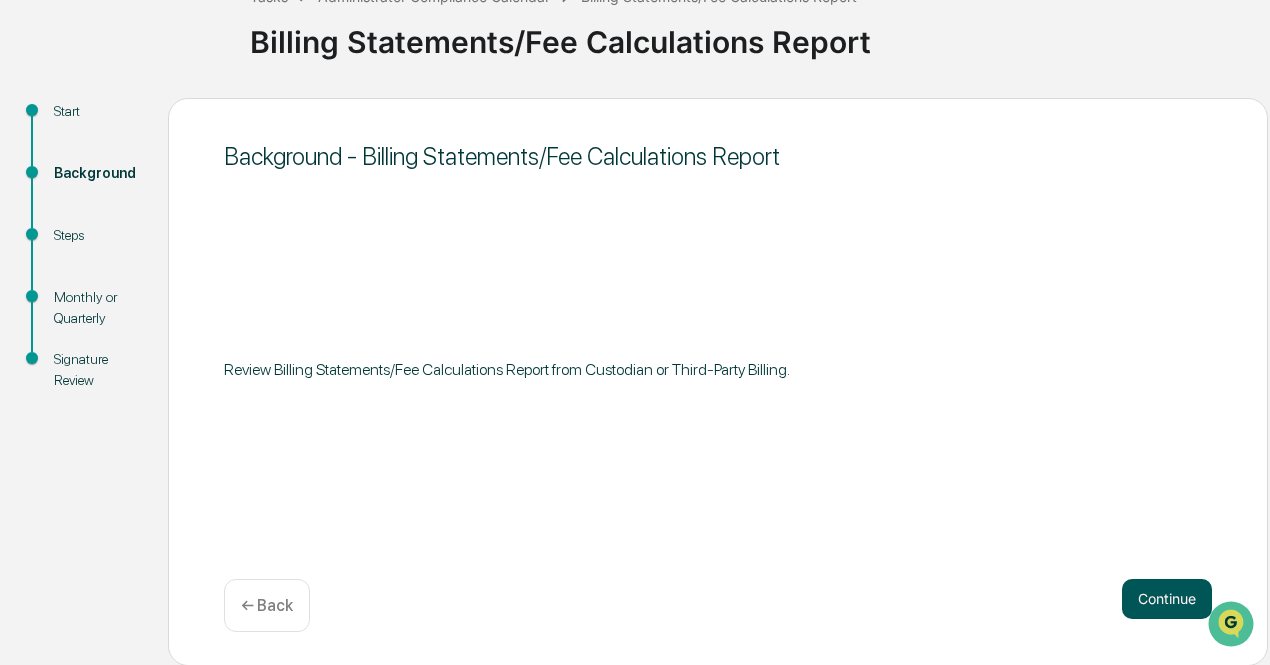 click on "Continue" at bounding box center [1167, 599] 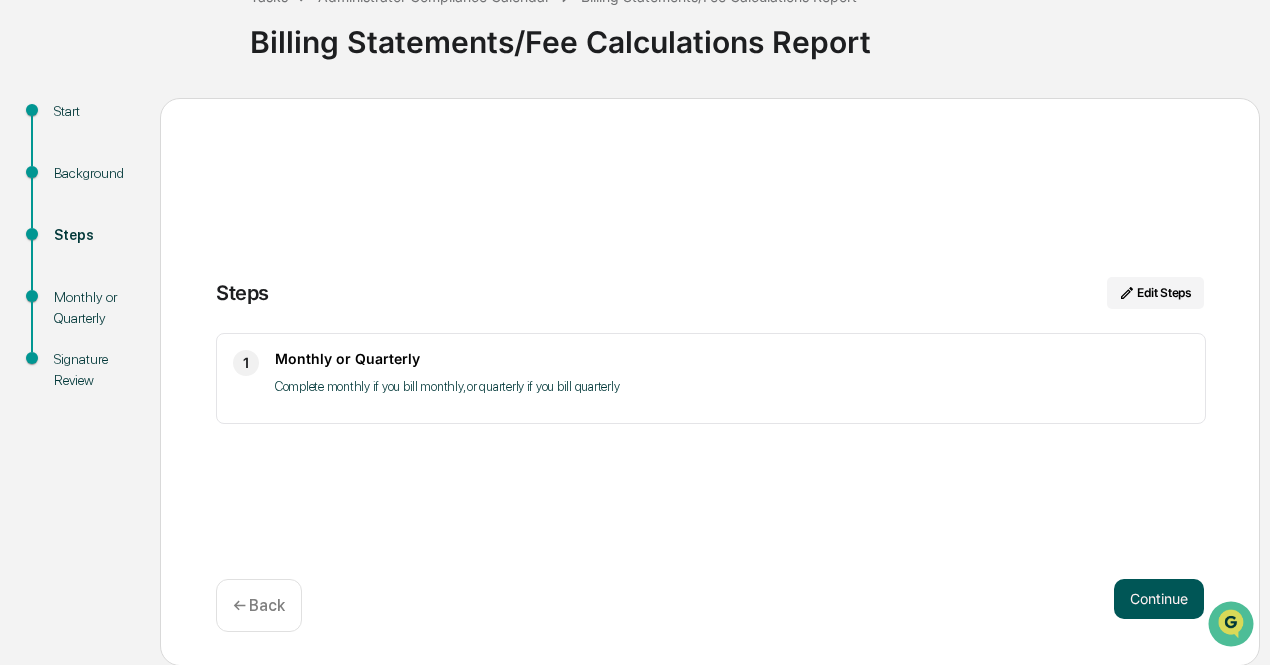 click on "Continue" at bounding box center [1159, 599] 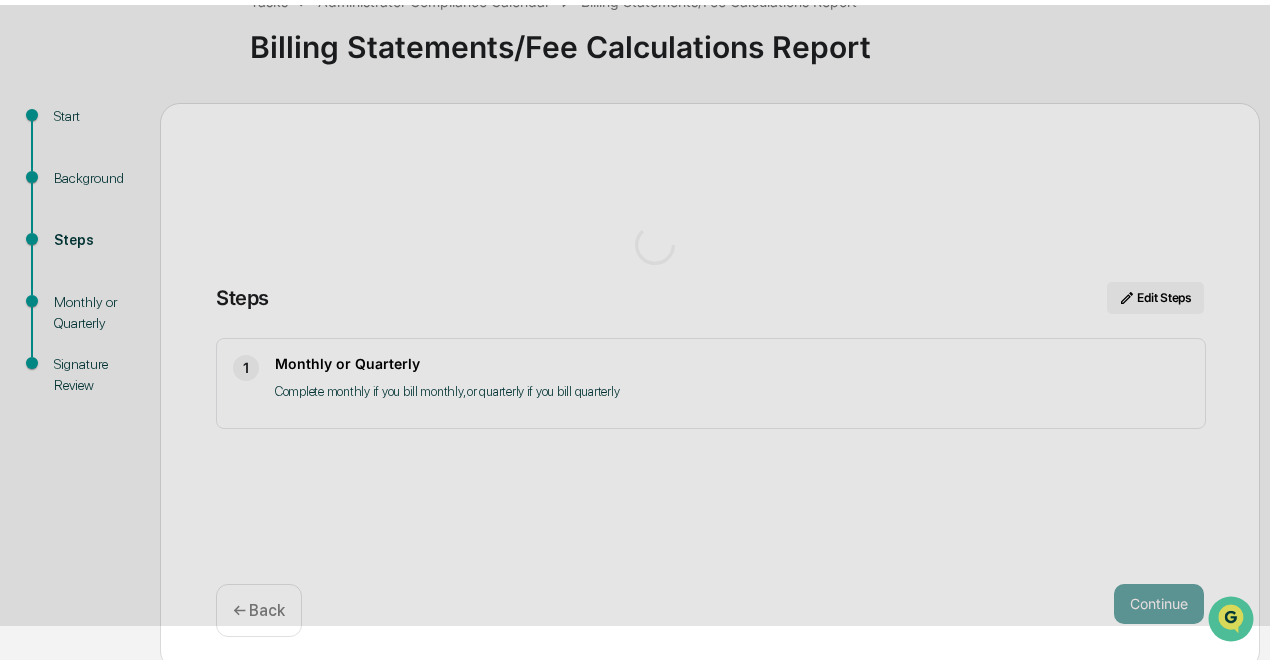 scroll, scrollTop: 24, scrollLeft: 0, axis: vertical 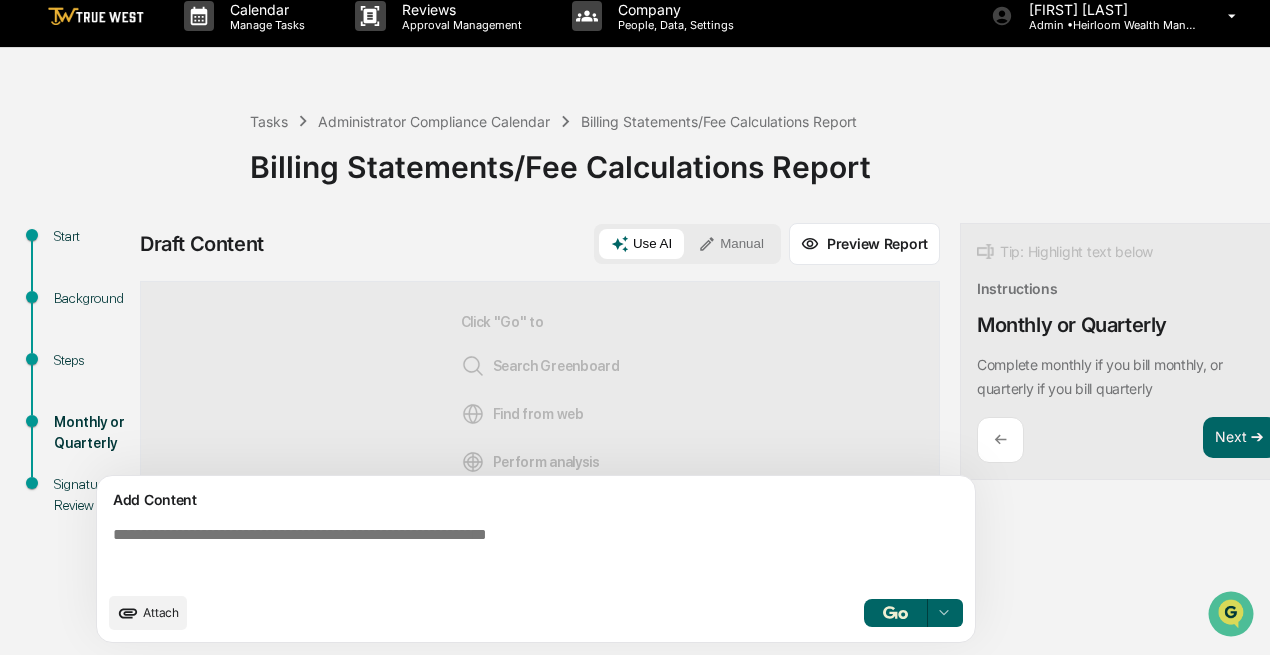click at bounding box center (540, 554) 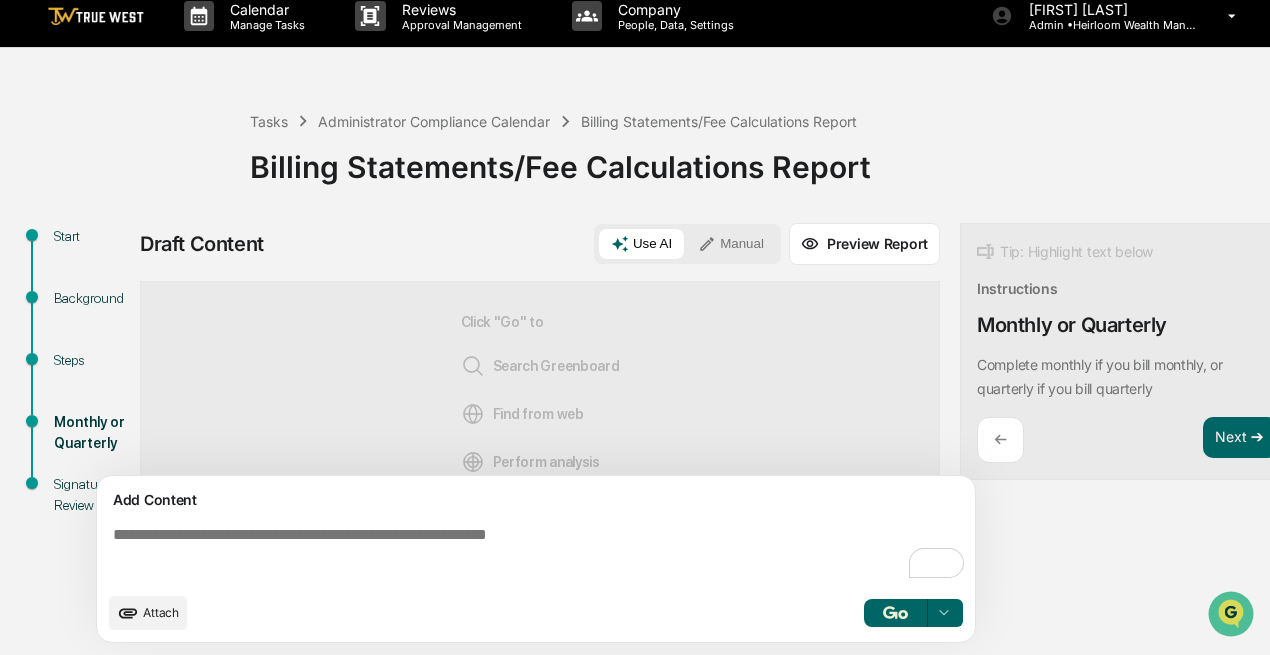 click on "Manual" at bounding box center [731, 244] 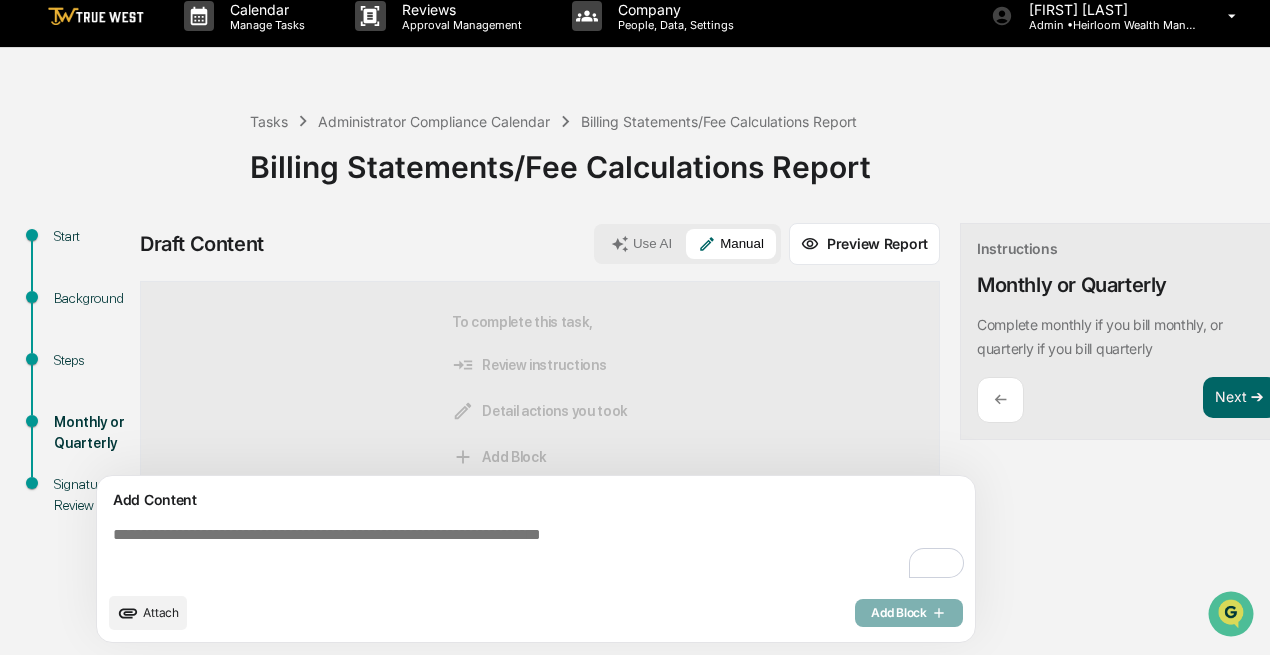 click at bounding box center (540, 554) 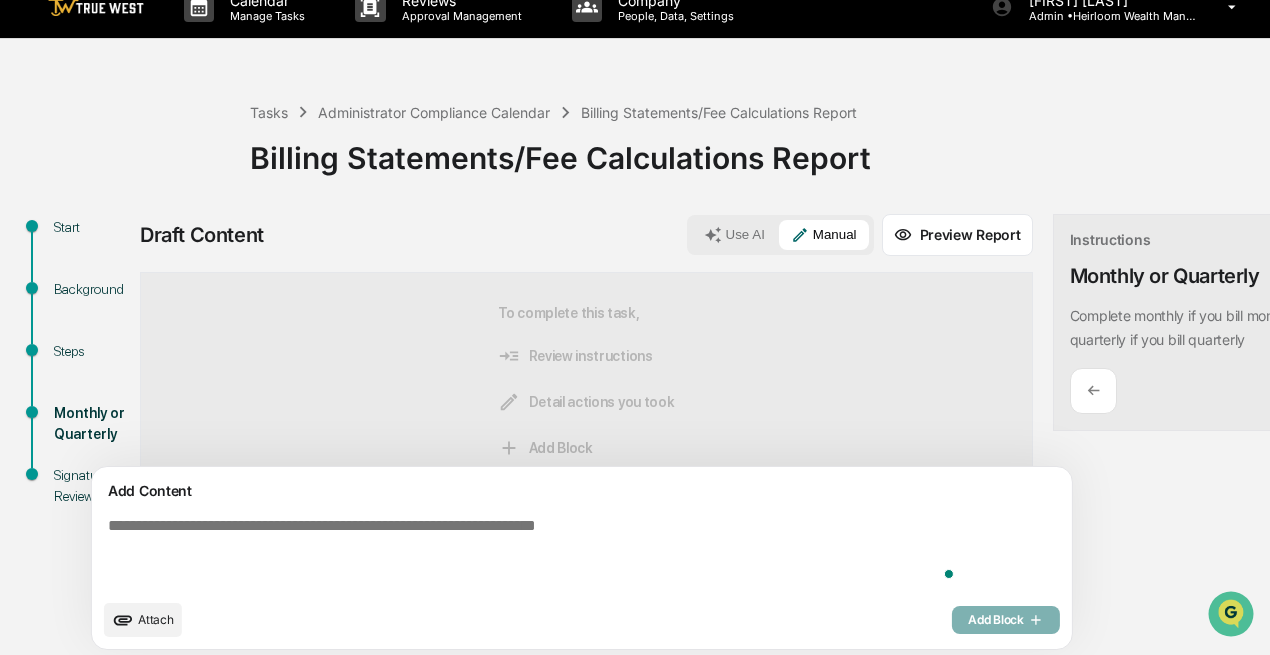 type on "*" 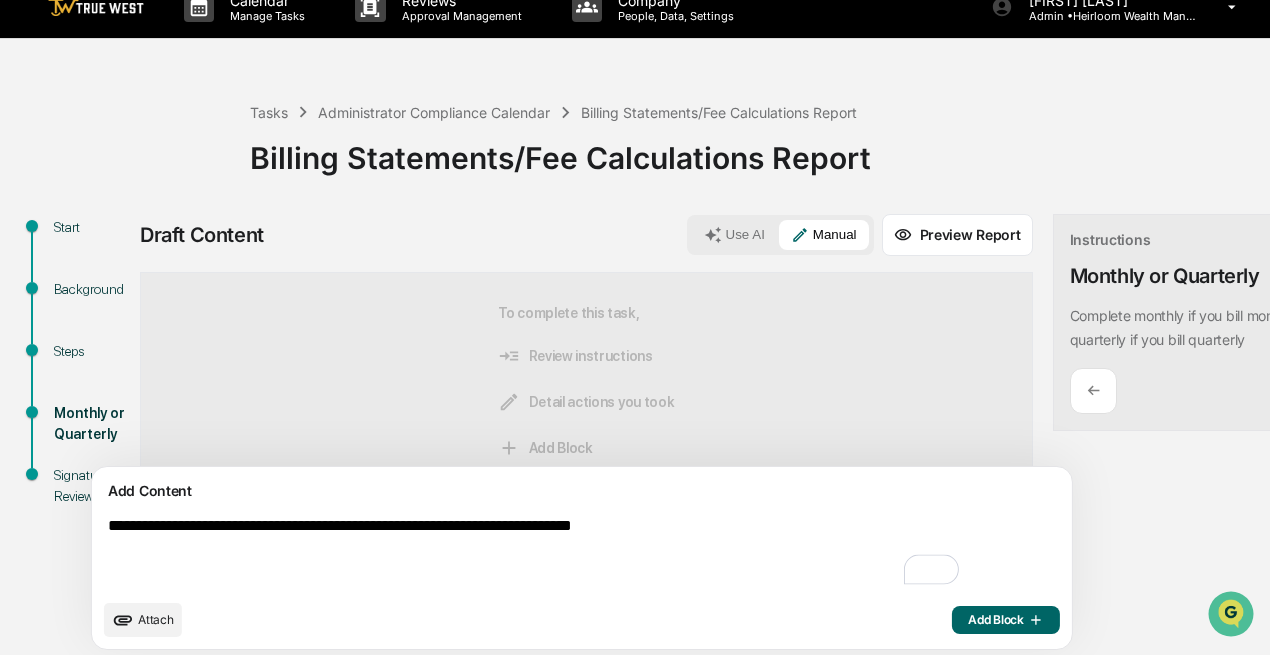 type on "**********" 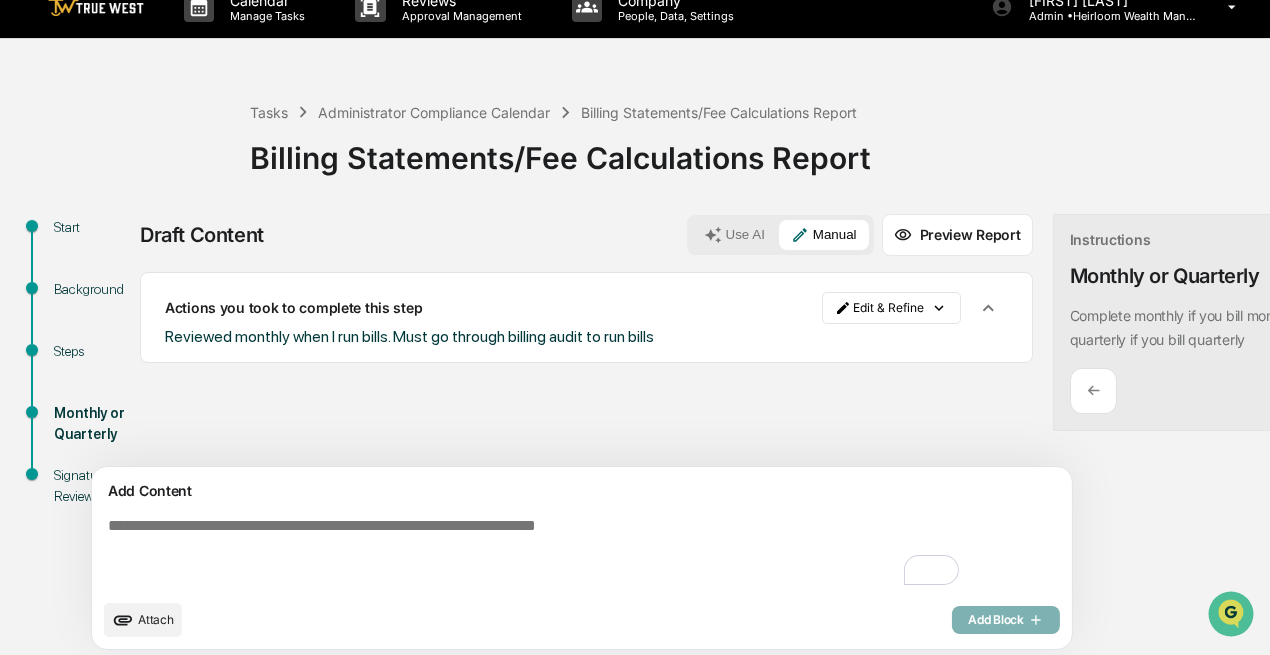 click on "Next ➔" at bounding box center [1332, 389] 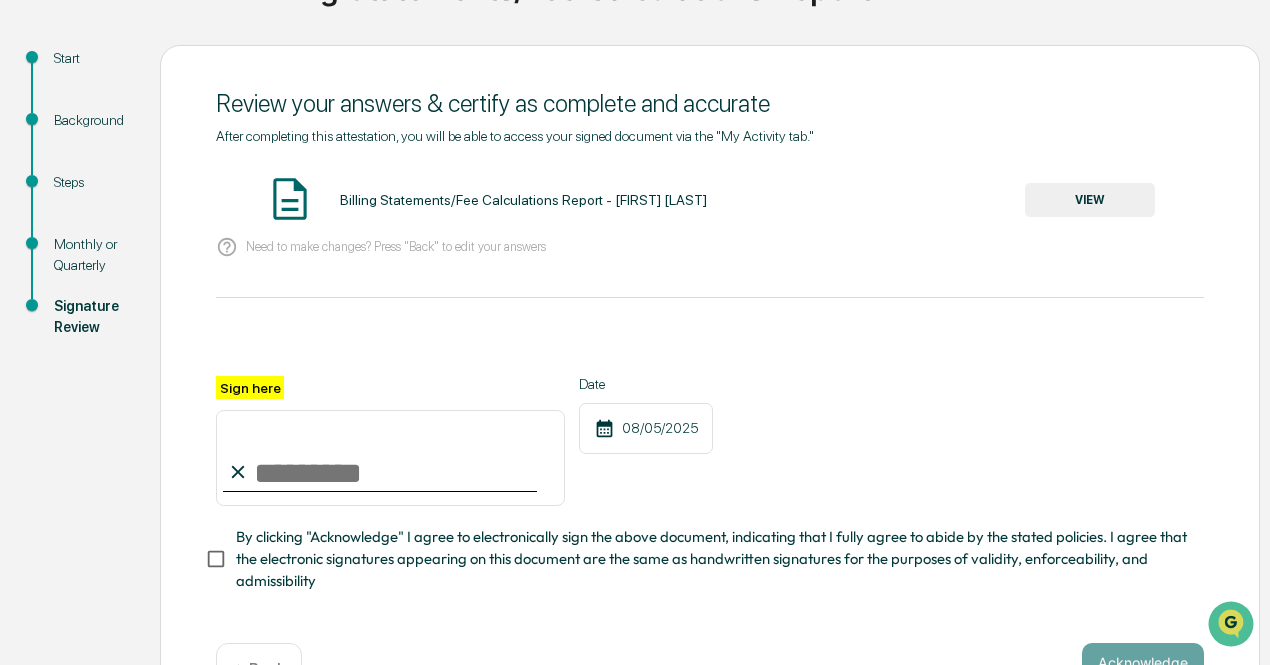 scroll, scrollTop: 224, scrollLeft: 0, axis: vertical 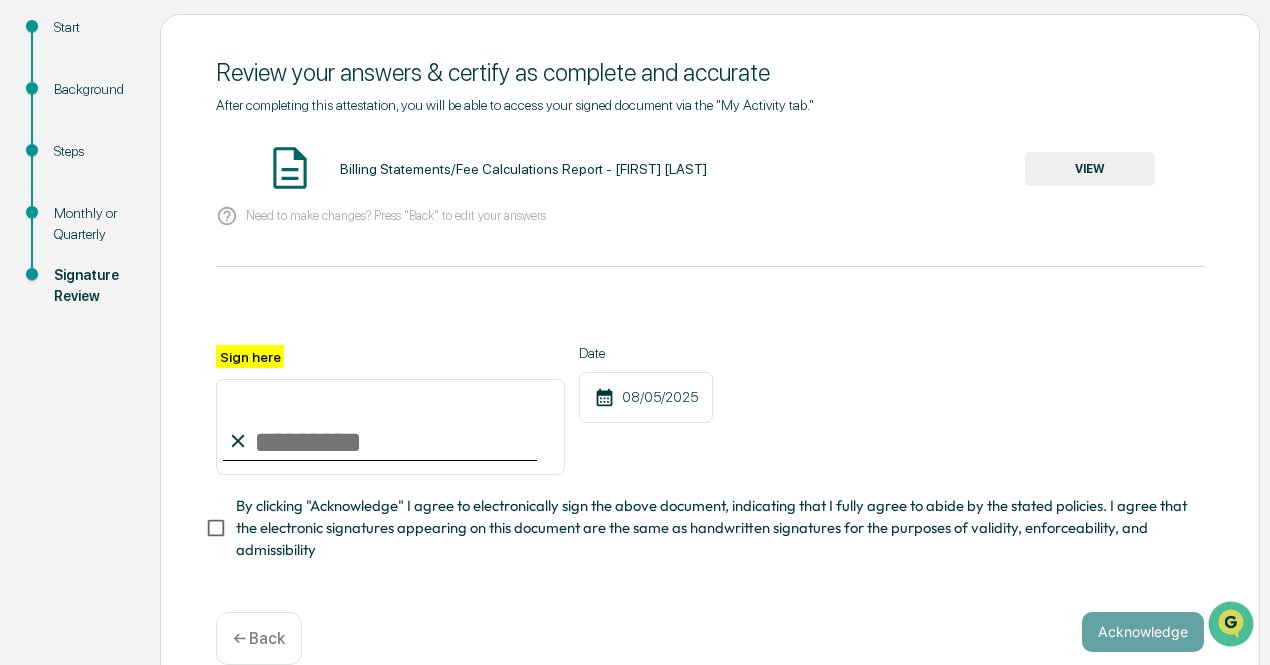 click on "Sign here" at bounding box center [390, 427] 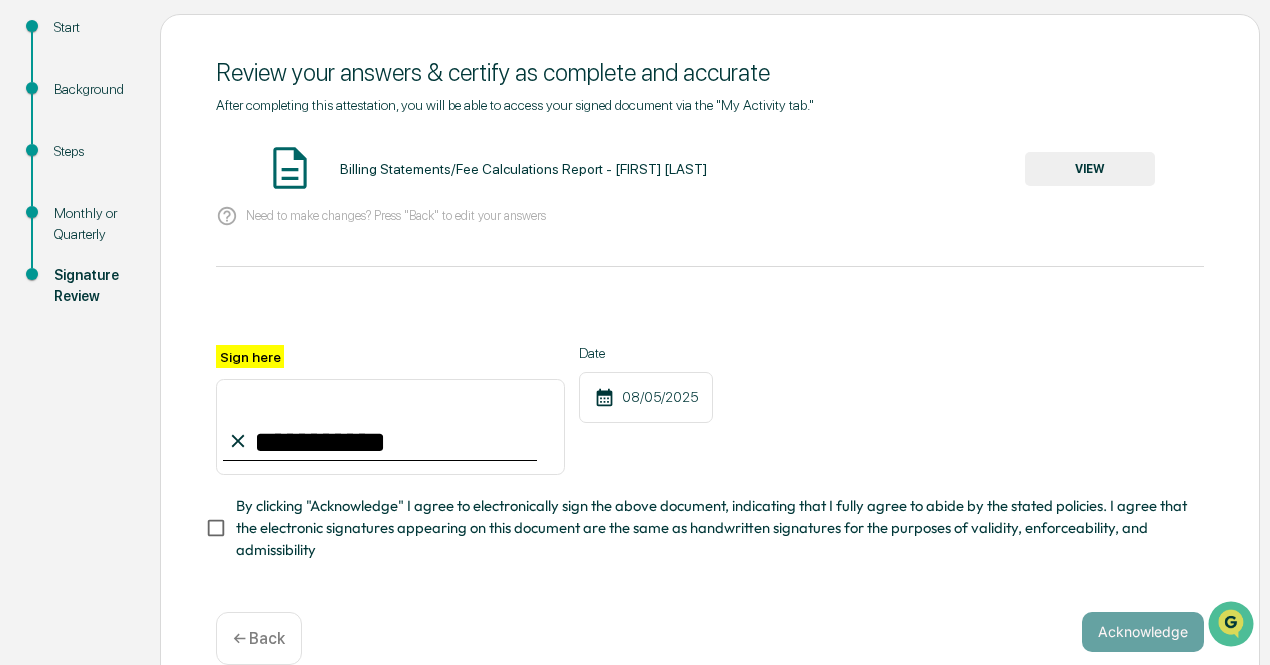 type on "**********" 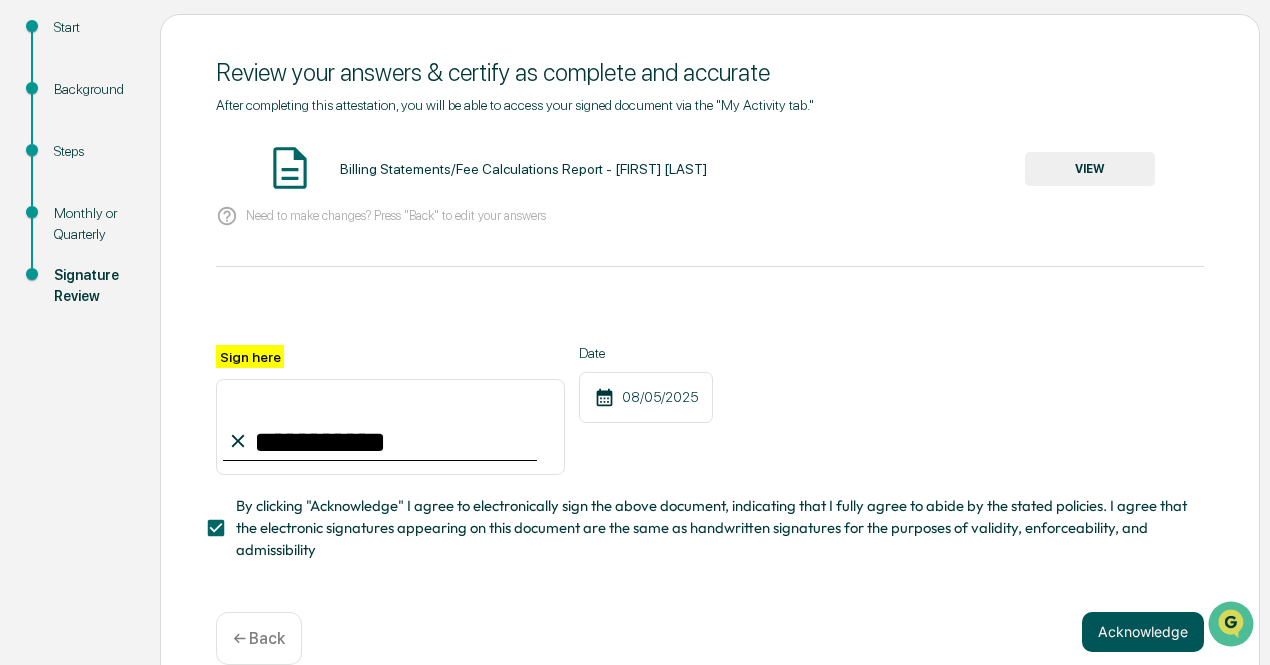 click on "Acknowledge" at bounding box center [1143, 632] 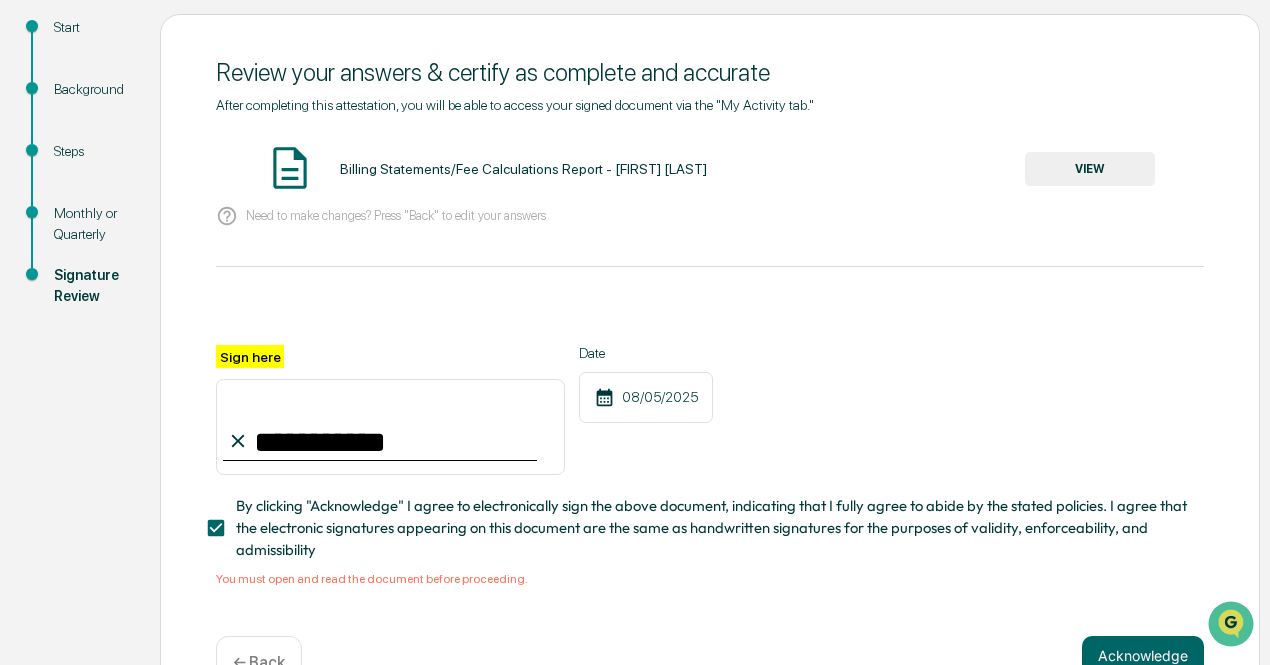 click on "VIEW" at bounding box center [1090, 169] 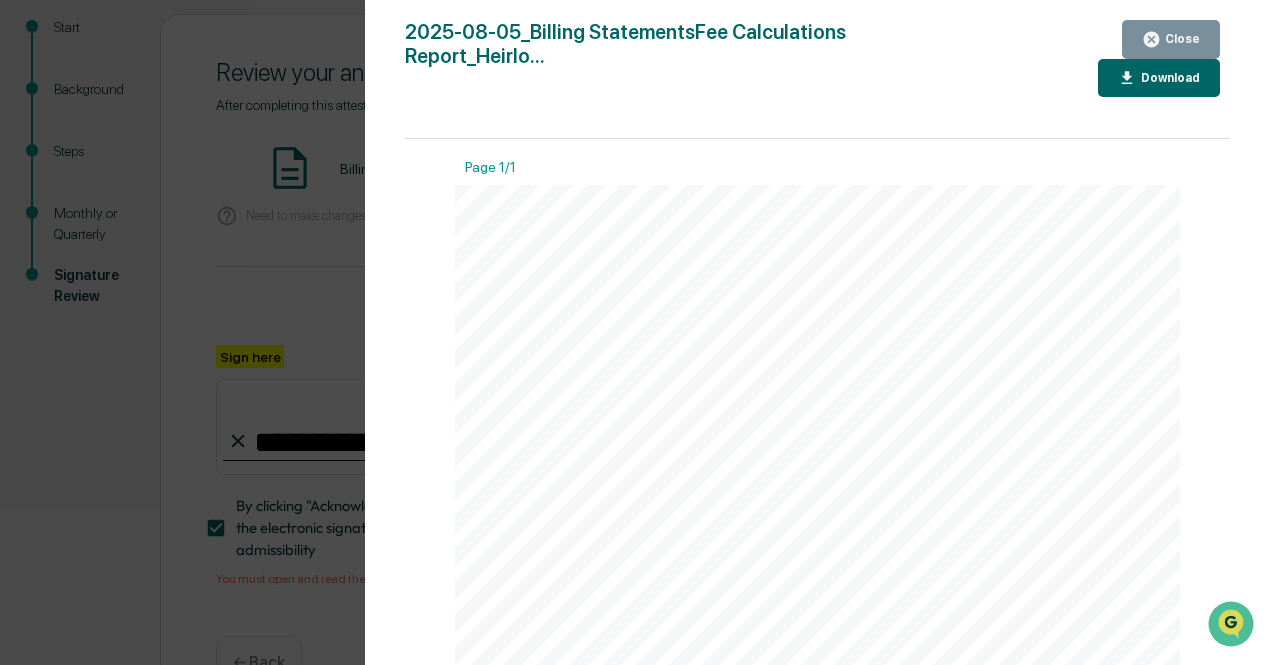 click on "Download" at bounding box center [1168, 78] 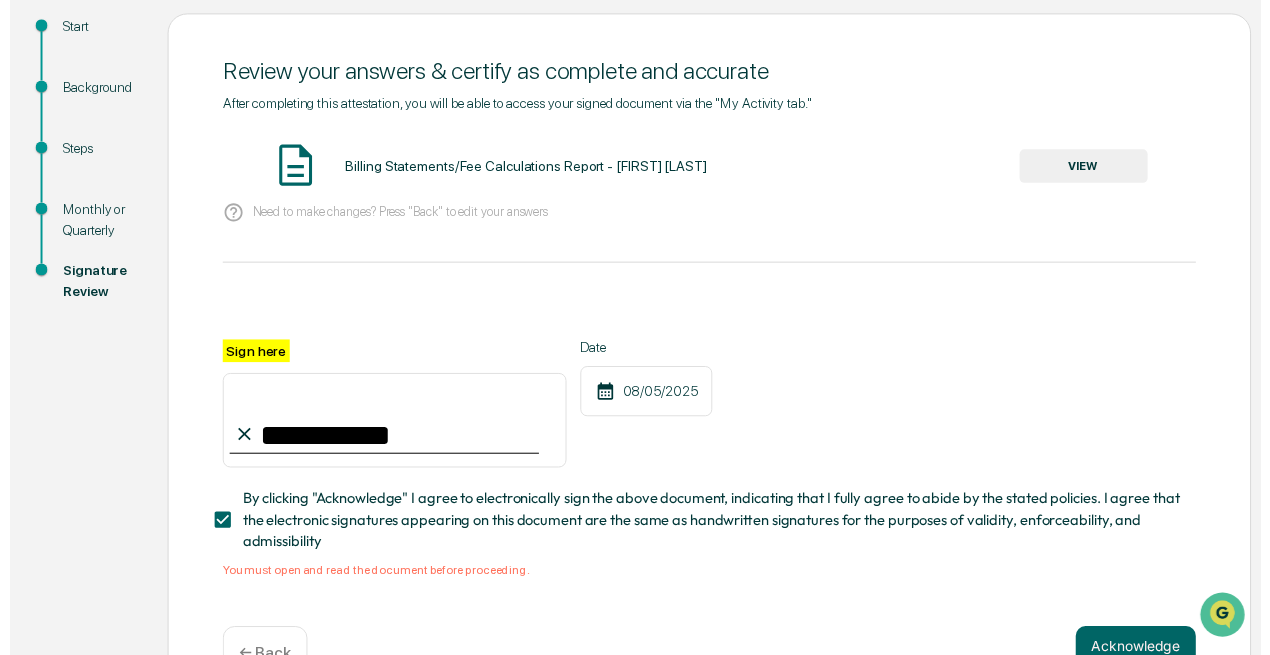scroll, scrollTop: 288, scrollLeft: 0, axis: vertical 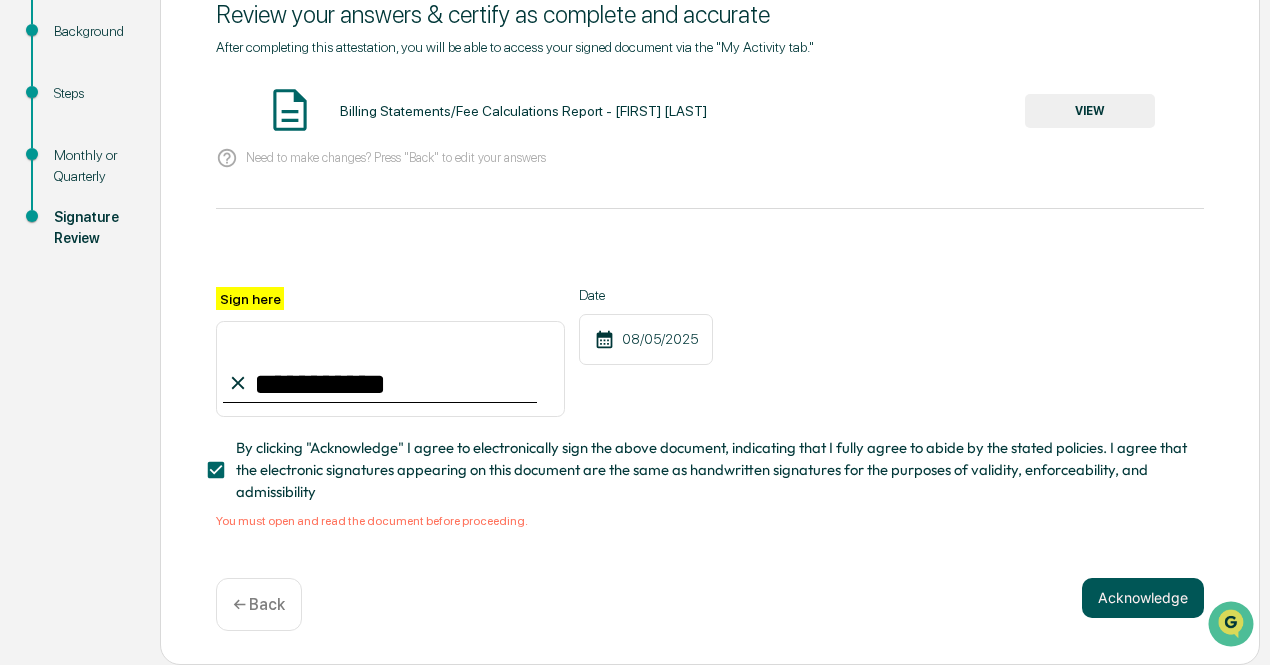 click on "Acknowledge" at bounding box center (1143, 598) 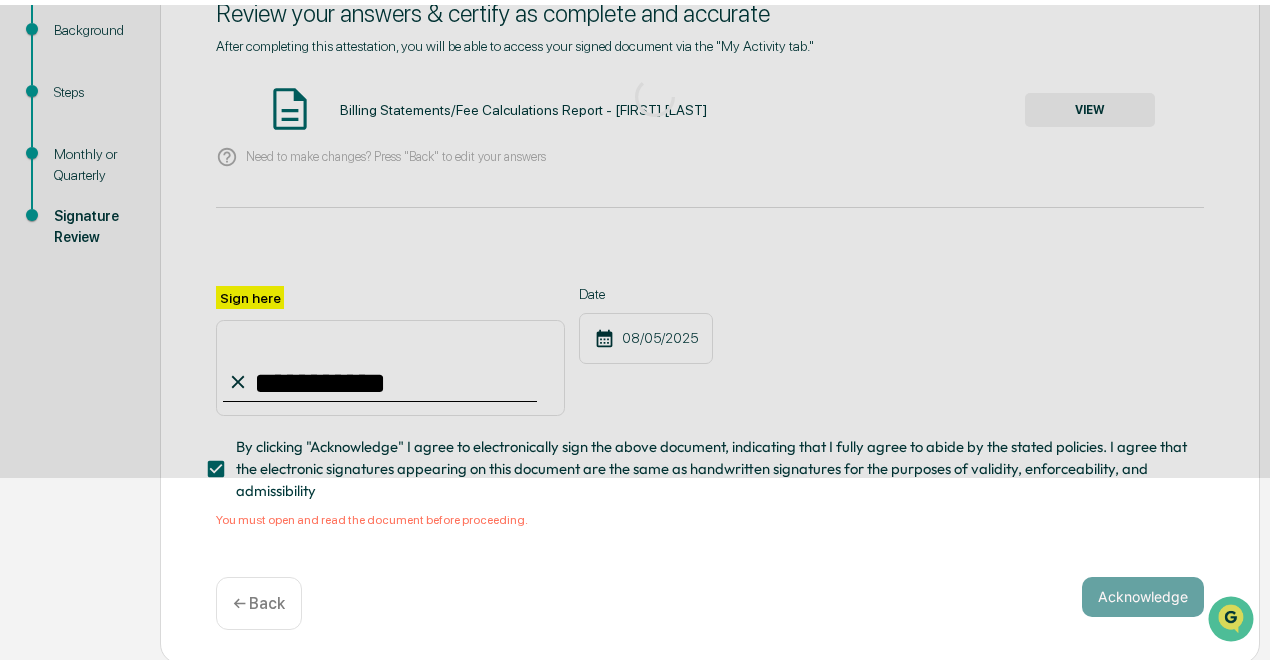 scroll, scrollTop: 140, scrollLeft: 0, axis: vertical 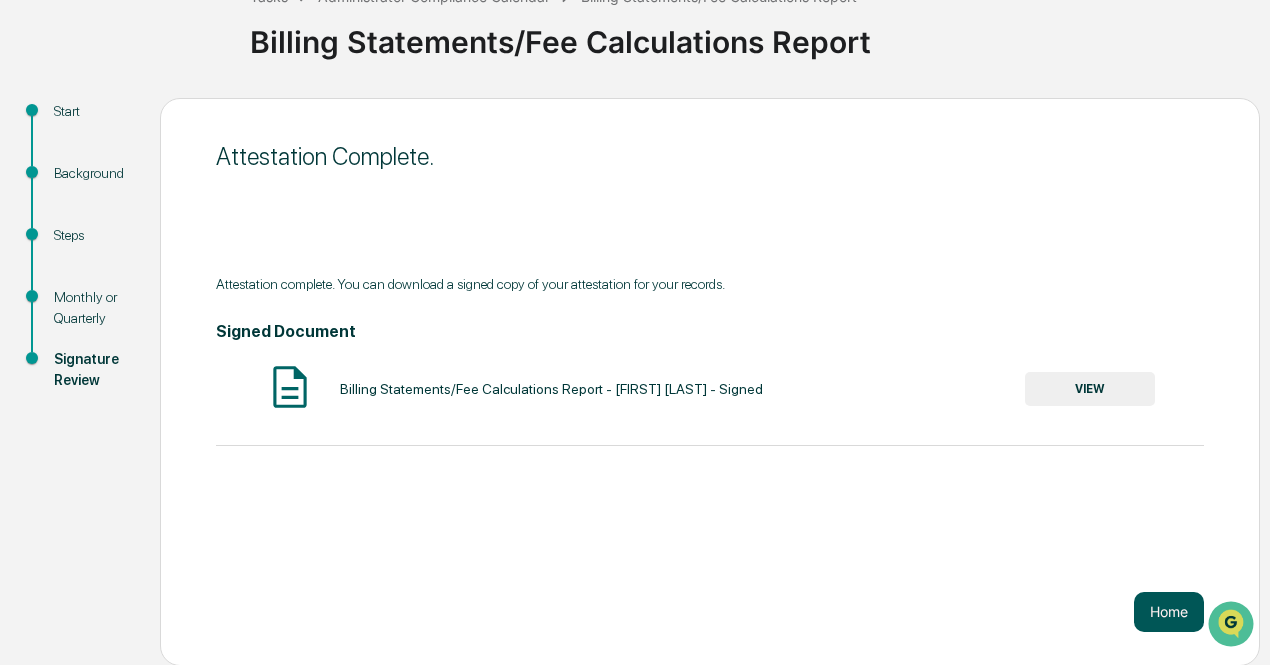 click on "Home" at bounding box center [1169, 612] 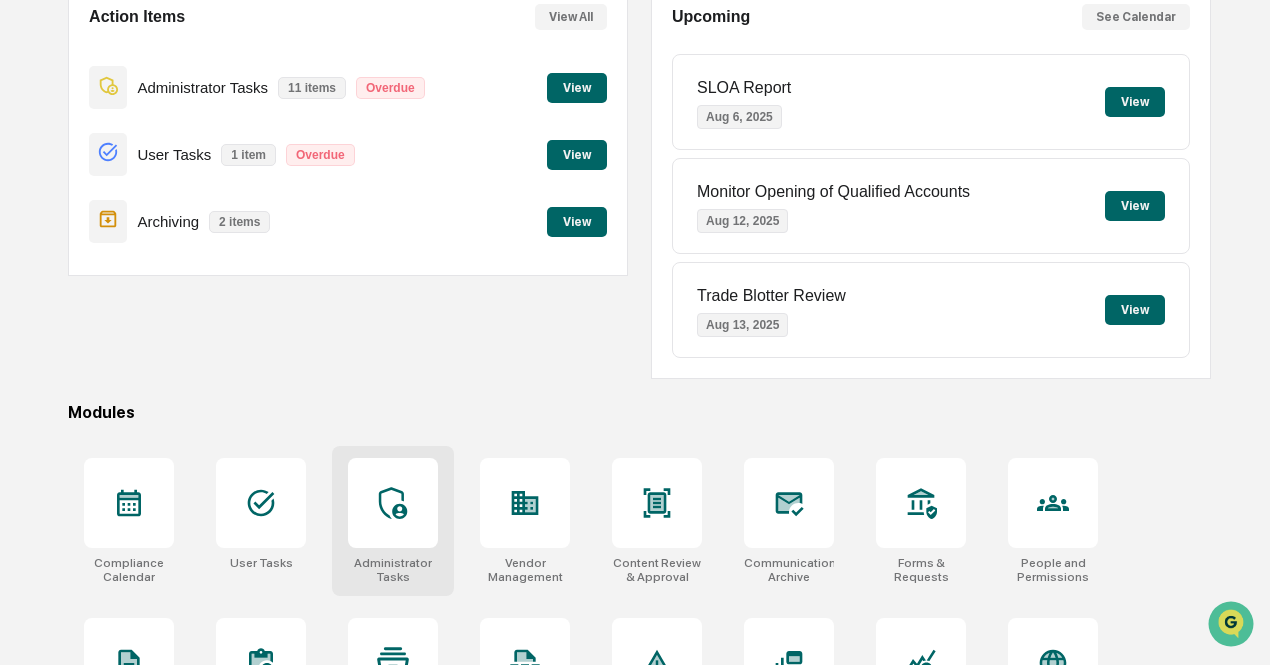 scroll, scrollTop: 240, scrollLeft: 0, axis: vertical 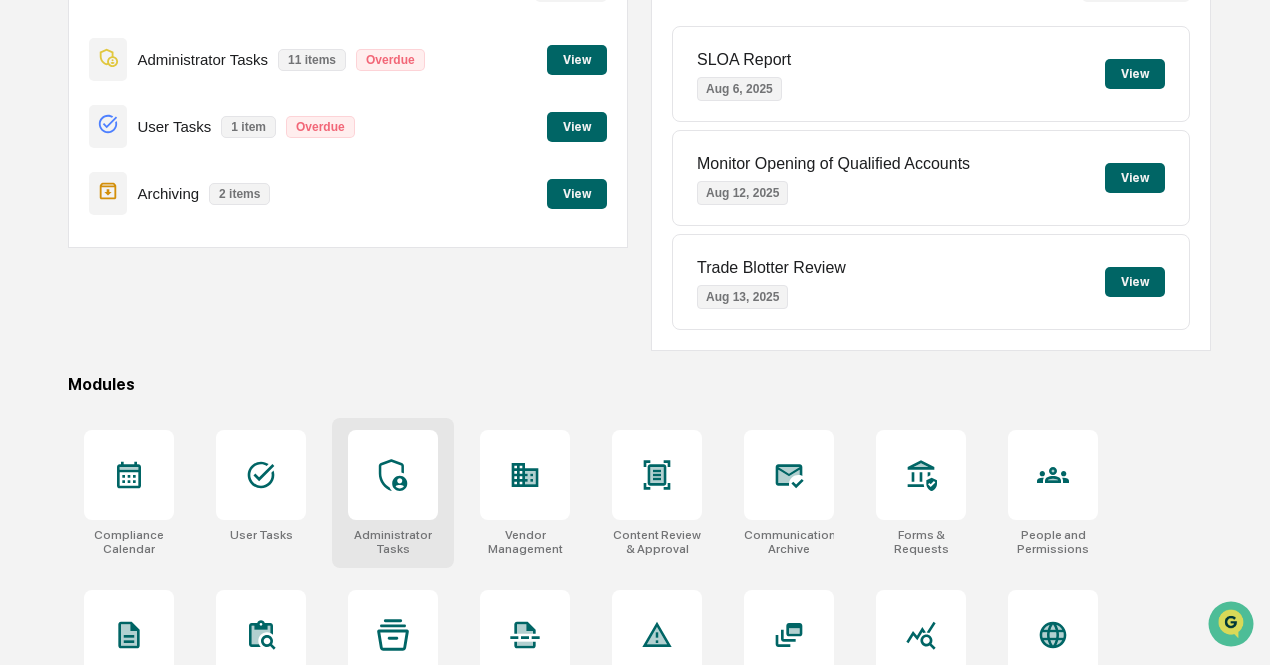 click at bounding box center (393, 475) 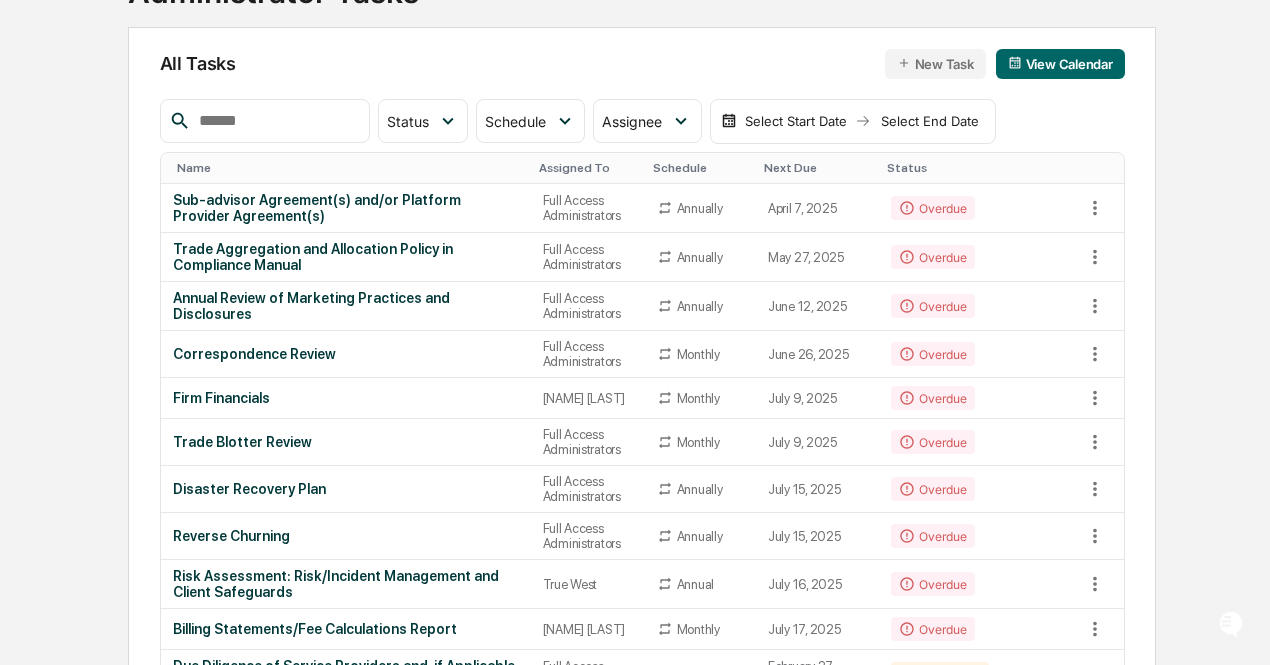 scroll, scrollTop: 200, scrollLeft: 0, axis: vertical 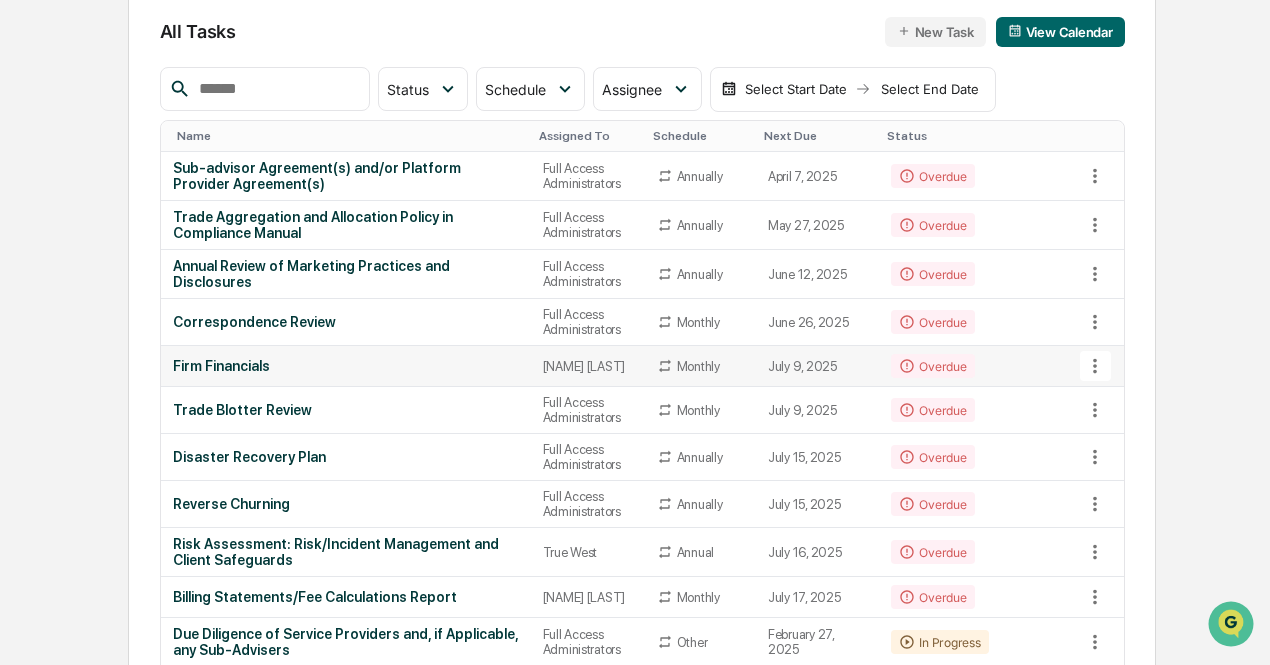 click on "Firm Financials" at bounding box center [346, 366] 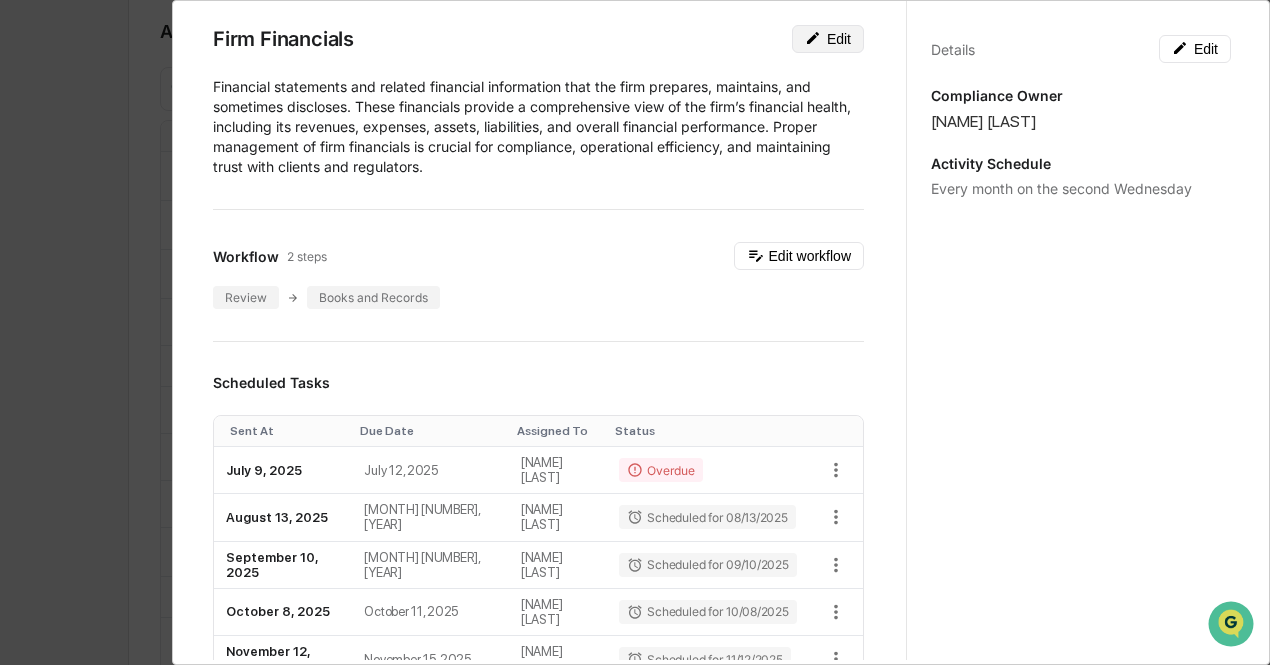 scroll, scrollTop: 0, scrollLeft: 0, axis: both 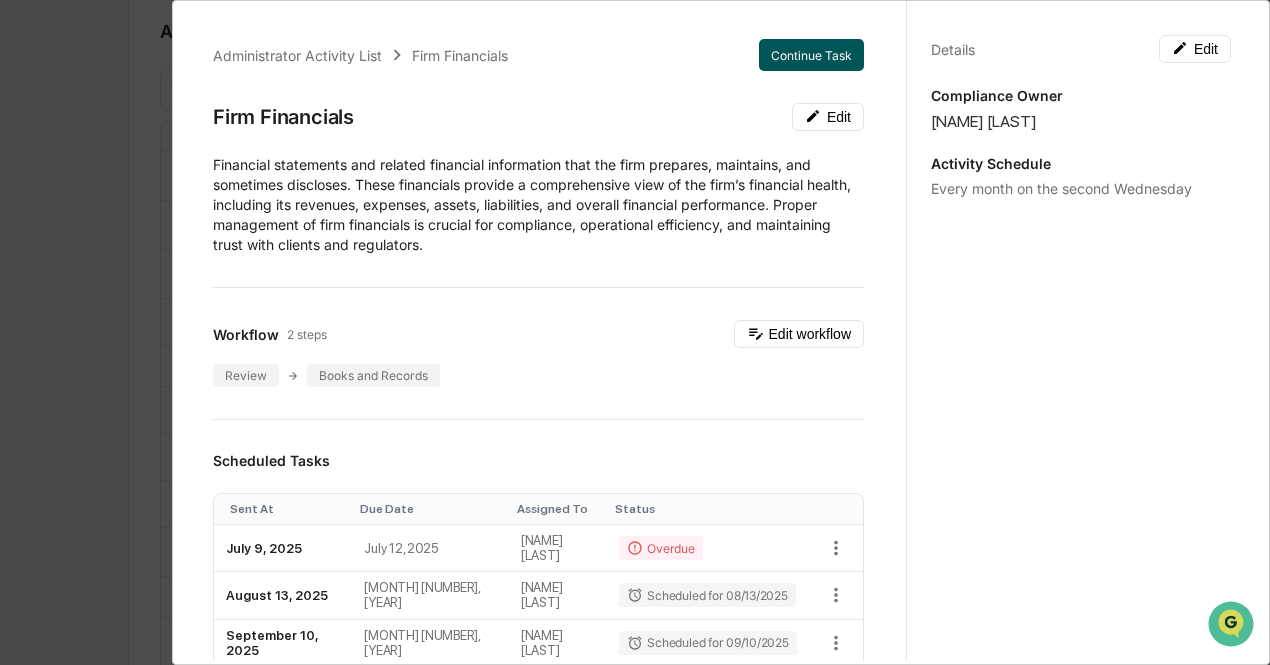 click on "Continue Task" at bounding box center [811, 55] 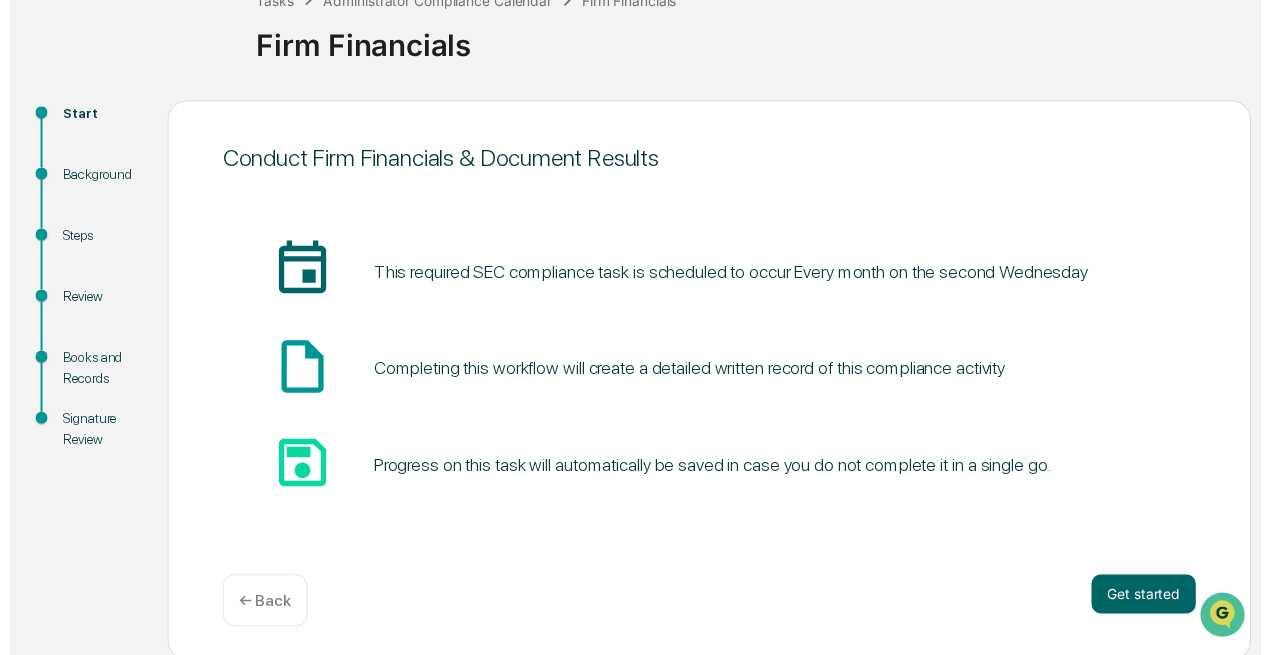 scroll, scrollTop: 140, scrollLeft: 0, axis: vertical 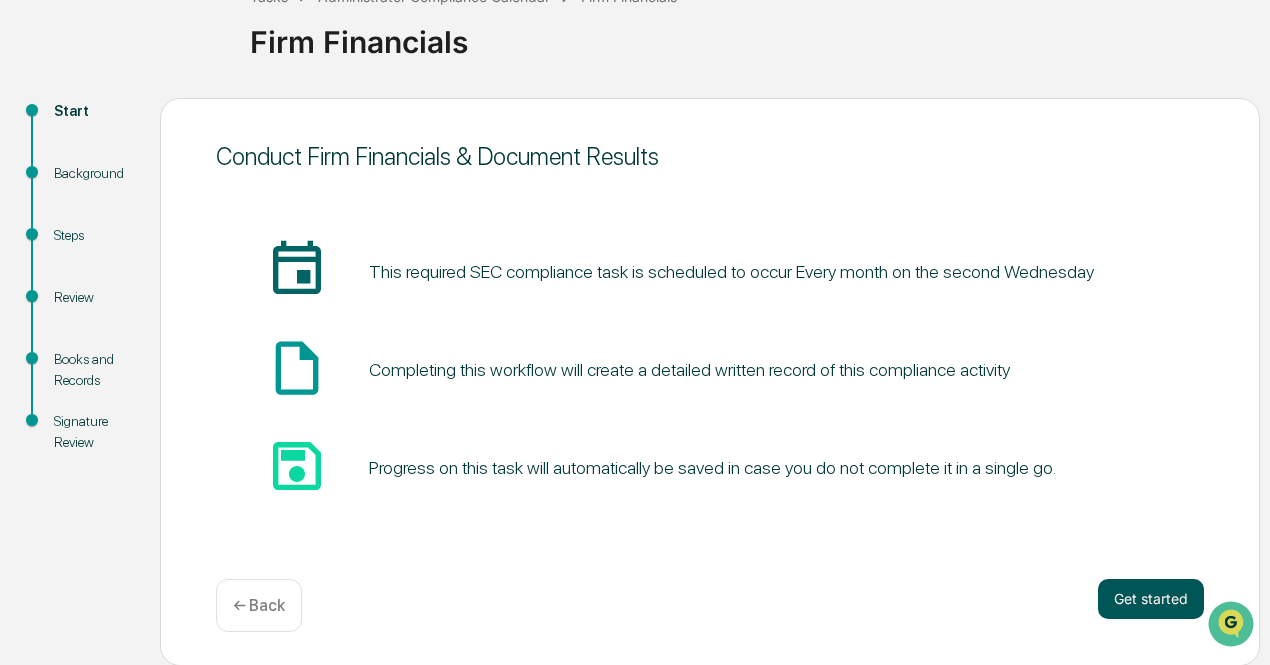 click on "Get started" at bounding box center (1151, 599) 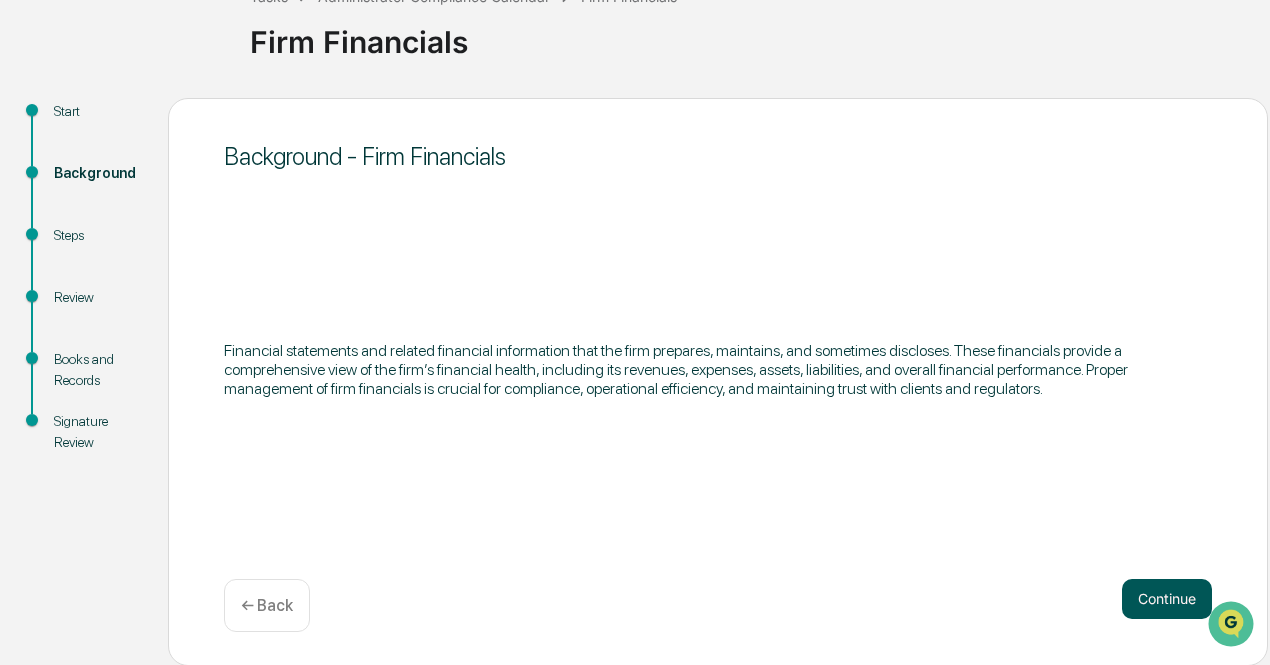 click on "Continue" at bounding box center (1167, 599) 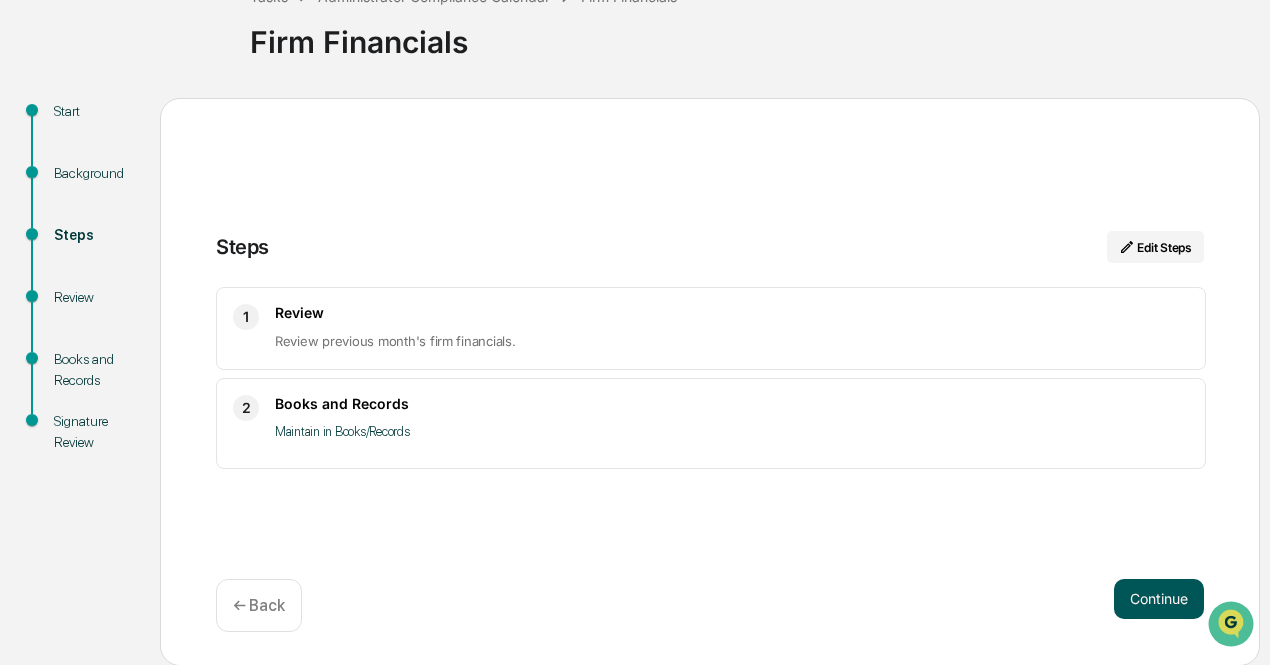 click on "Continue" at bounding box center [1159, 599] 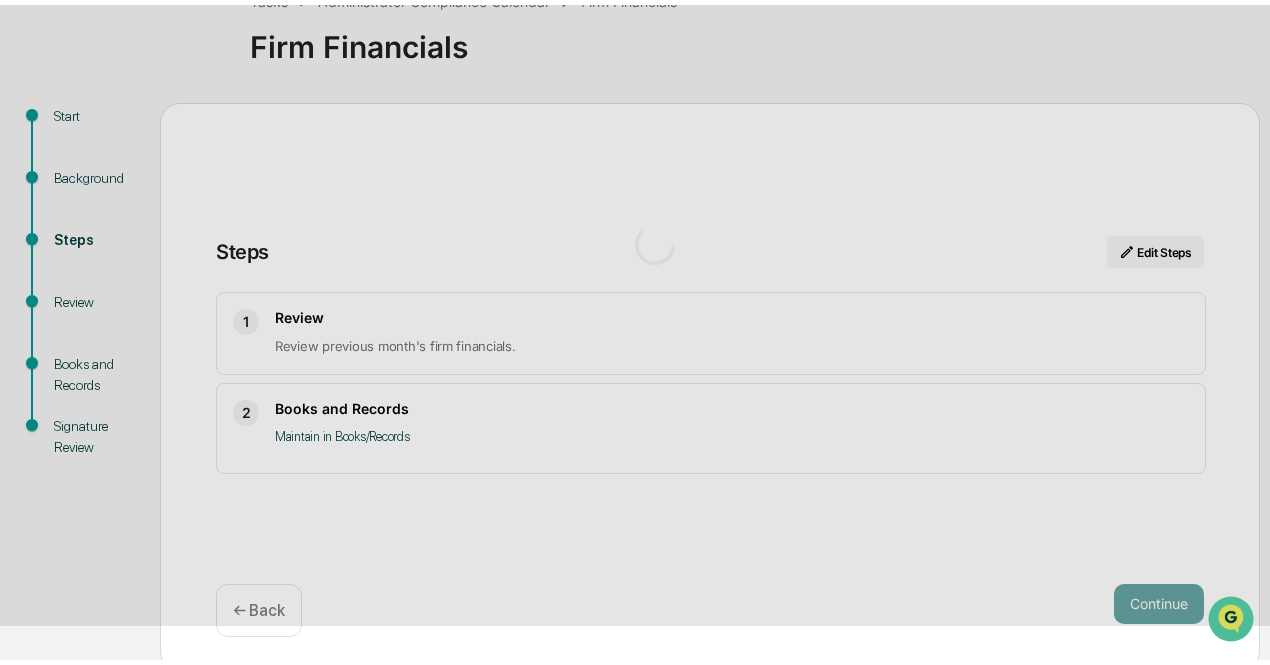 scroll, scrollTop: 24, scrollLeft: 0, axis: vertical 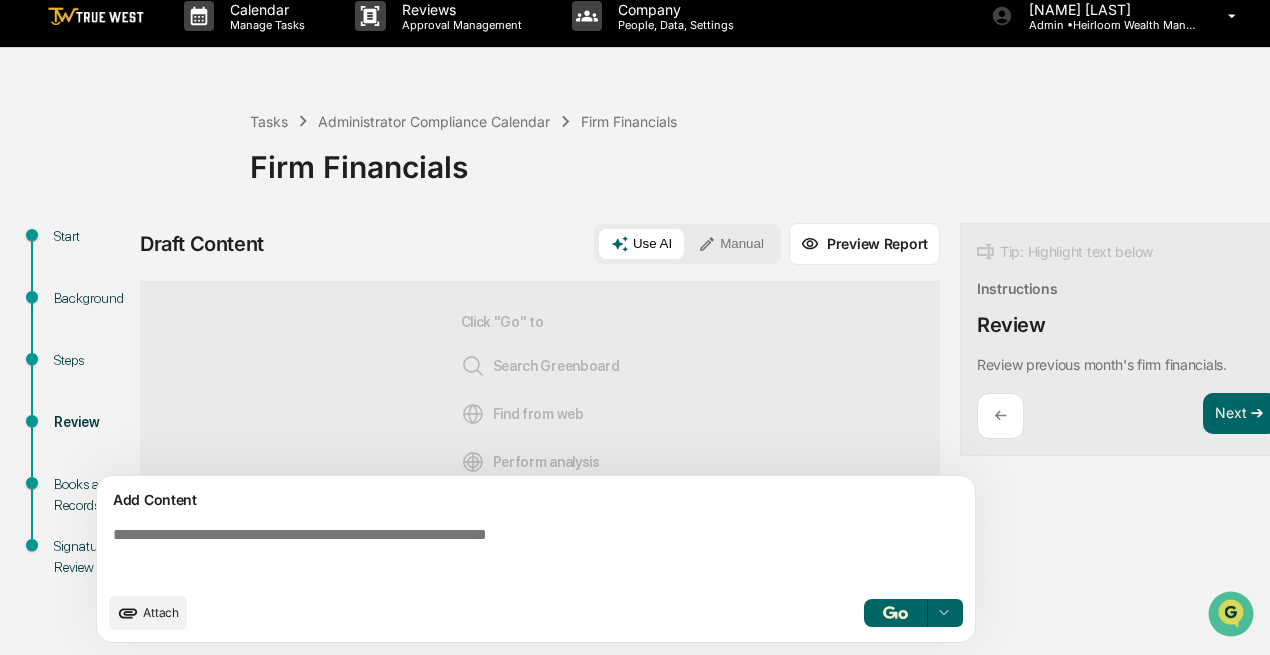 click on "Manual" at bounding box center (731, 244) 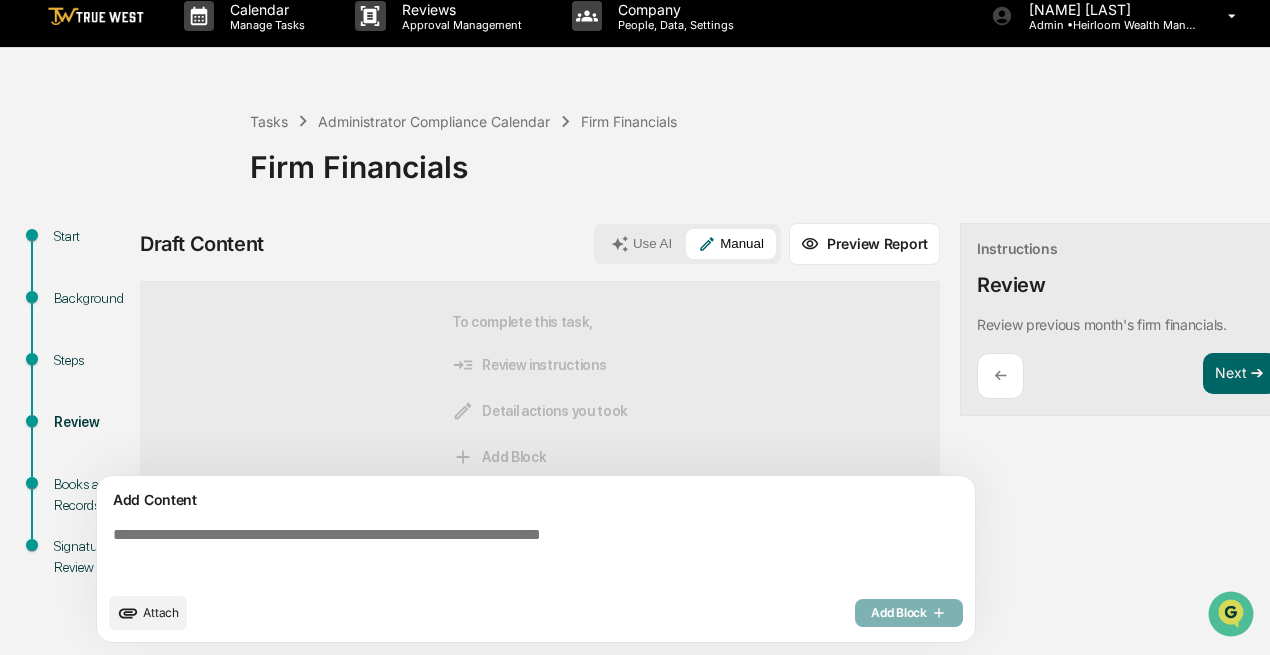 click at bounding box center (540, 554) 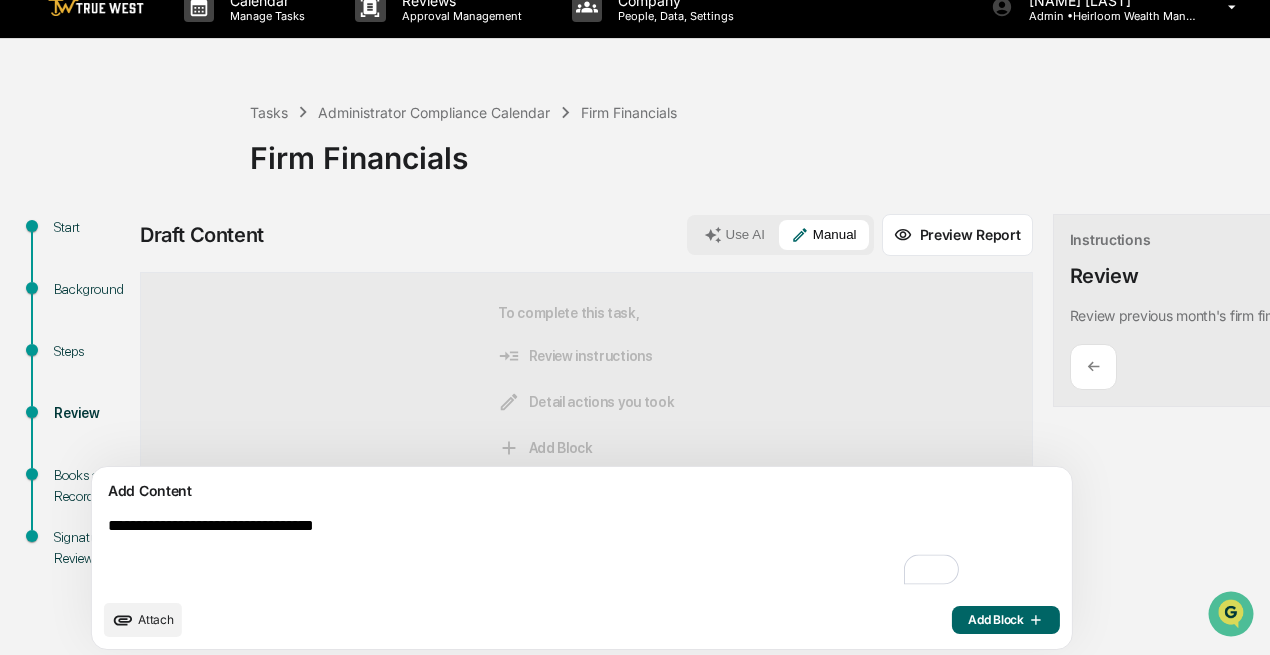 type on "**********" 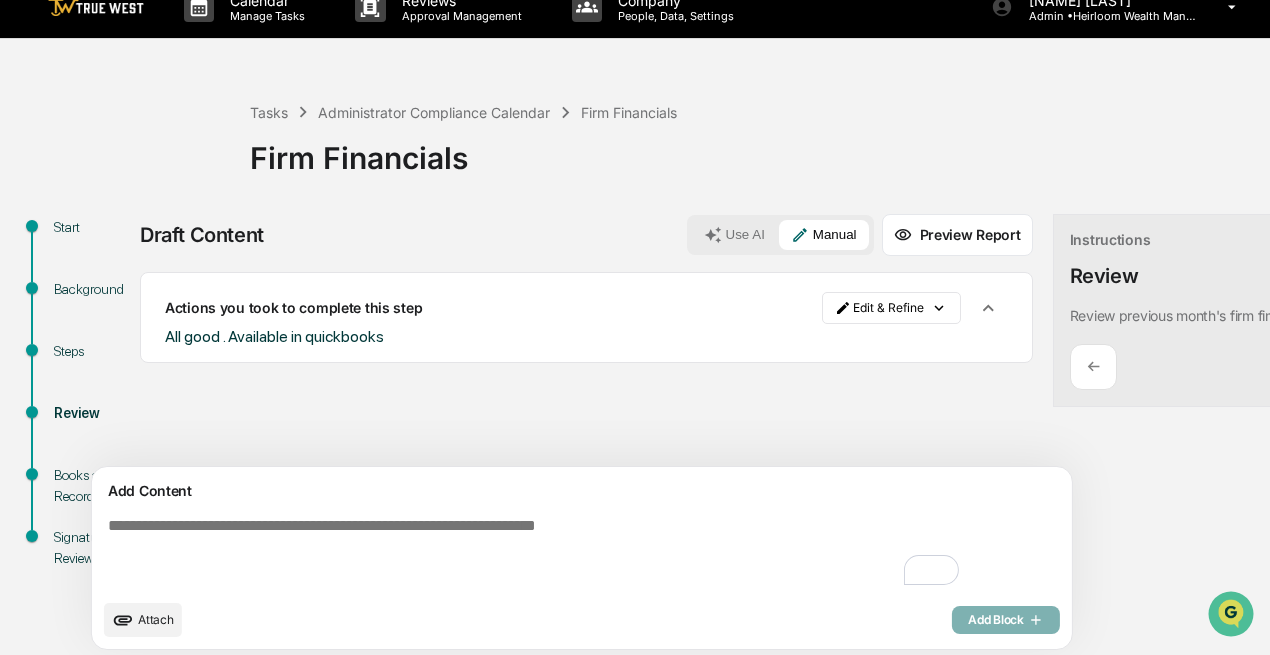 click on "Next ➔" at bounding box center [1332, 365] 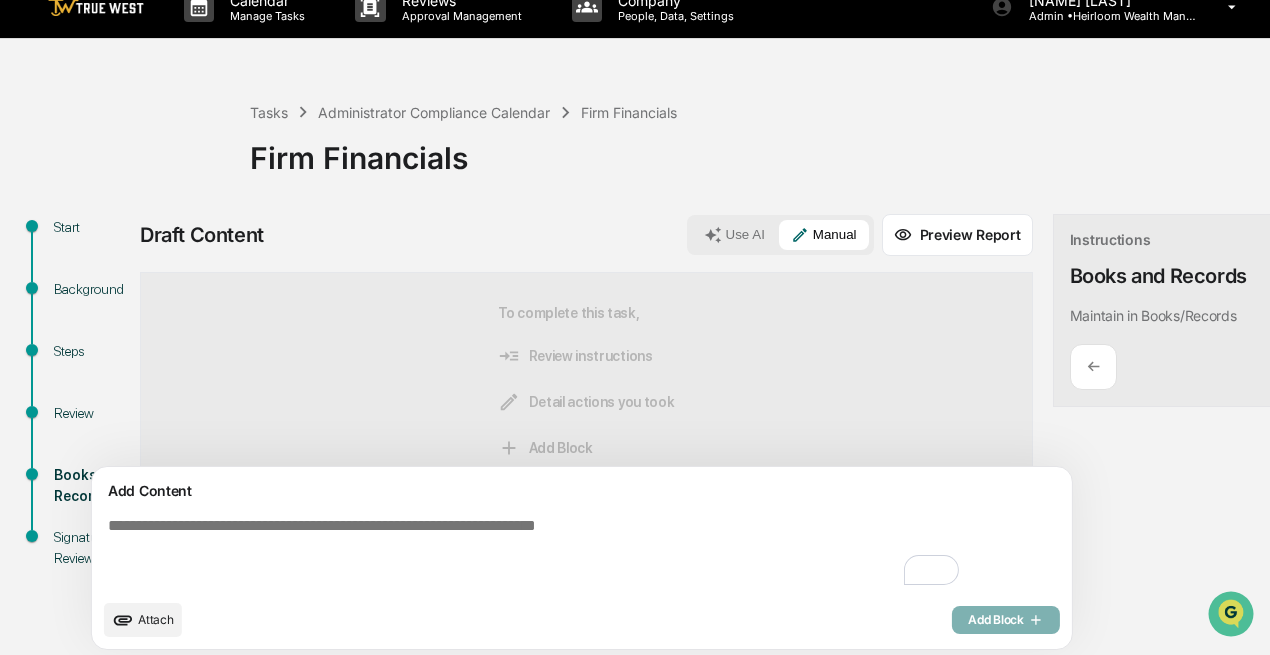 click on "Next ➔" at bounding box center [1332, 365] 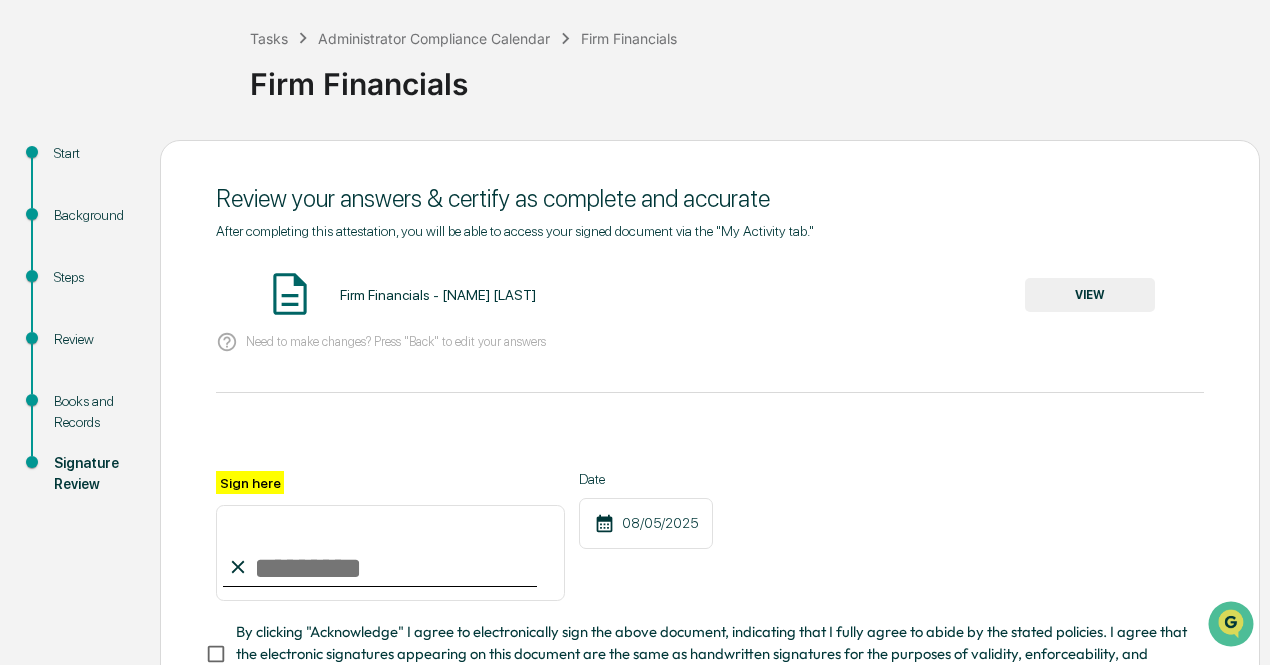 scroll, scrollTop: 124, scrollLeft: 0, axis: vertical 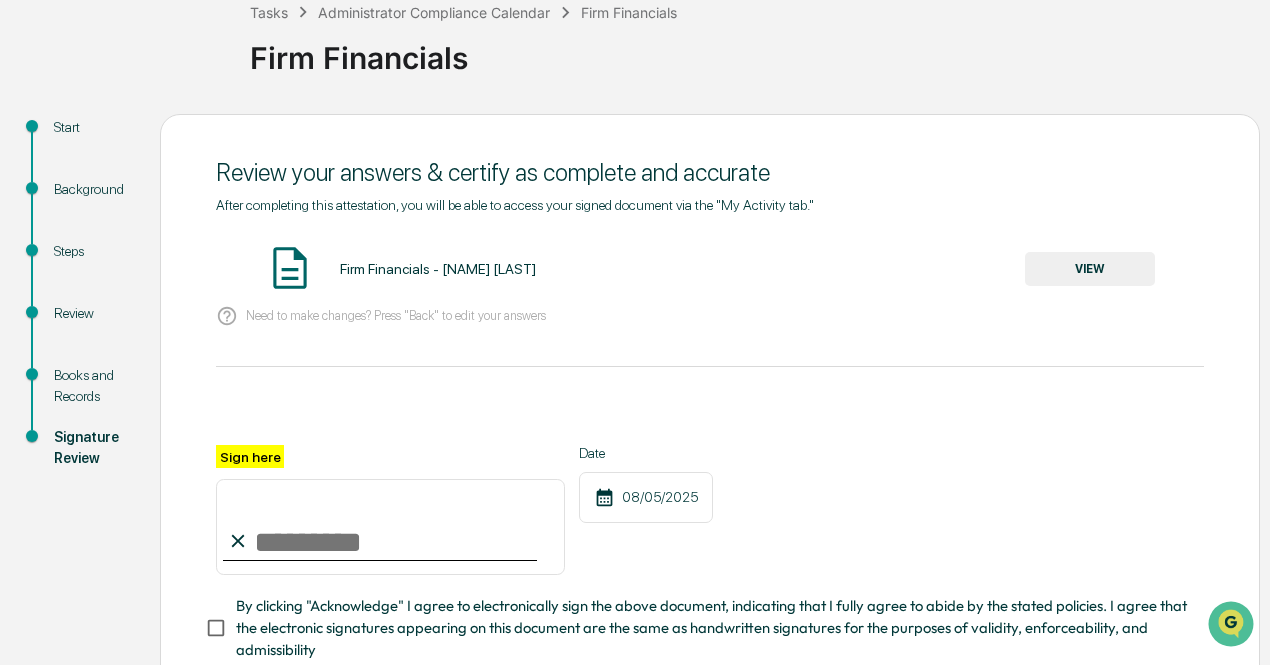 click on "VIEW" at bounding box center [1090, 269] 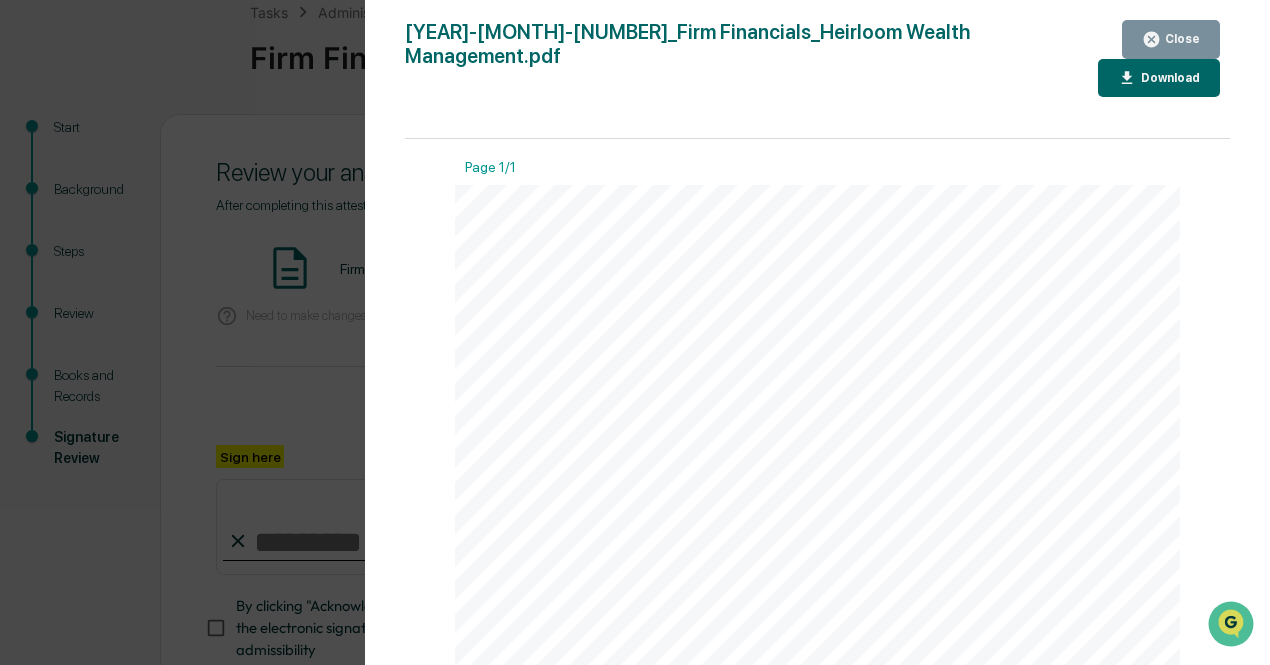 click on "Download" at bounding box center [1159, 78] 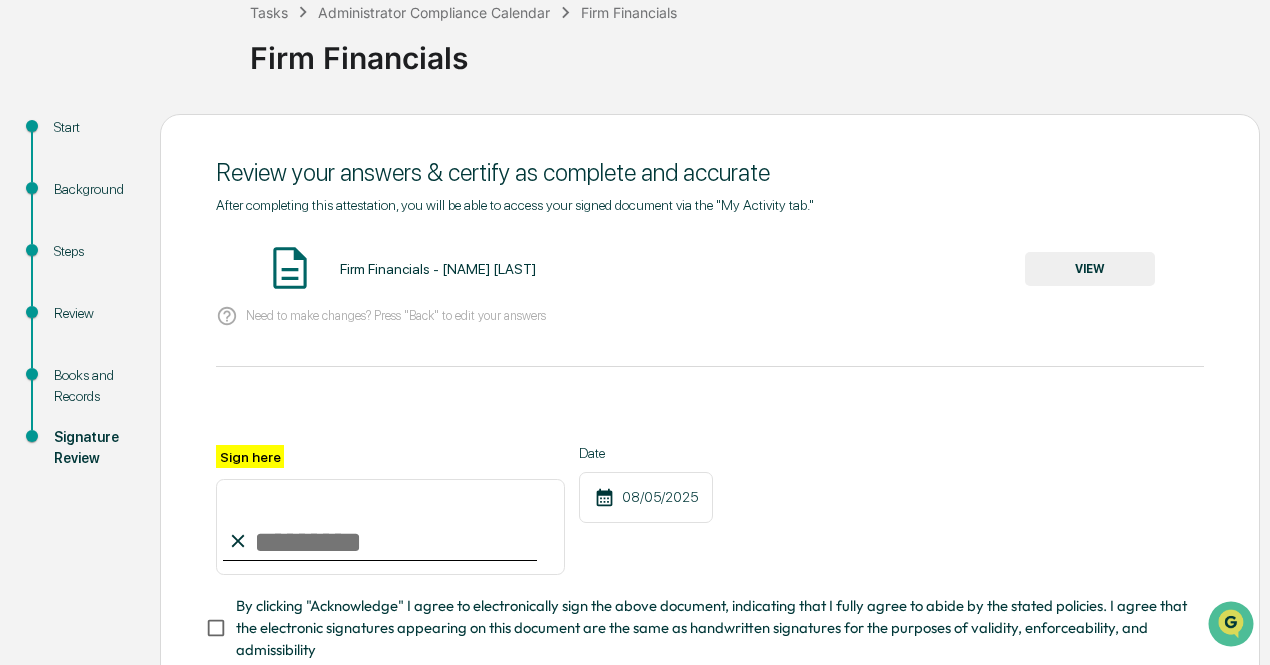 click on "Sign here" at bounding box center (390, 527) 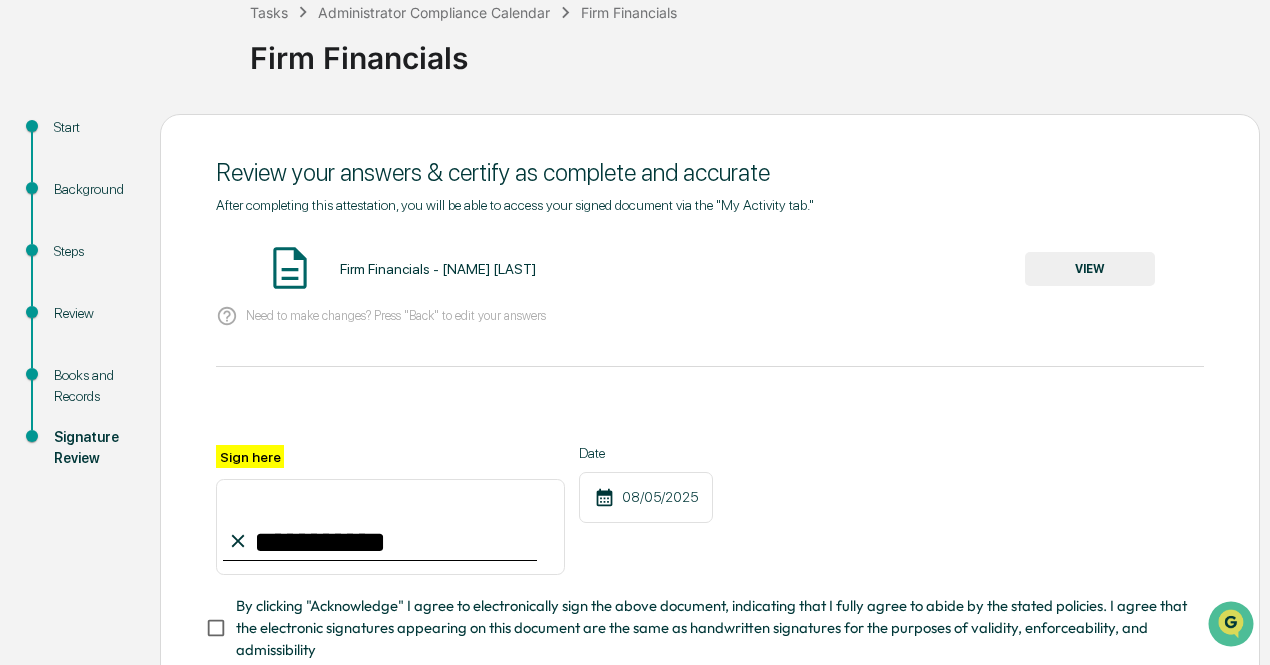 type on "**********" 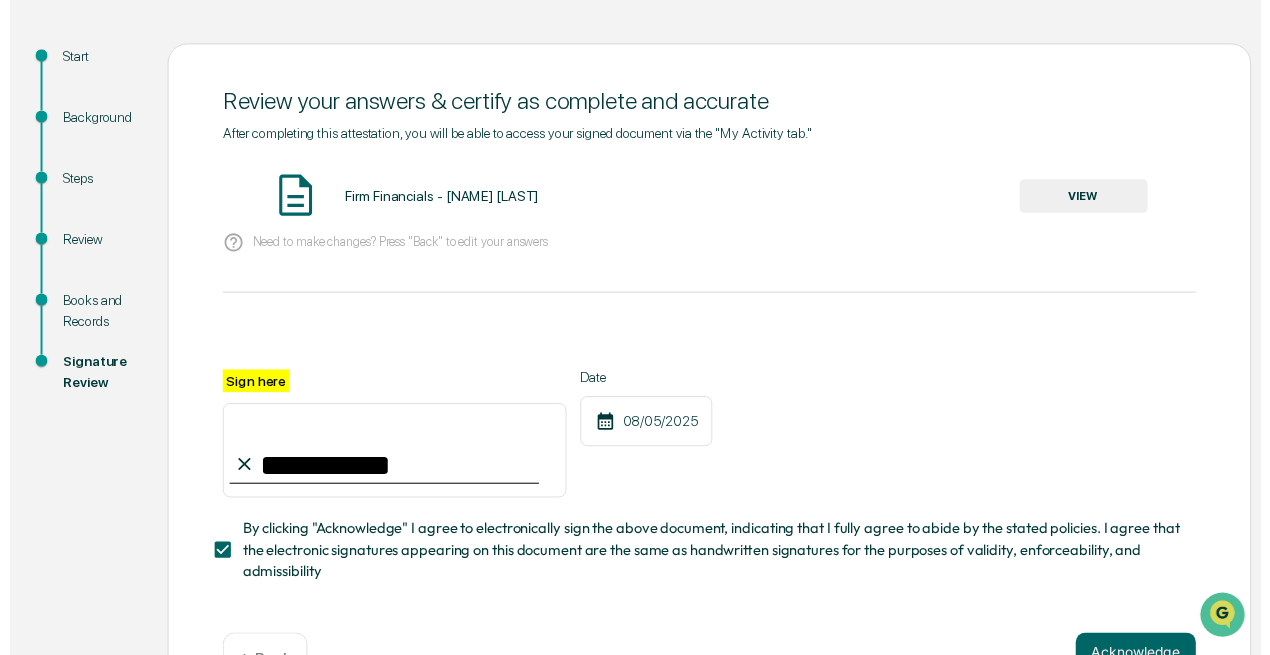 scroll, scrollTop: 264, scrollLeft: 0, axis: vertical 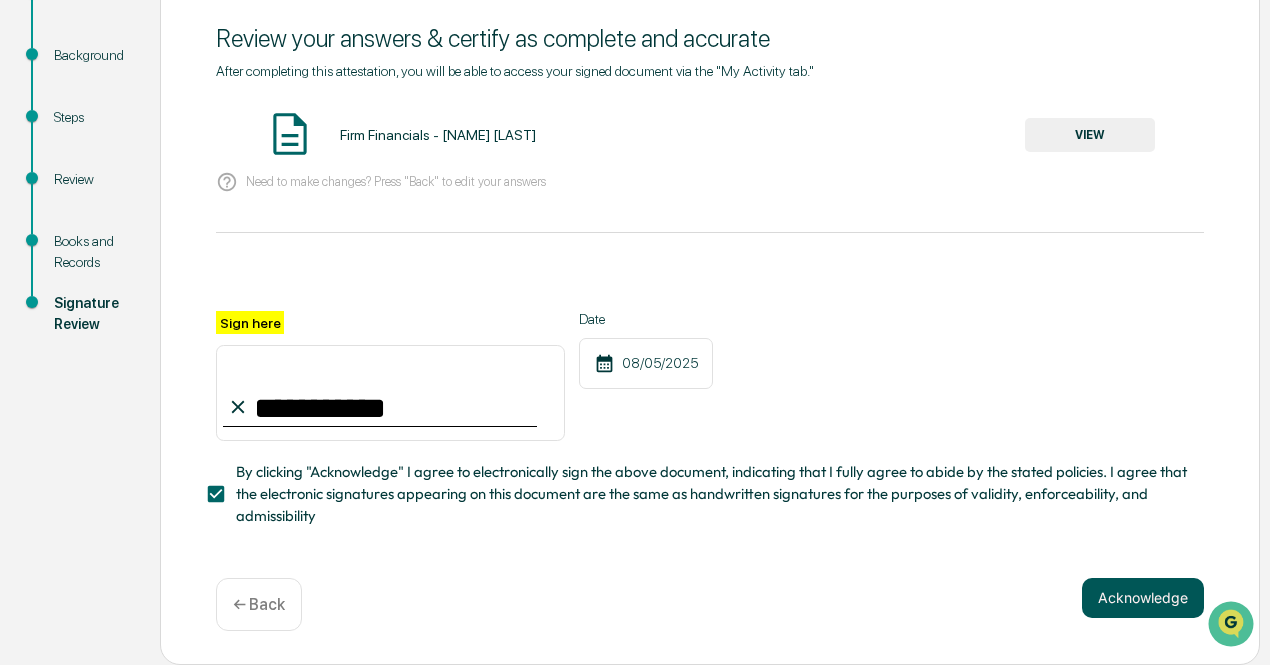 click on "Acknowledge" at bounding box center [1143, 598] 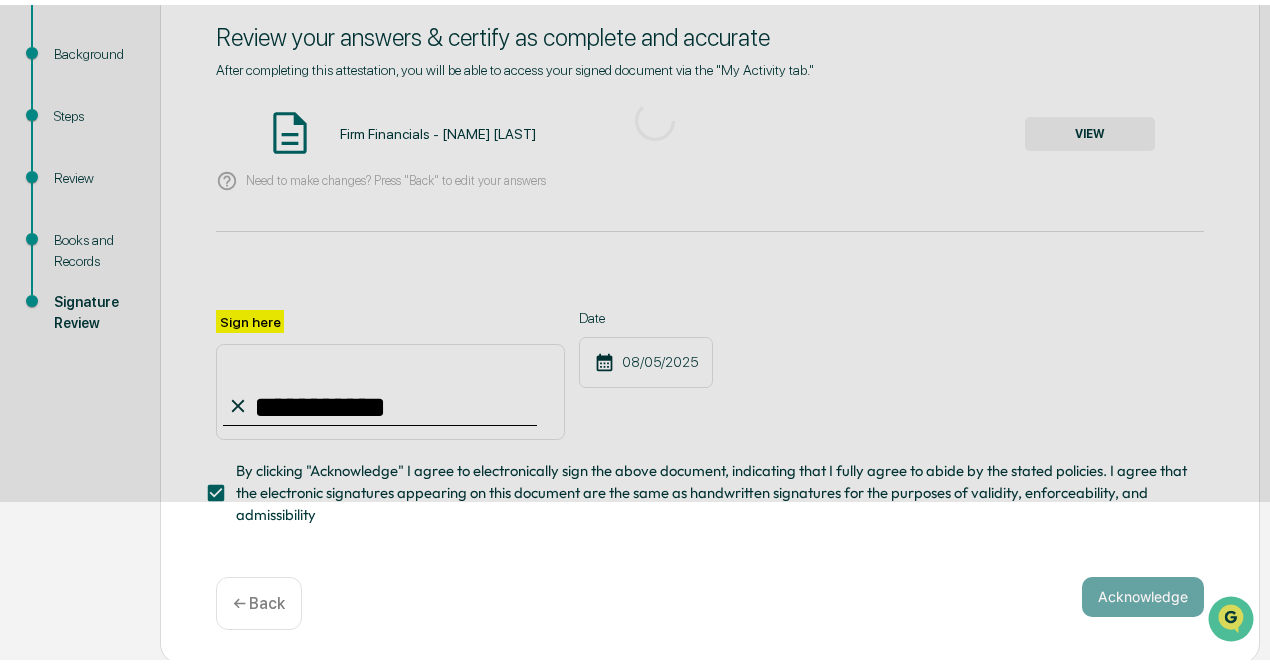 scroll, scrollTop: 140, scrollLeft: 0, axis: vertical 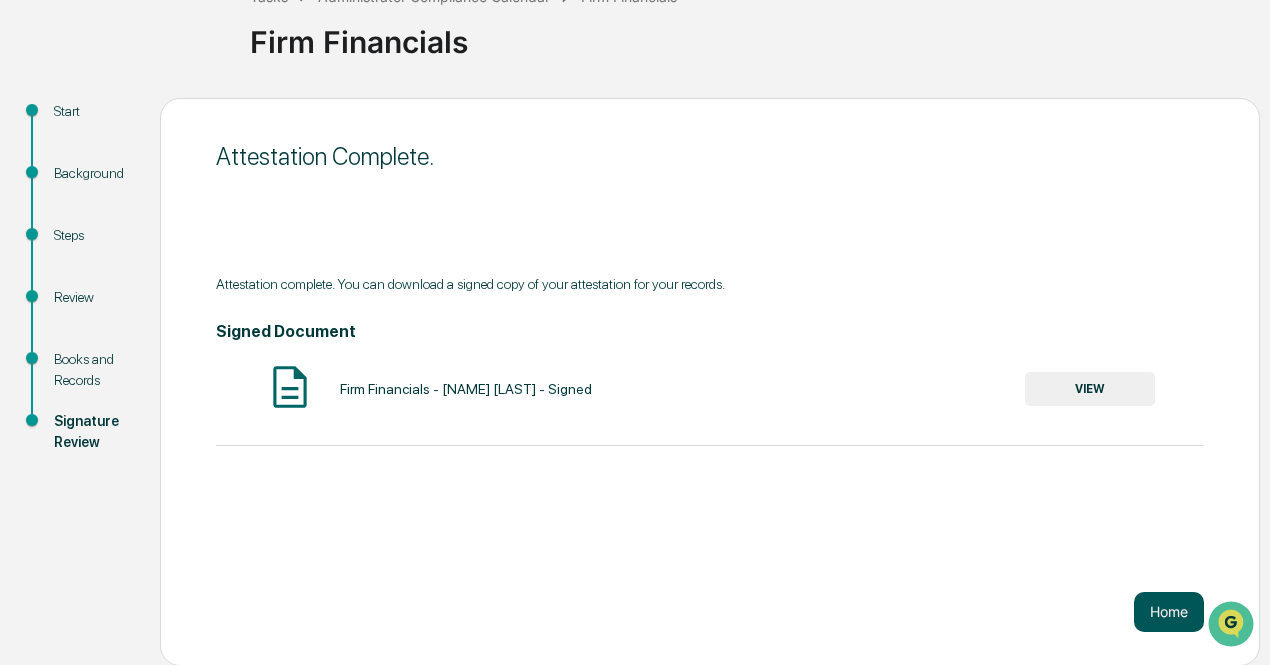 click on "Home" at bounding box center (1169, 612) 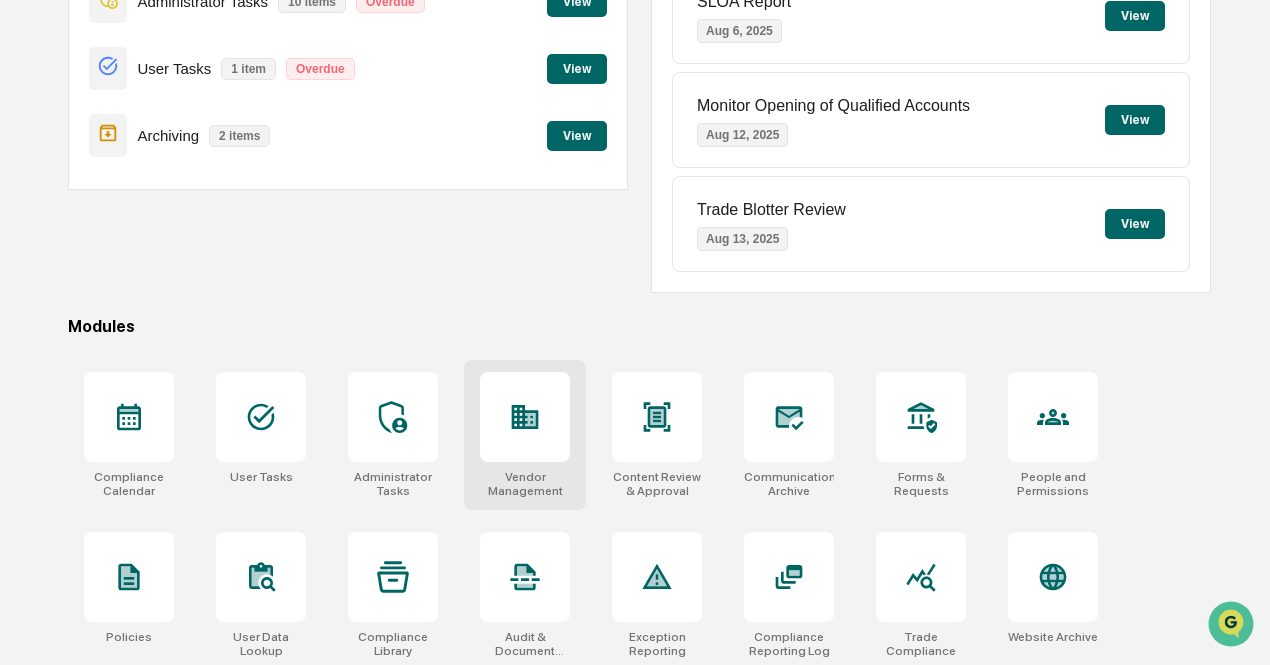 scroll, scrollTop: 460, scrollLeft: 0, axis: vertical 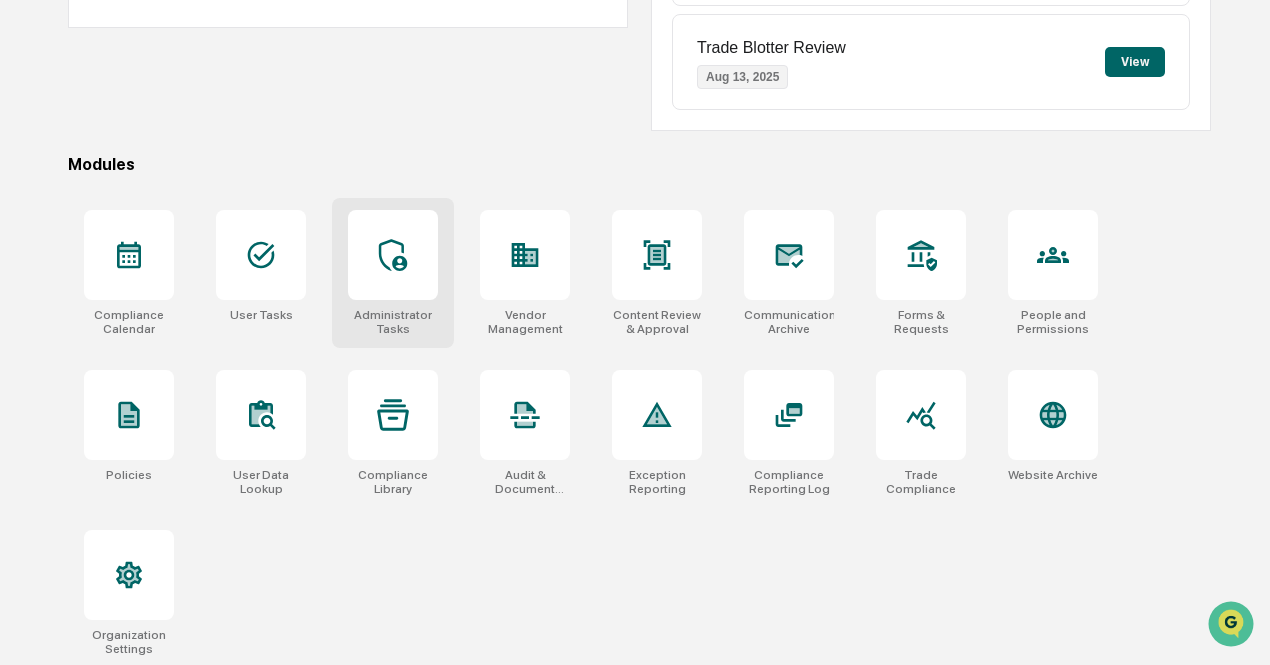 click at bounding box center [393, 255] 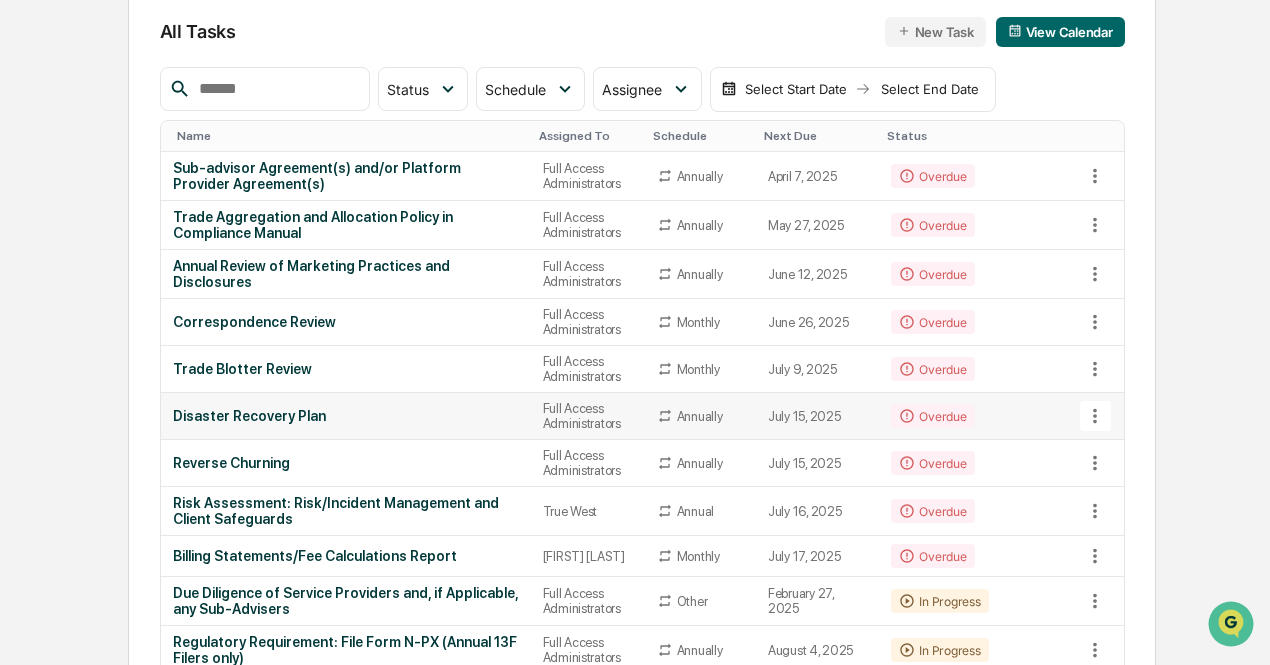 scroll, scrollTop: 300, scrollLeft: 0, axis: vertical 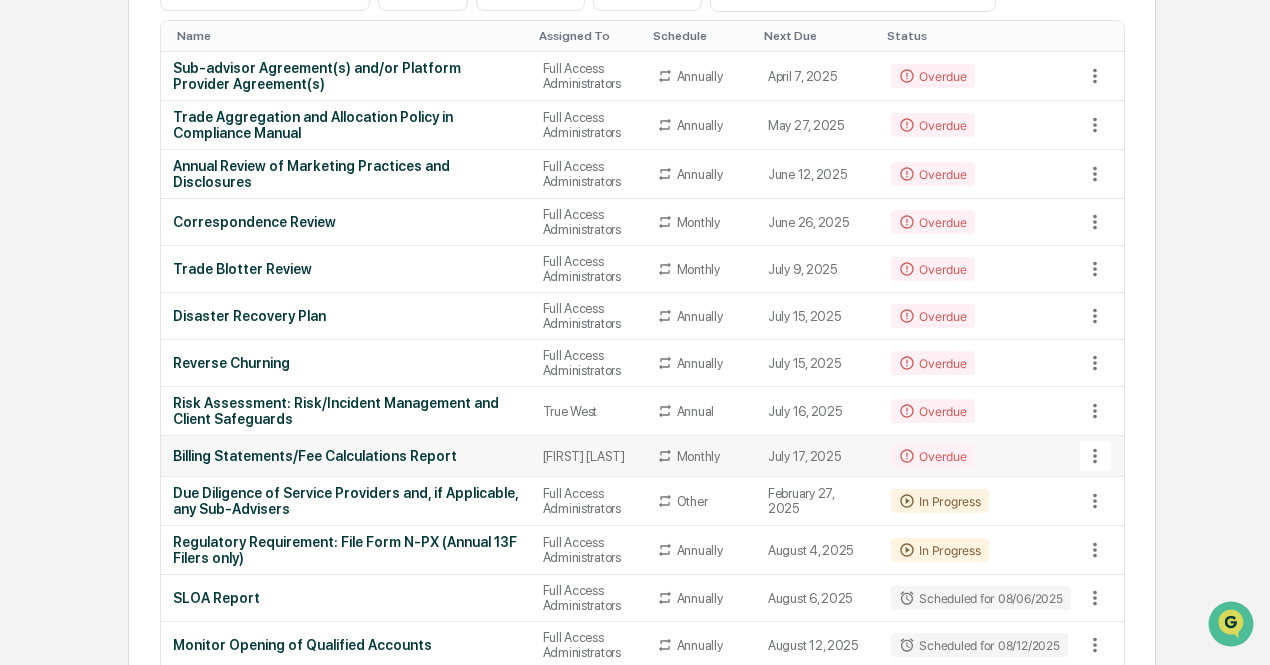 click on "Billing Statements/Fee Calculations Report" at bounding box center [346, 456] 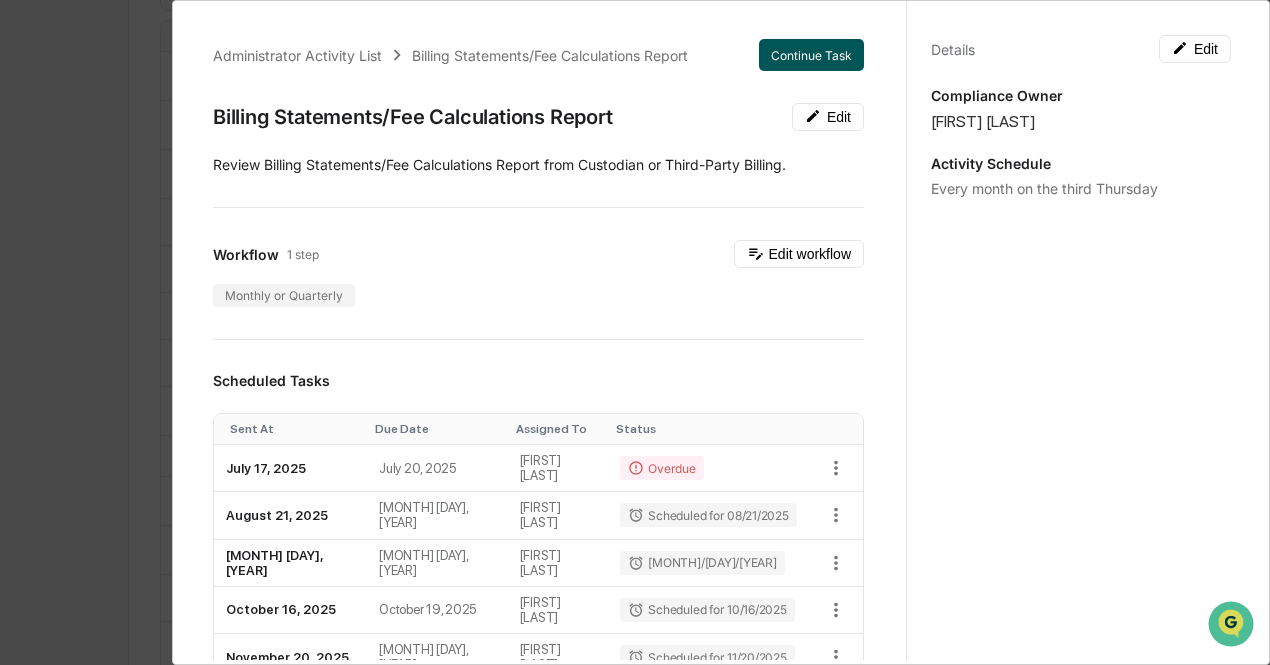 click on "Continue Task" at bounding box center [811, 55] 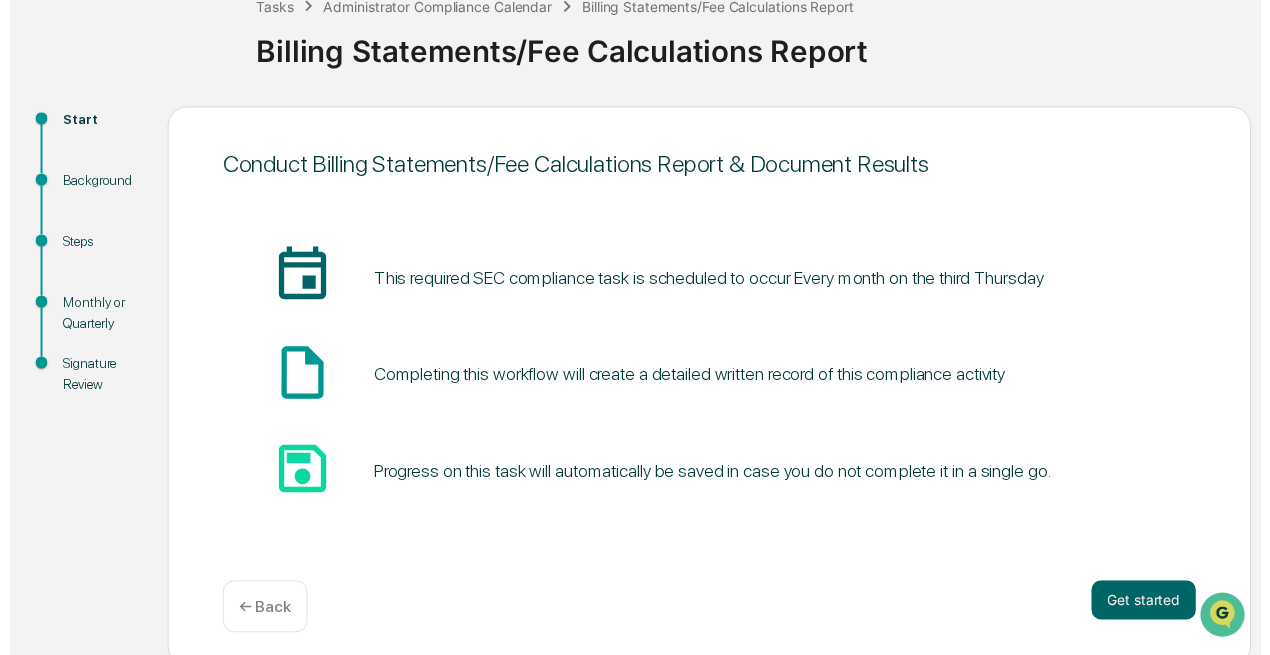 scroll, scrollTop: 140, scrollLeft: 0, axis: vertical 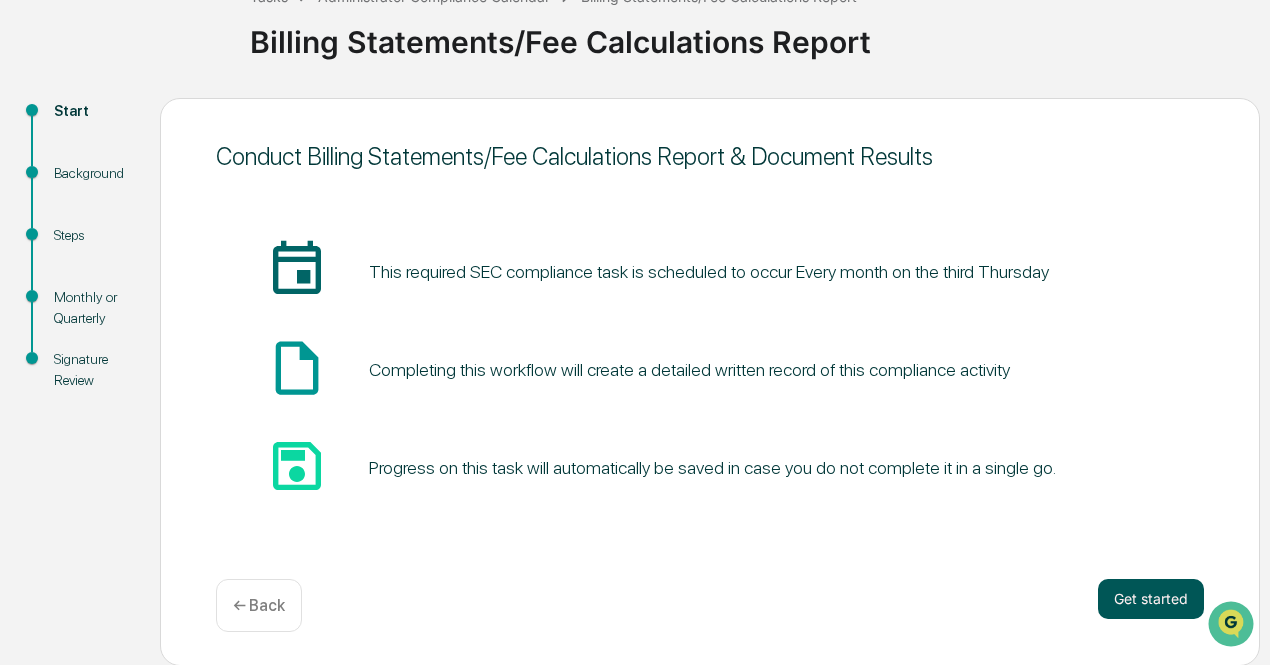 click on "Get started" at bounding box center [1151, 599] 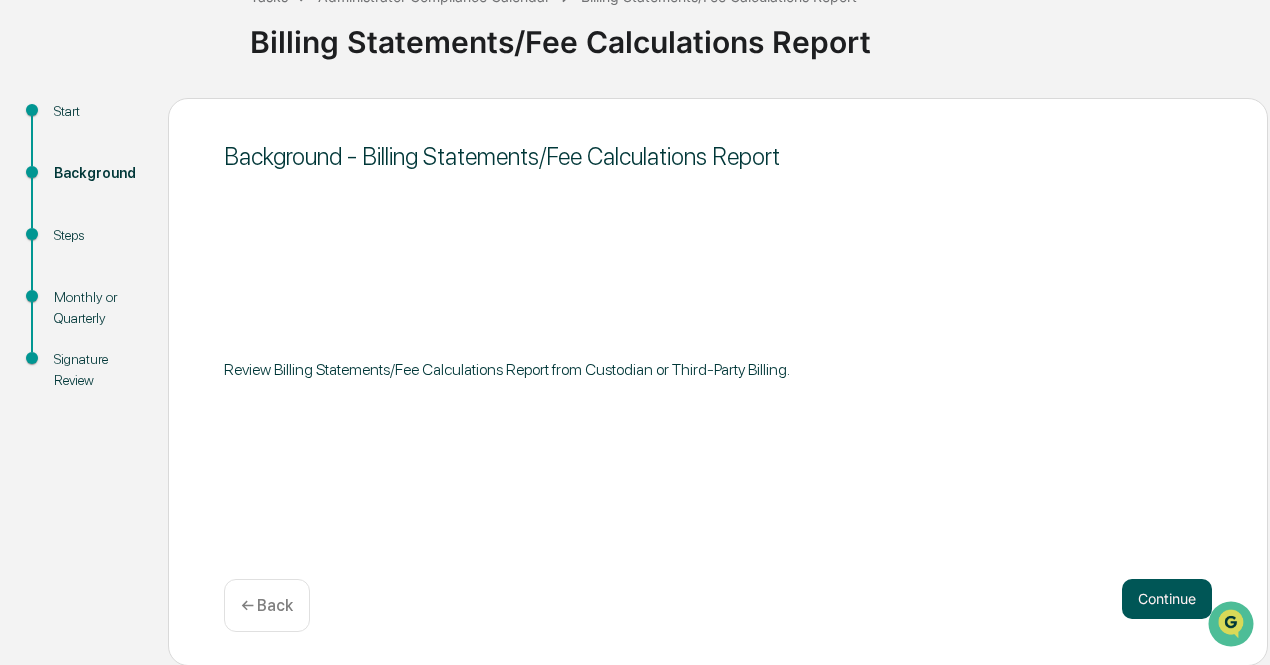 click on "Continue" at bounding box center [1167, 599] 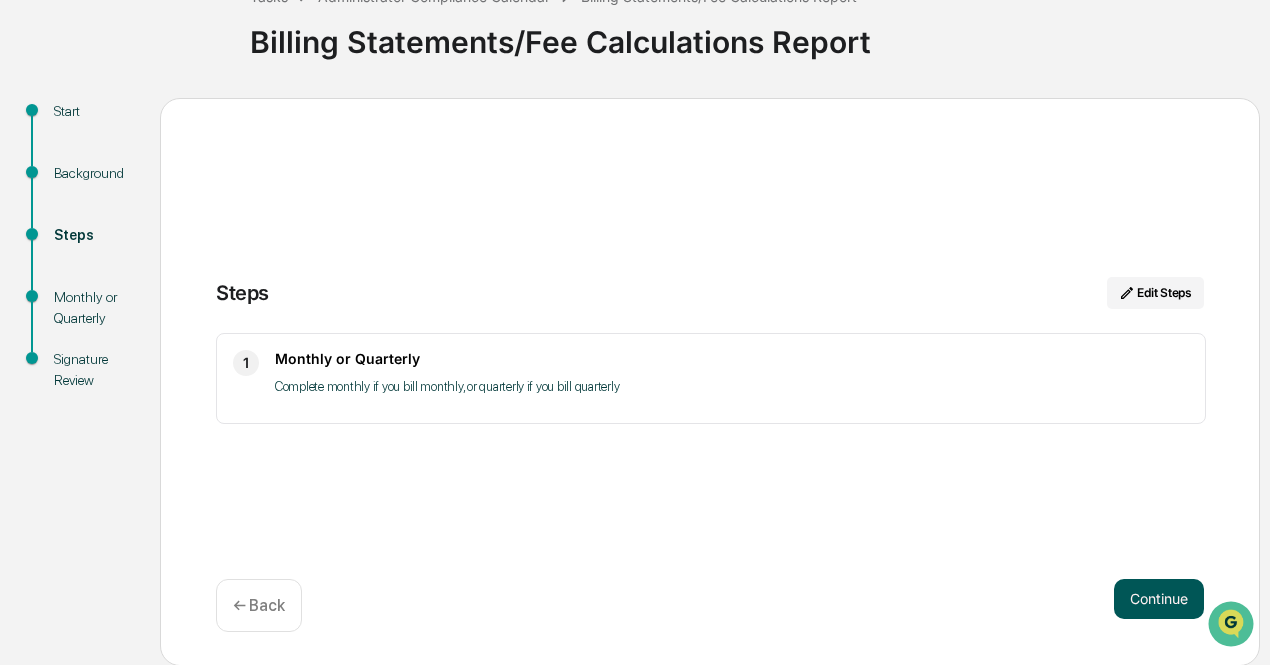 click on "Continue" at bounding box center (1159, 599) 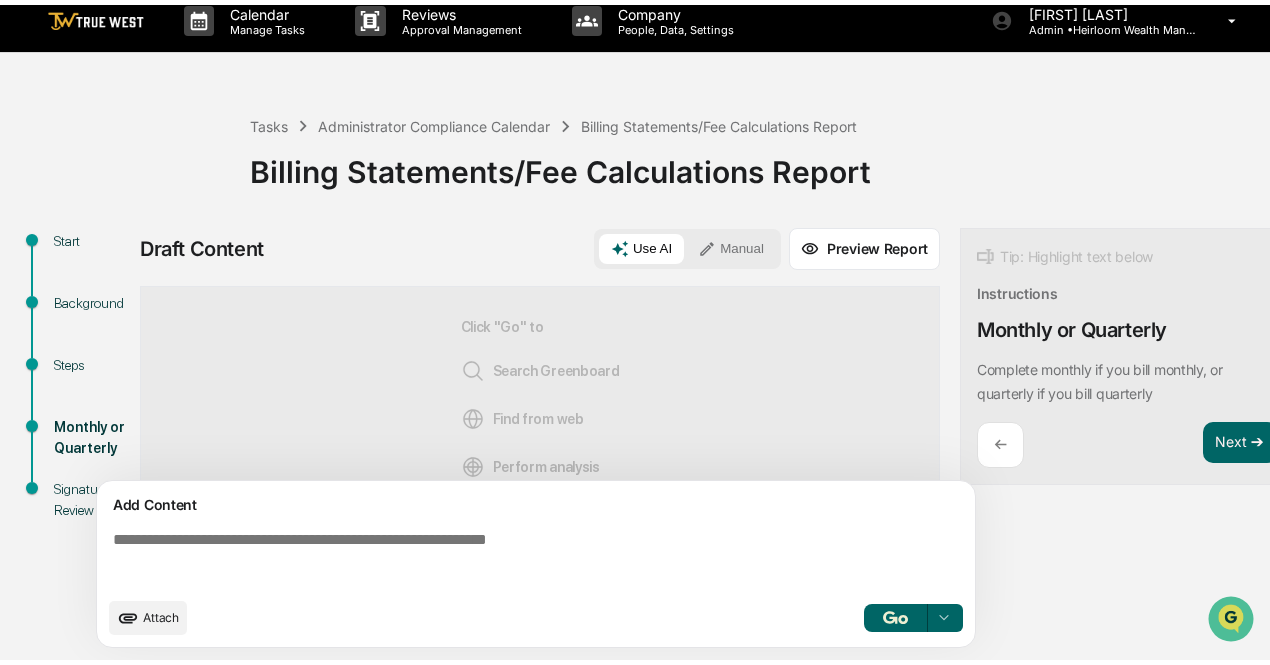 scroll, scrollTop: 24, scrollLeft: 0, axis: vertical 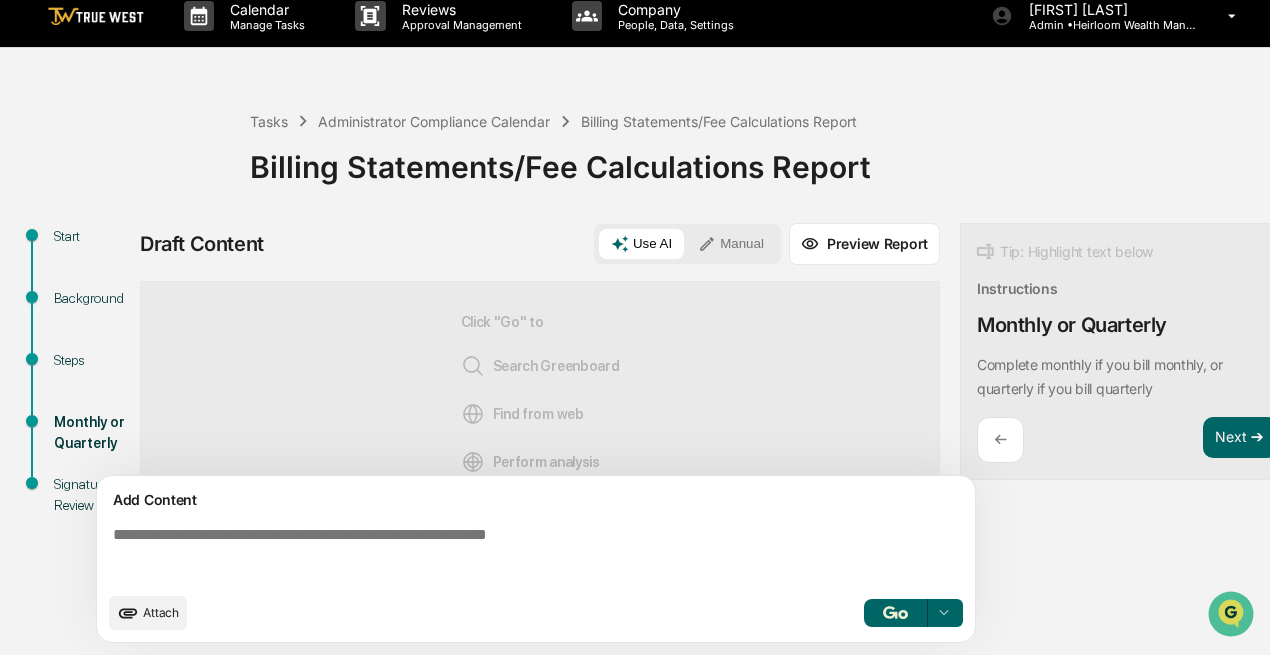 click on "Manual" at bounding box center (731, 244) 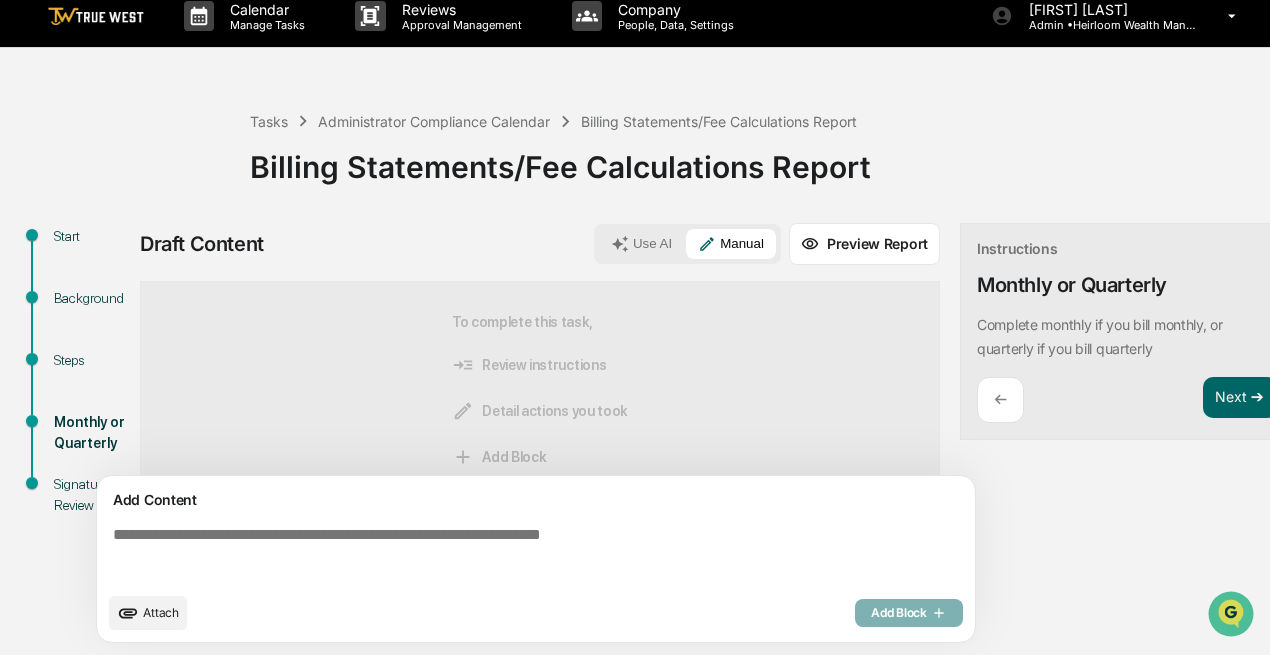 click at bounding box center (540, 554) 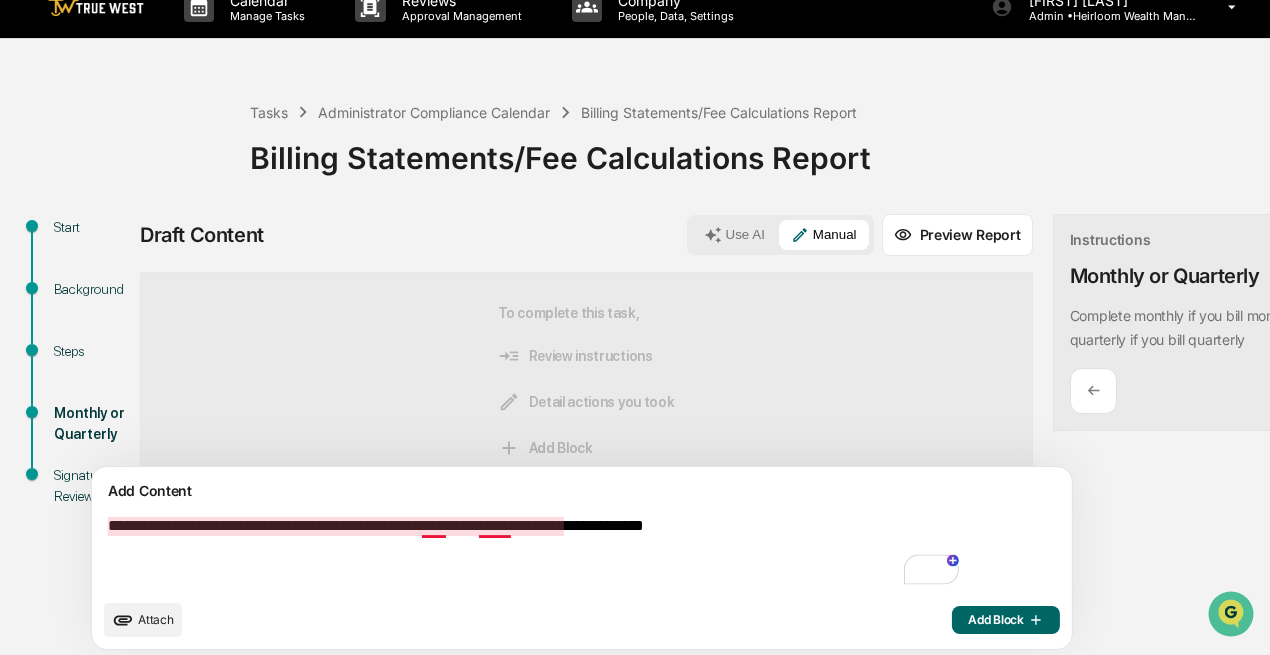 click on "**********" at bounding box center [535, 553] 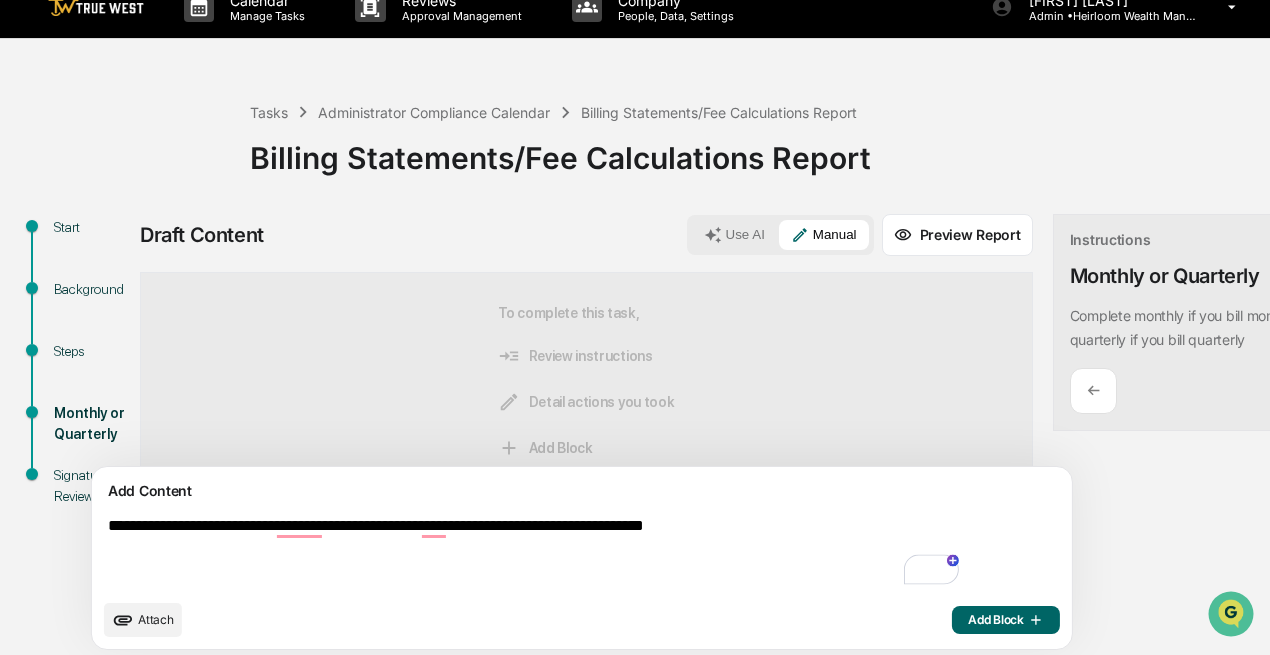click on "**********" at bounding box center (535, 553) 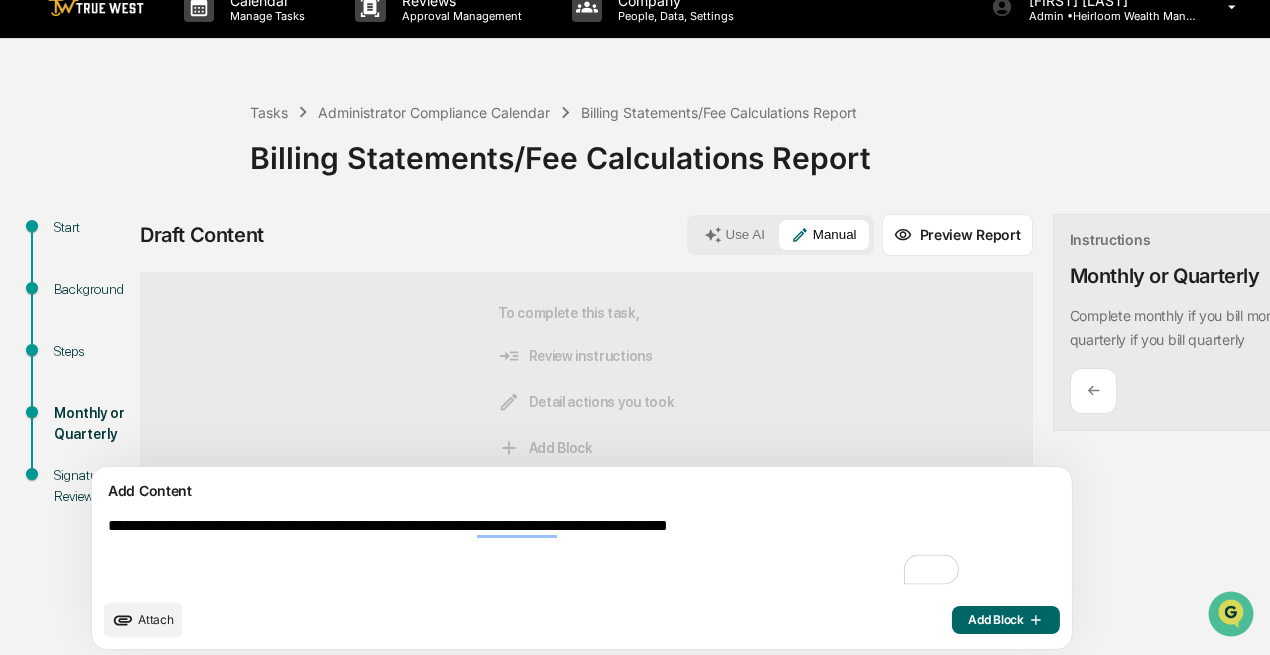 type on "**********" 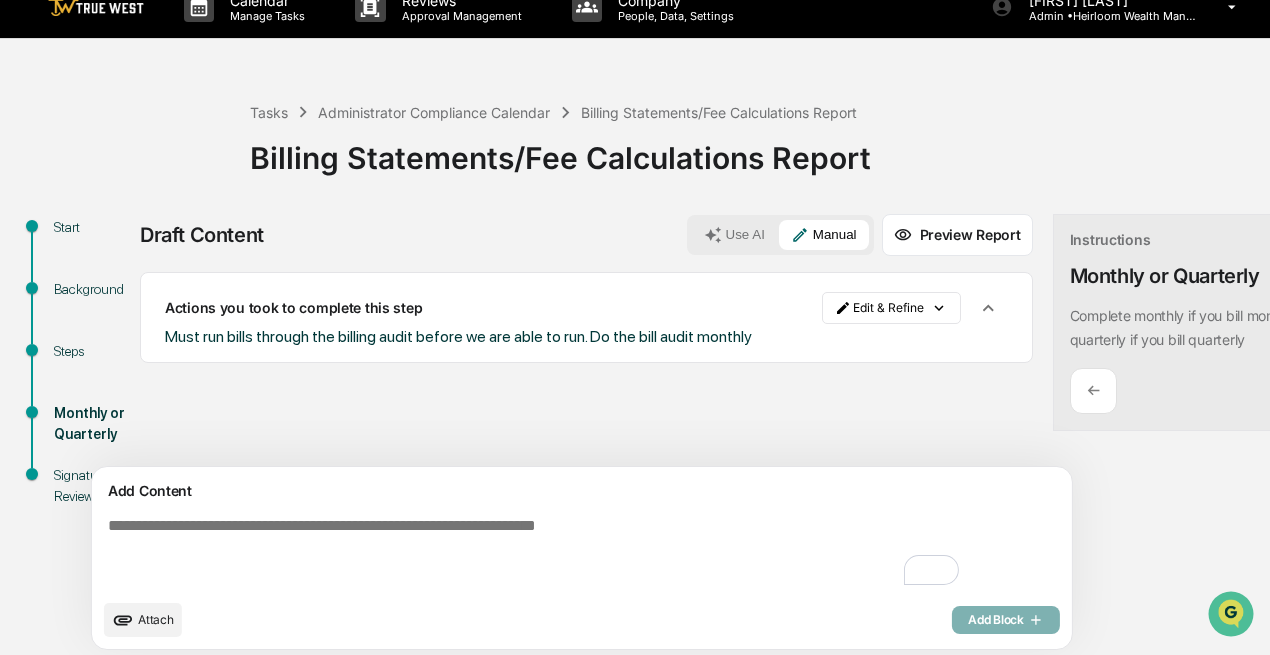 click on "Next ➔" at bounding box center (1332, 389) 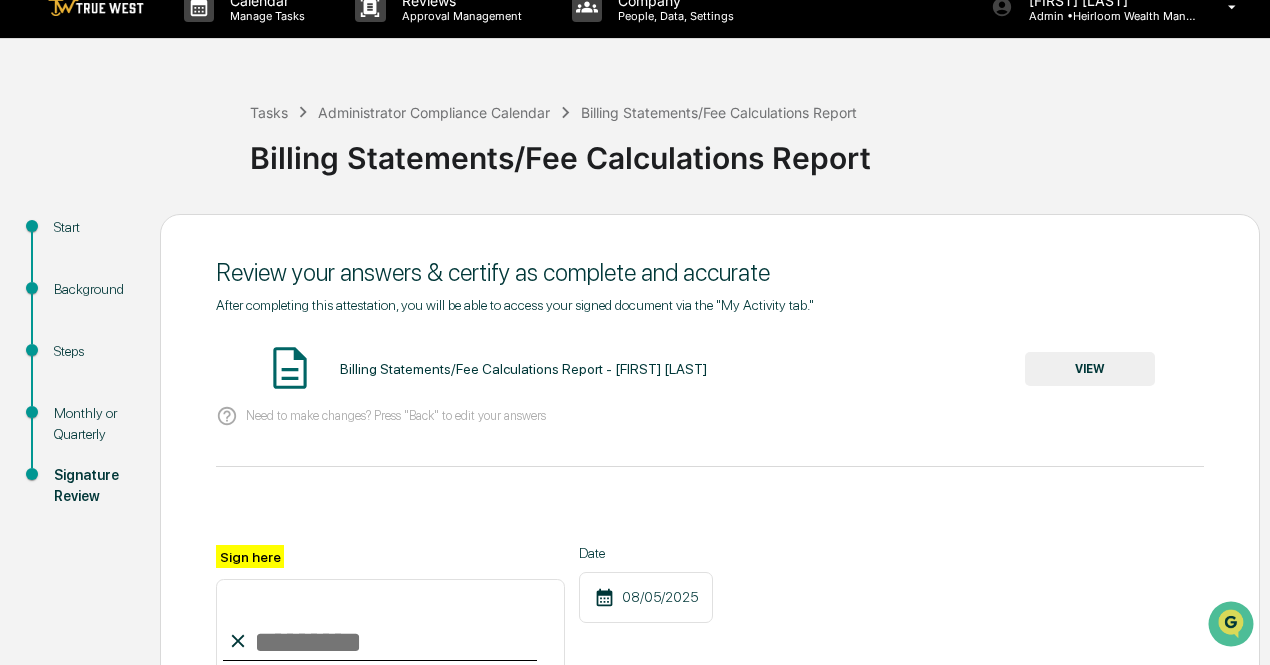 click on "VIEW" at bounding box center [1090, 369] 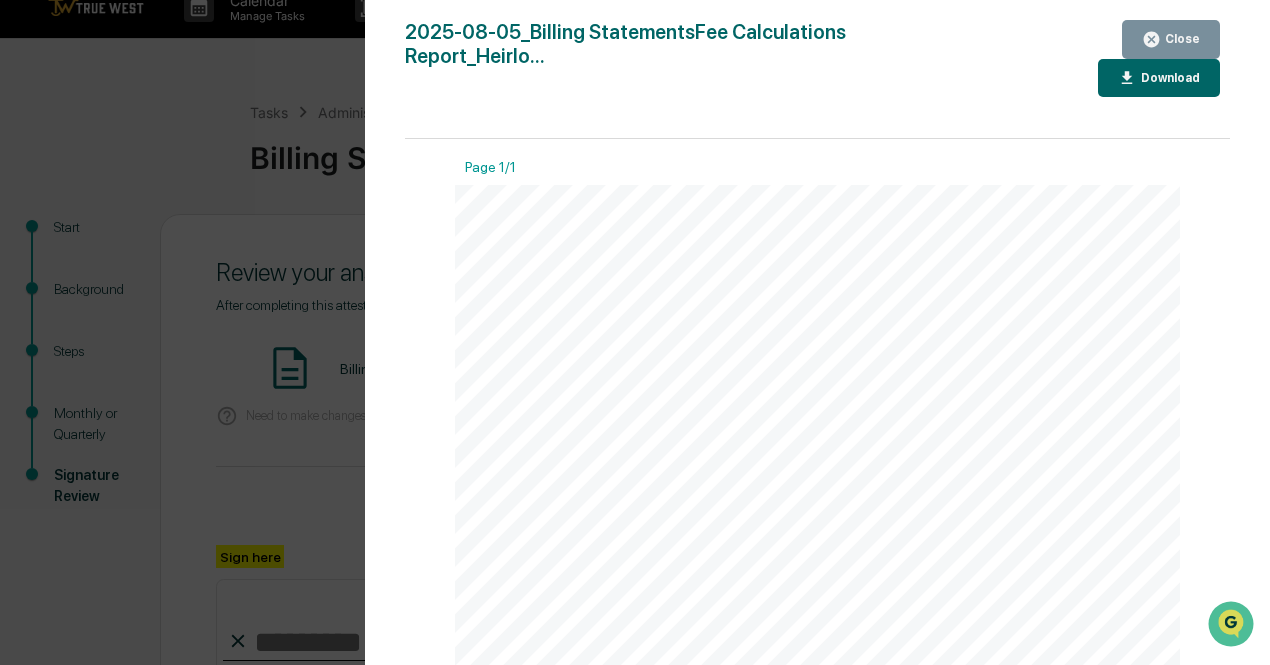 click on "Close" at bounding box center (1171, 39) 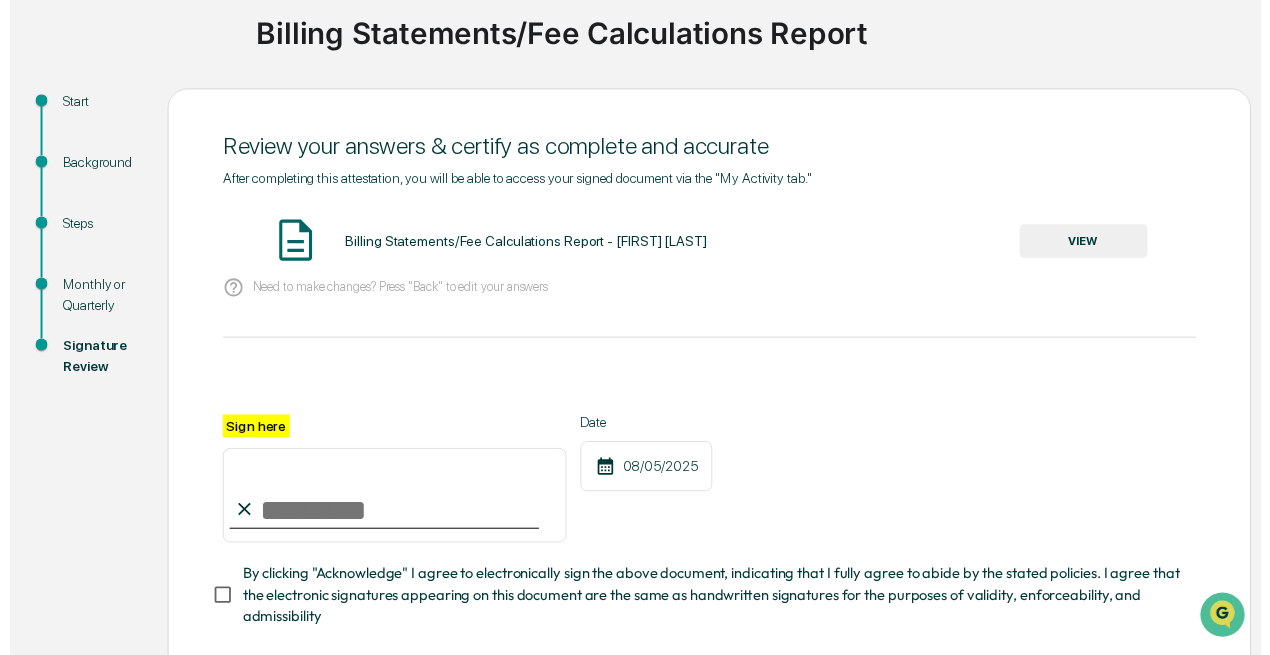 scroll, scrollTop: 224, scrollLeft: 0, axis: vertical 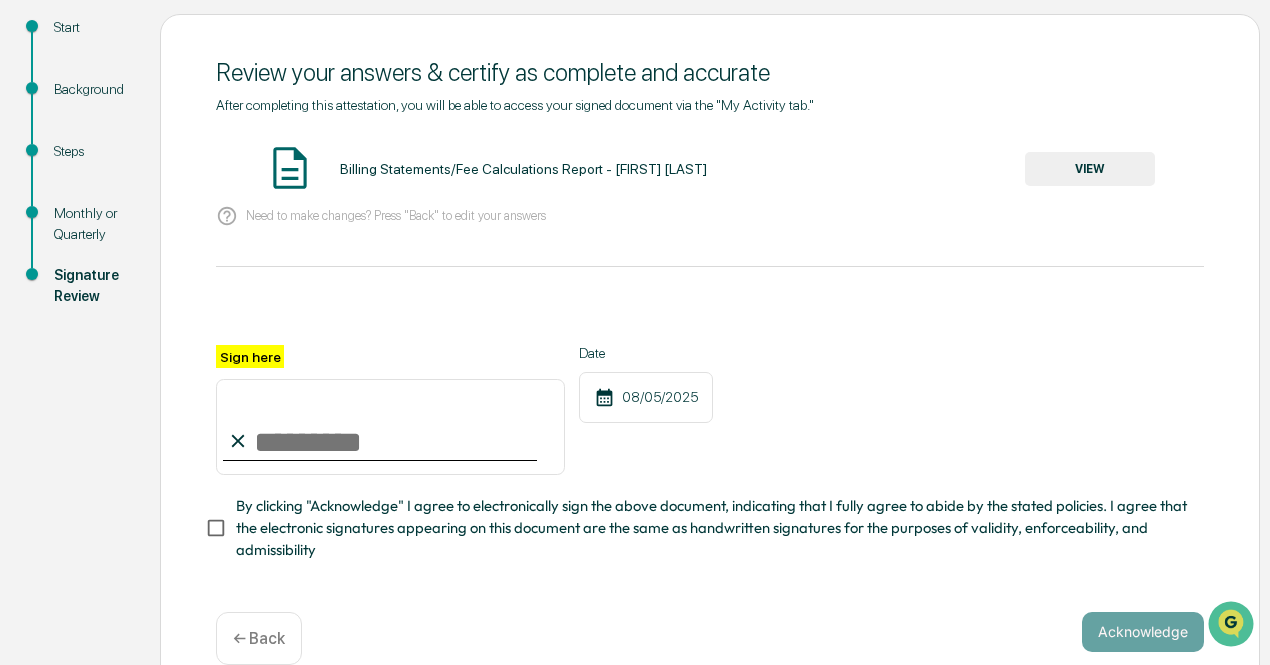 click on "Sign here" at bounding box center (390, 427) 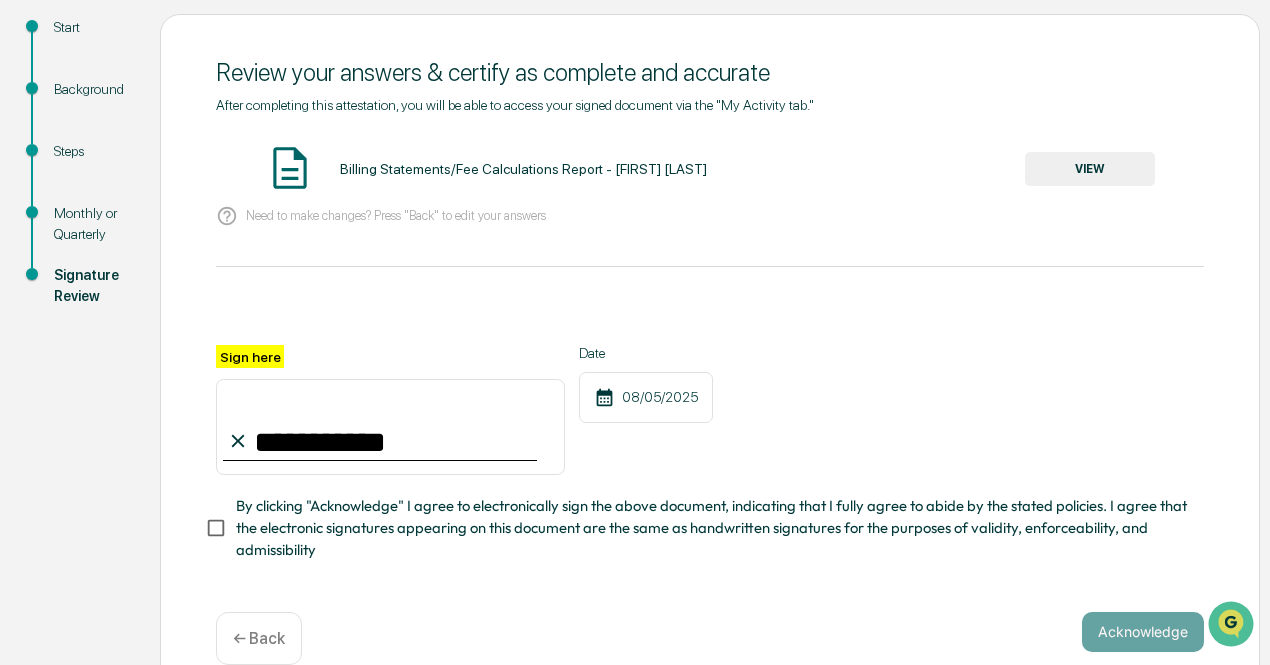 type on "**********" 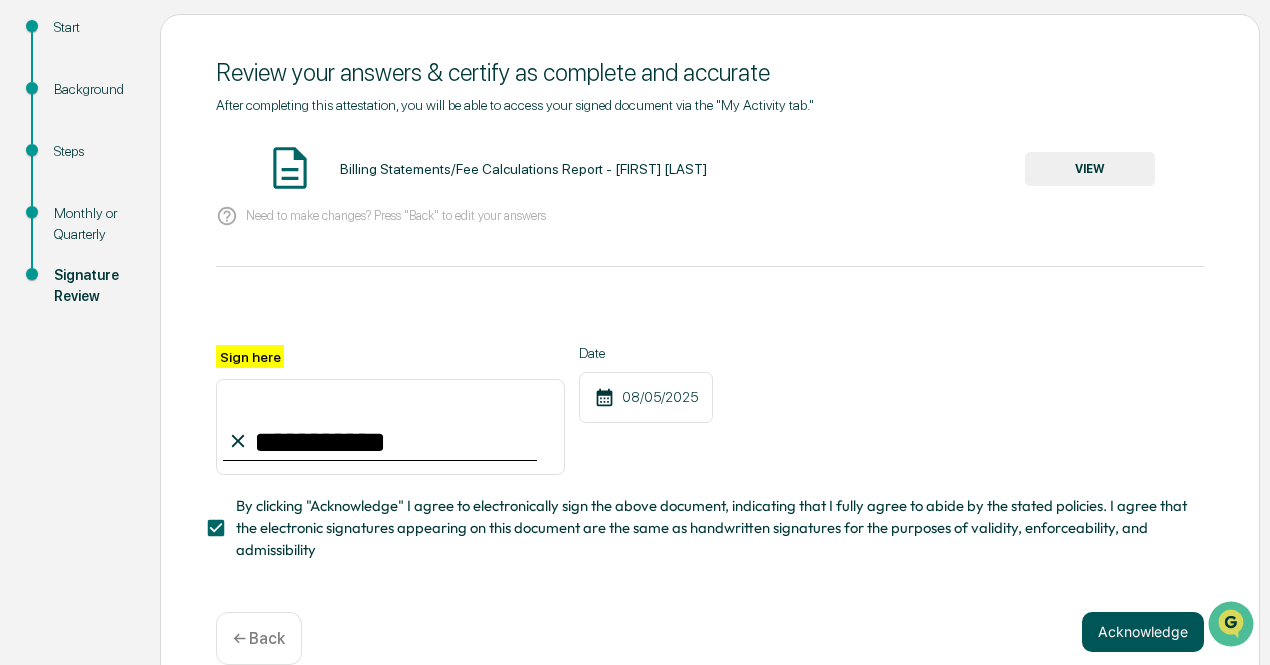 click on "Acknowledge" at bounding box center (1143, 632) 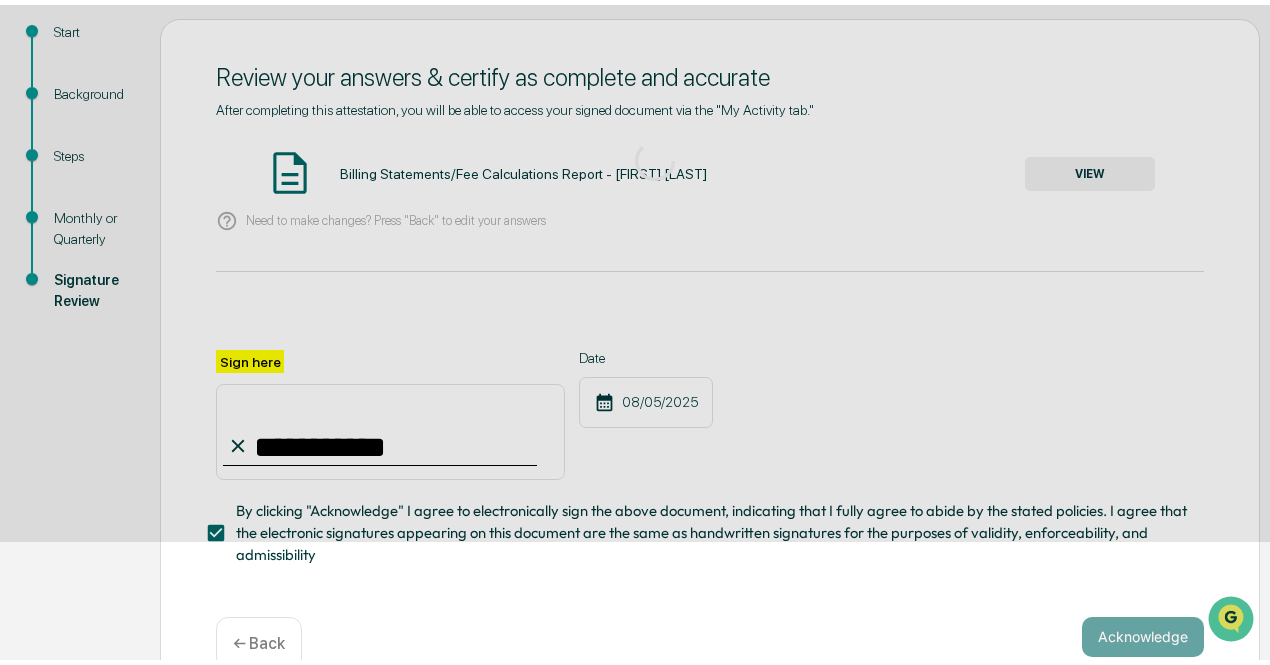 scroll, scrollTop: 140, scrollLeft: 0, axis: vertical 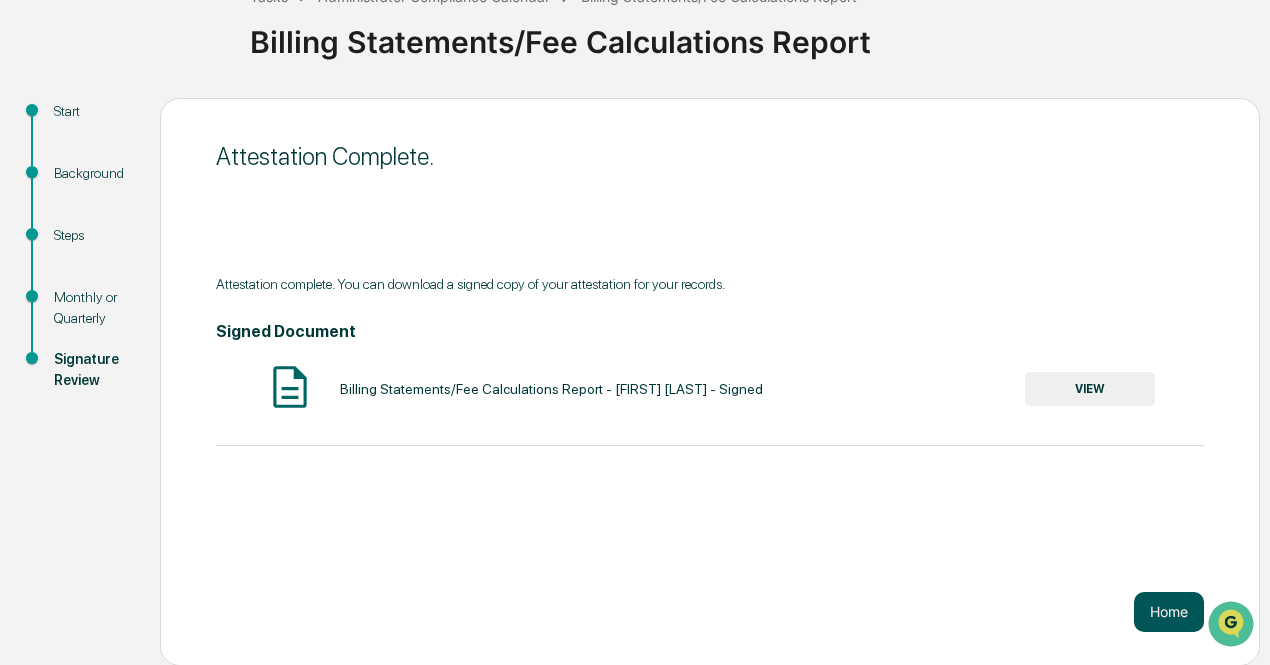 click on "Home" at bounding box center (1169, 612) 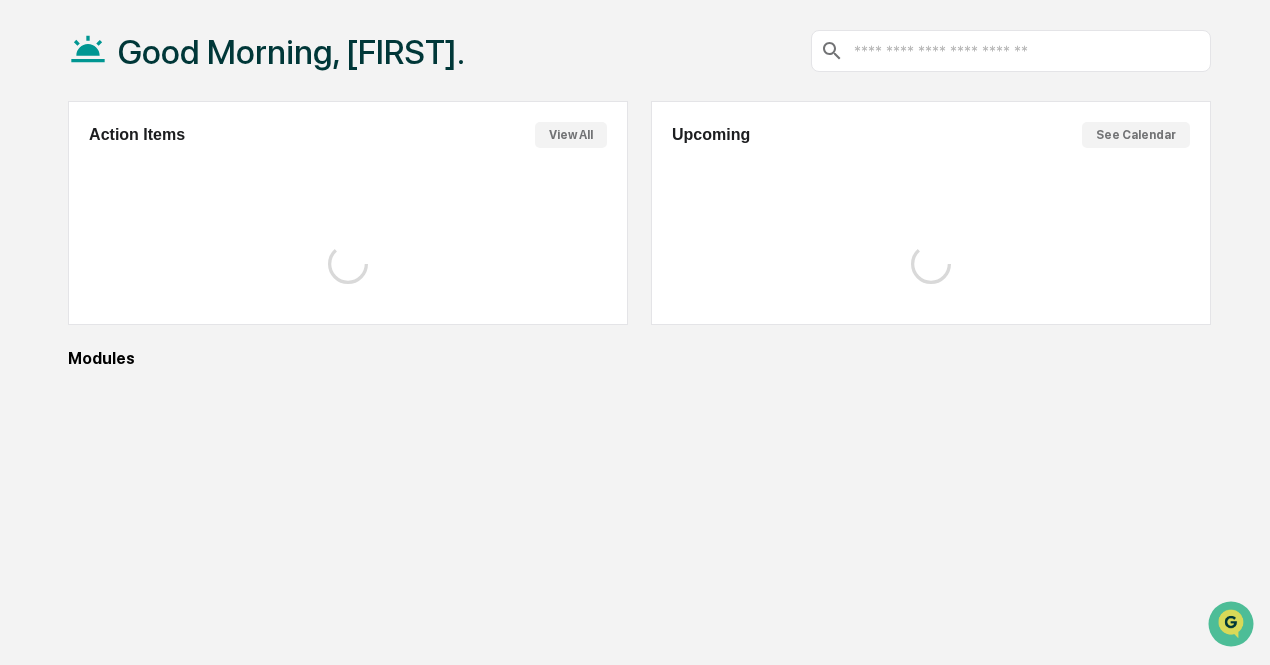 scroll, scrollTop: 140, scrollLeft: 0, axis: vertical 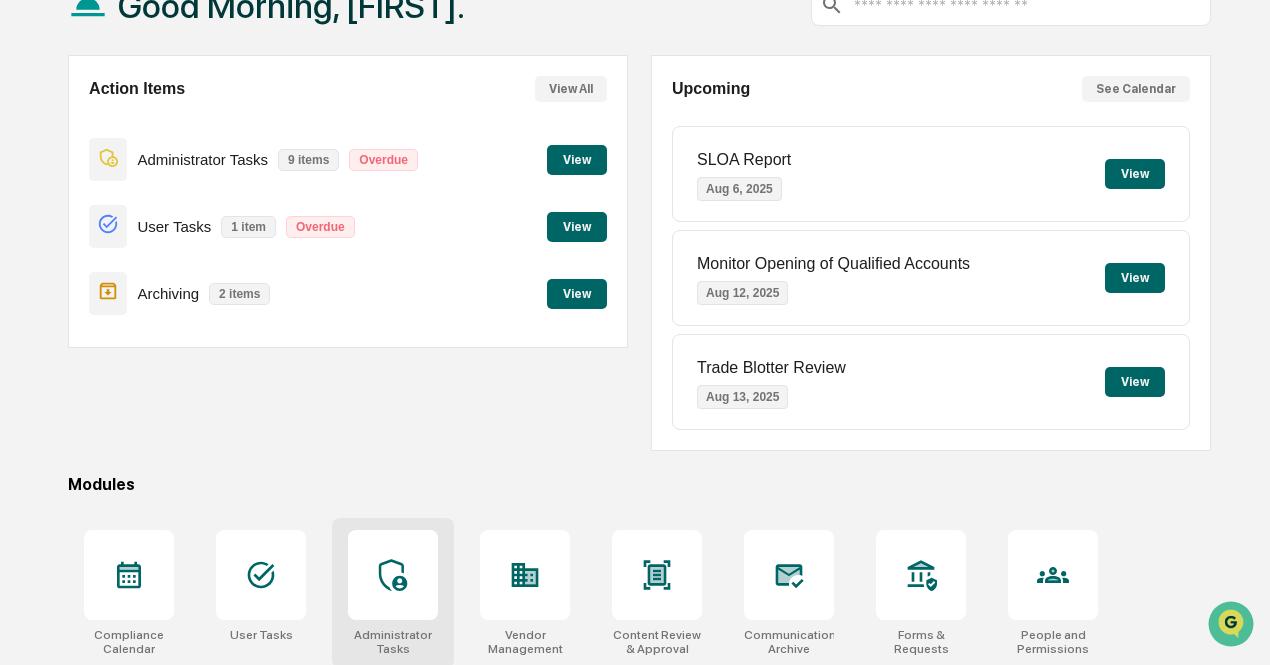 click 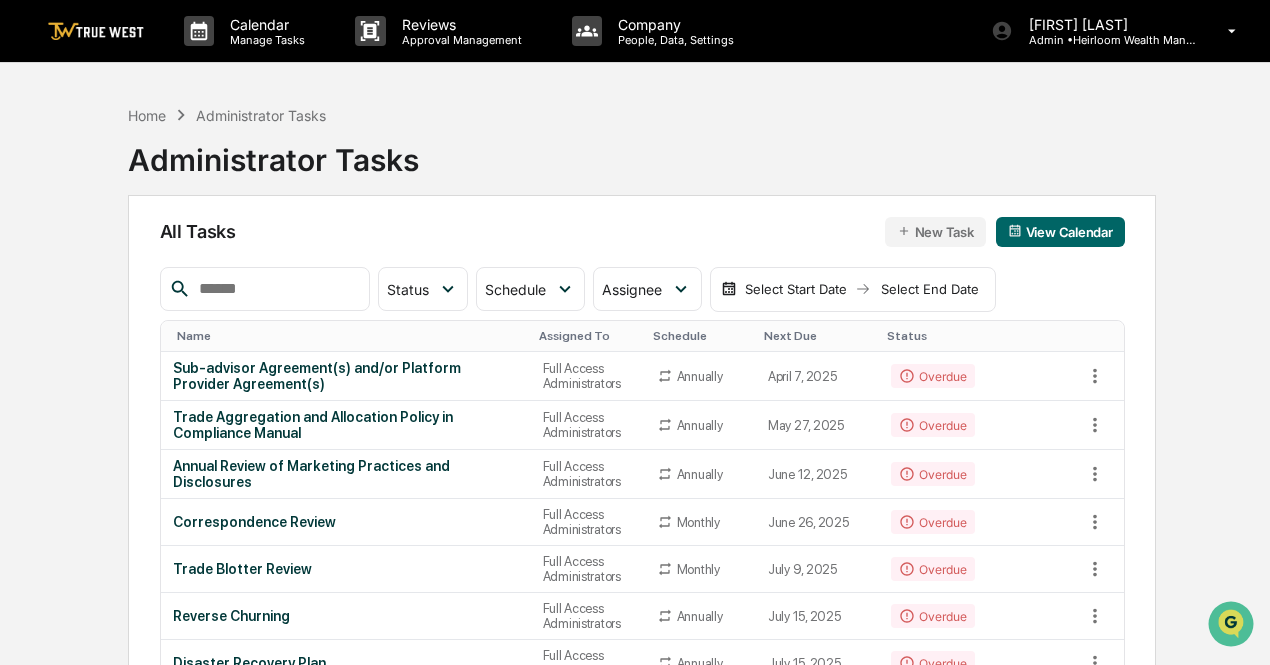 scroll, scrollTop: 500, scrollLeft: 0, axis: vertical 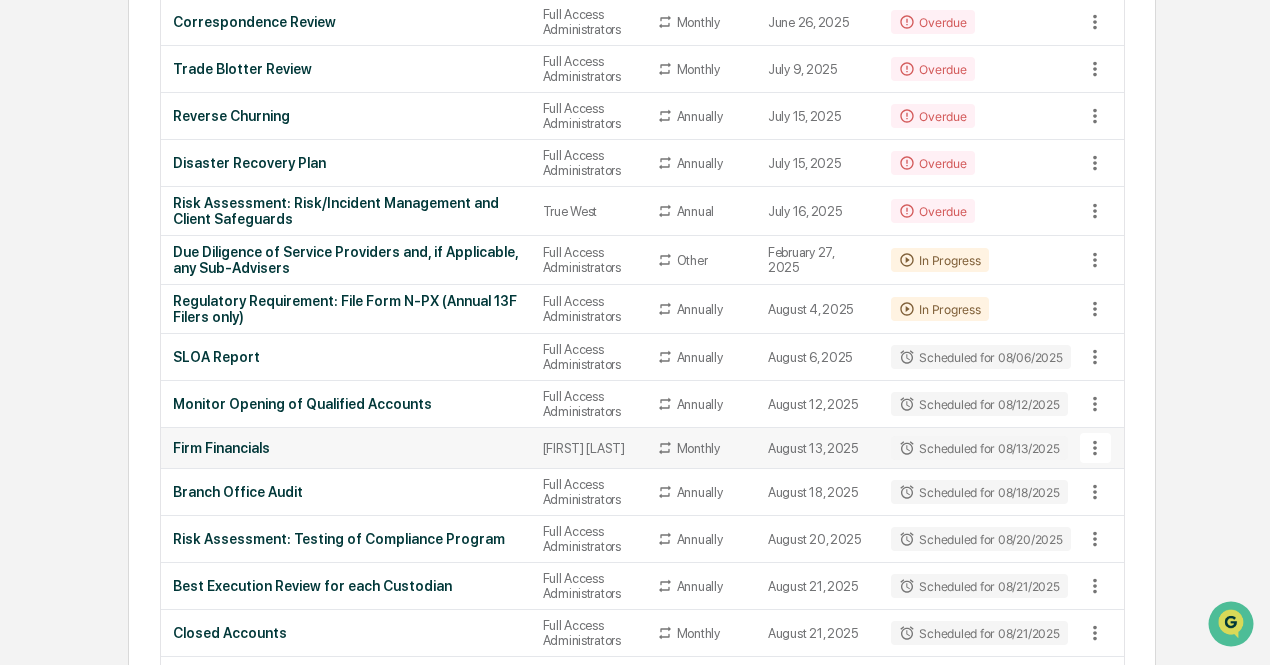 click on "Firm Financials" at bounding box center [346, 448] 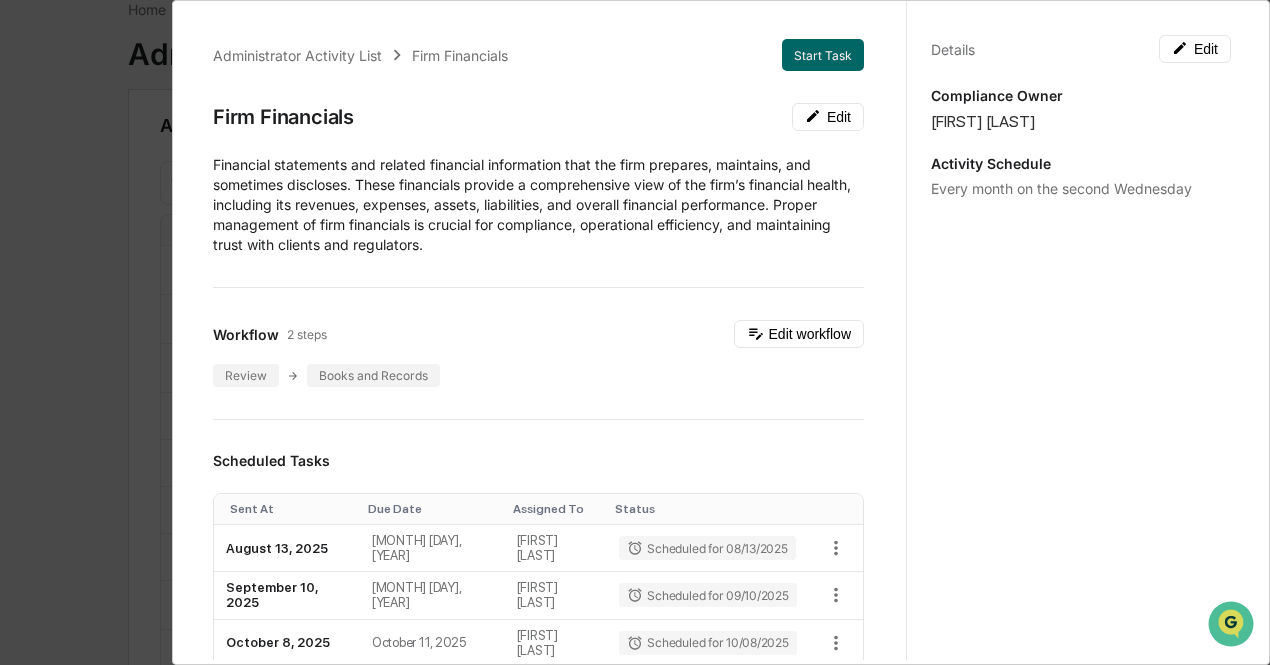 scroll, scrollTop: 0, scrollLeft: 0, axis: both 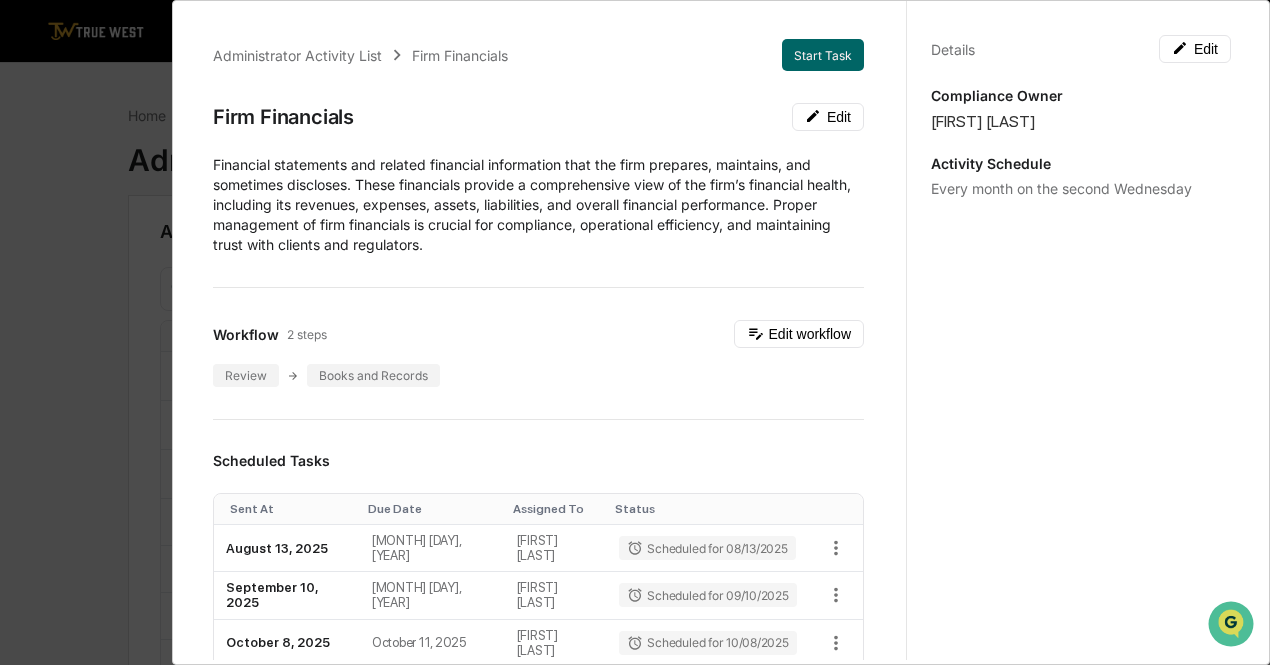click on "Administrator Activity List Firm Financials Start Task Firm Financials Edit Financial statements and related financial information that the firm prepares, maintains, and sometimes discloses. These financials provide a comprehensive view of the firm’s financial health, including its revenues, expenses, assets, liabilities, and overall financial performance.
Proper management of firm financials is crucial for compliance, operational efficiency, and maintaining trust with clients and regulators. Workflow 2 steps Edit workflow Review Books and Records Scheduled Tasks Sent At Due Date Assigned To Status [MONTH] [DAY], [YEAR] [MONTH] [DAY], [YEAR] [FIRST] [LAST] Scheduled for [MM]/[DD]/[YEAR] [MONTH] [DAY], [YEAR] [MONTH] [DAY], [YEAR] [FIRST] [LAST] Scheduled for [MM]/[DD]/[YEAR] [MONTH] [DAY], [YEAR] [MONTH] [DAY], [YEAR] [FIRST] [LAST] Scheduled for [MM]/[DD]/[YEAR] [MONTH] [DAY], [YEAR] [MONTH] [DAY], [YEAR] [FIRST] [LAST] Scheduled for [MM]/[DD]/[YEAR] [MONTH] [DAY], [YEAR] [MONTH] [DAY], [YEAR] [FIRST] [LAST] Scheduled for [MM]/[DD]/[YEAR] Show 5 Page  1  of  9   |<   <   >   >|   Document Name" at bounding box center [635, 332] 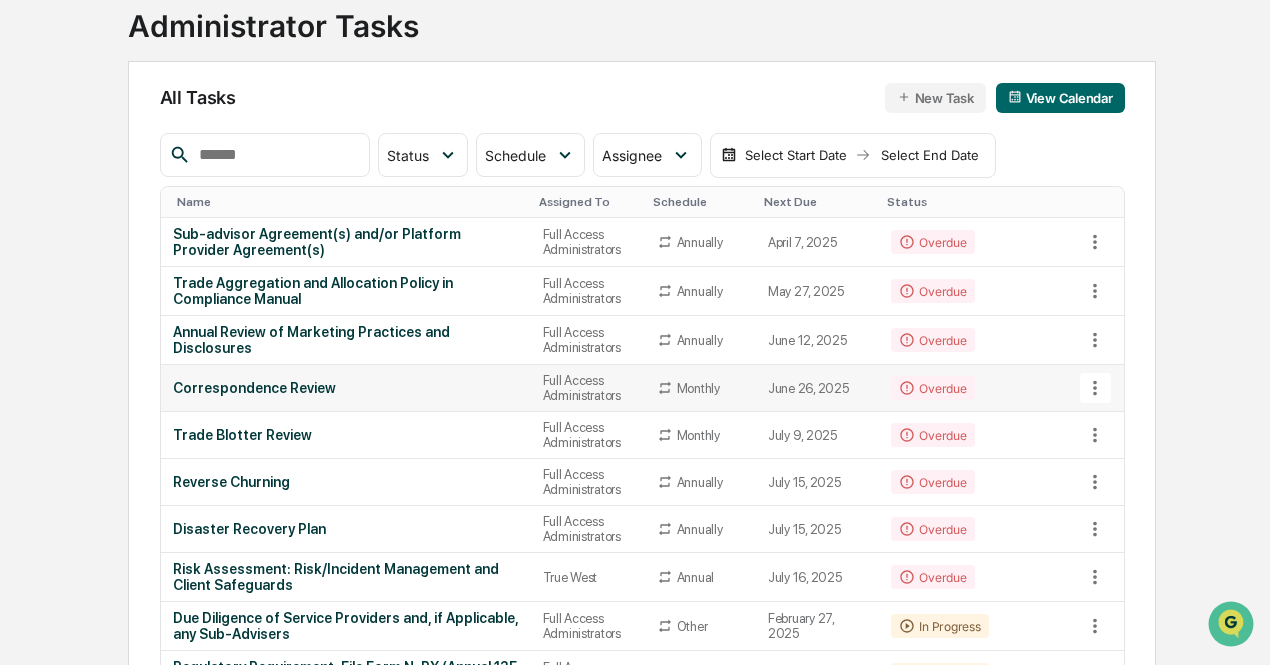 scroll, scrollTop: 136, scrollLeft: 0, axis: vertical 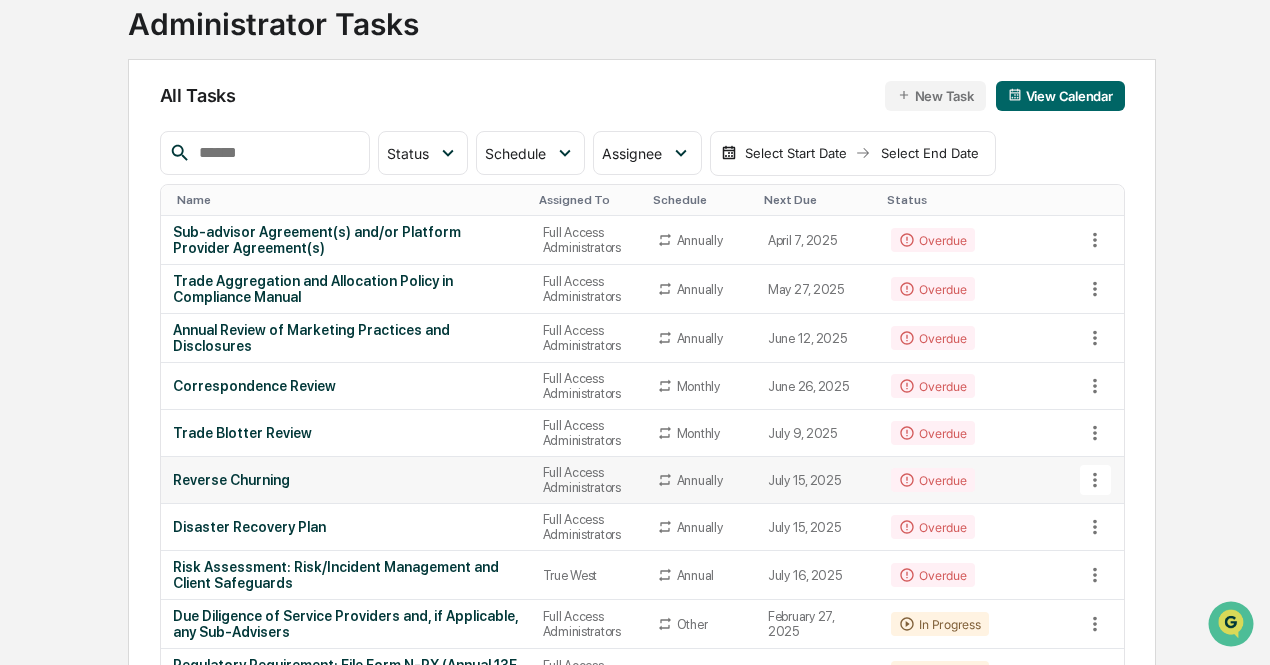 click on "Reverse Churning" at bounding box center (346, 480) 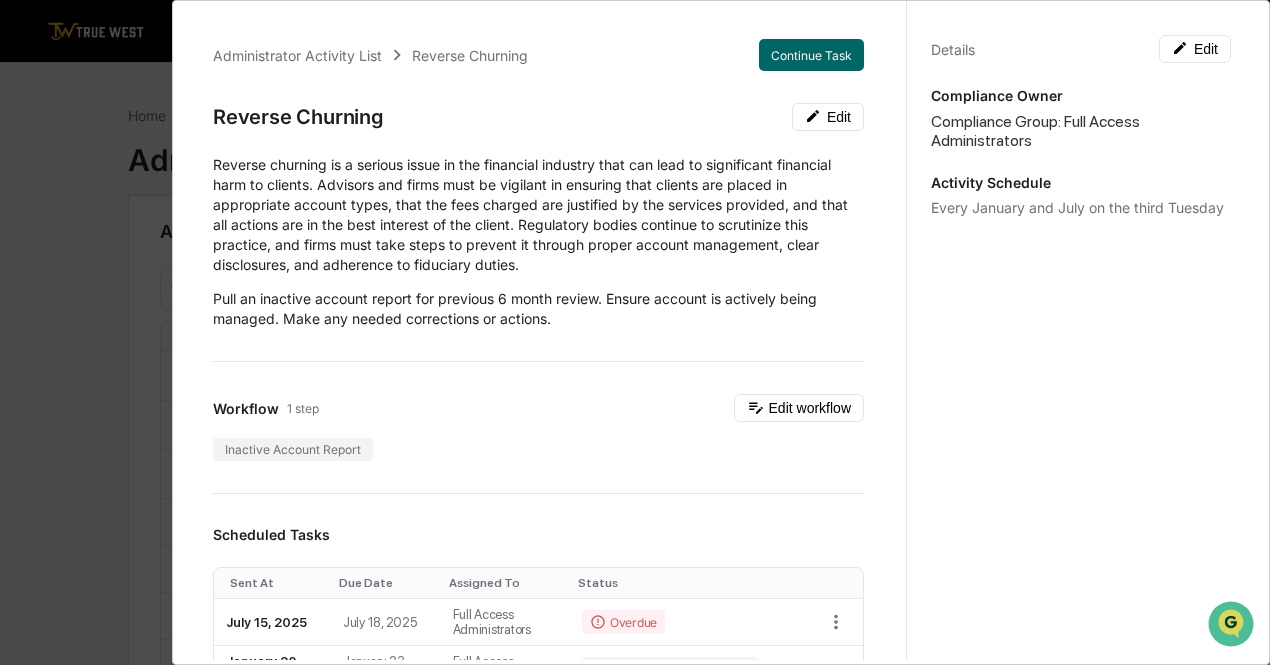 scroll, scrollTop: 2, scrollLeft: 0, axis: vertical 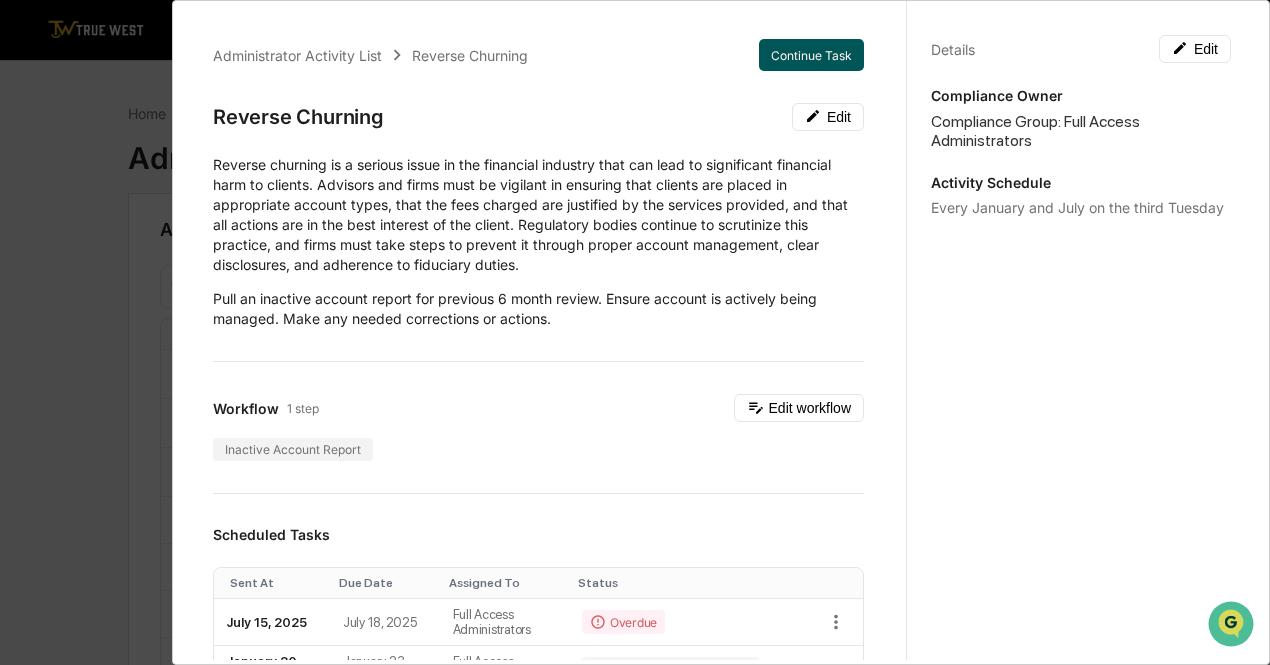 click on "Continue Task" at bounding box center [811, 55] 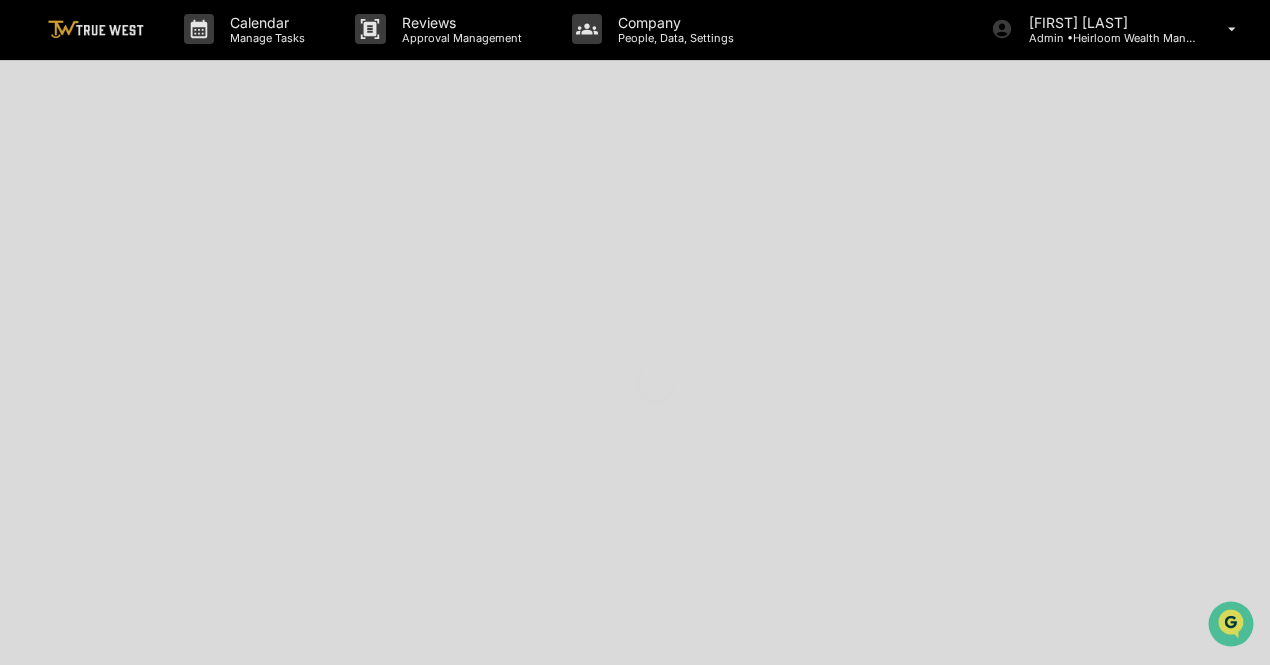 scroll, scrollTop: 0, scrollLeft: 0, axis: both 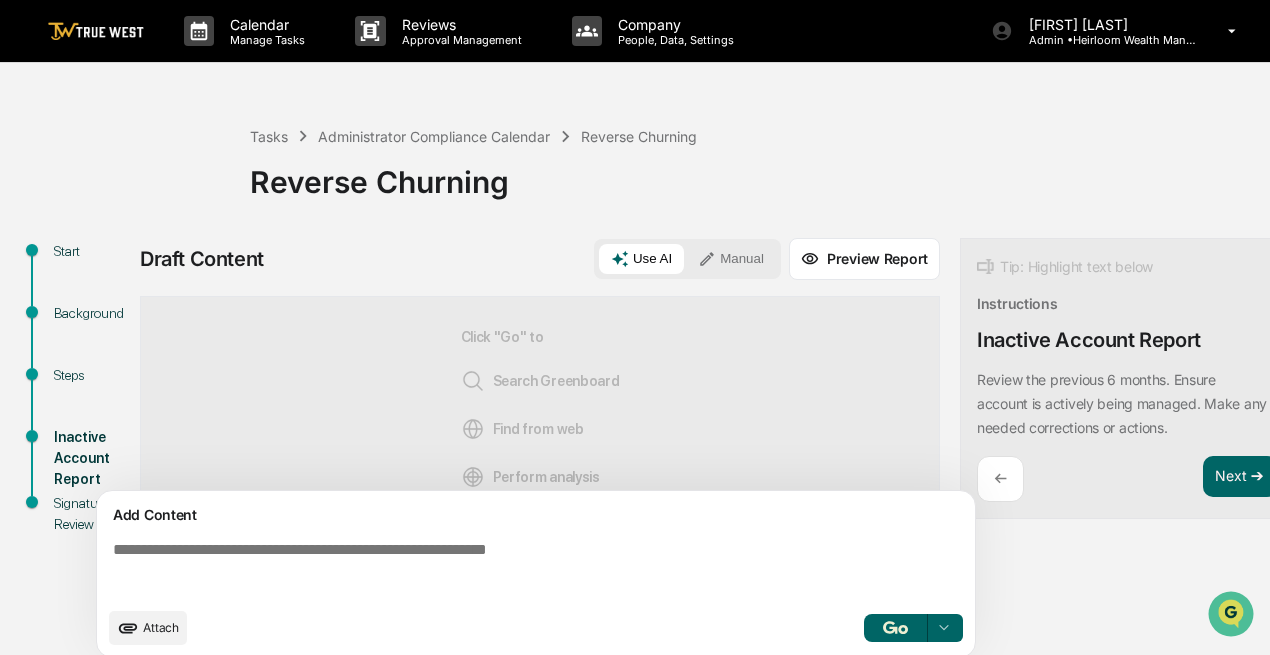 click on "Background" at bounding box center (91, 313) 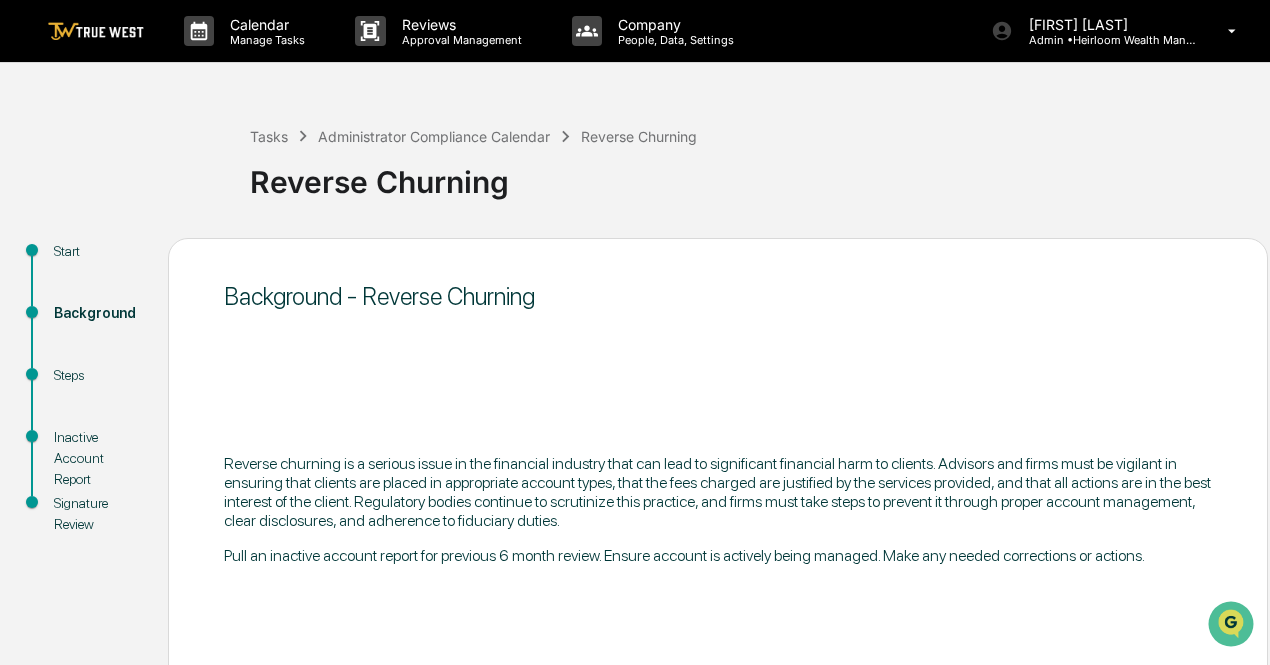click on "Steps" at bounding box center (95, 375) 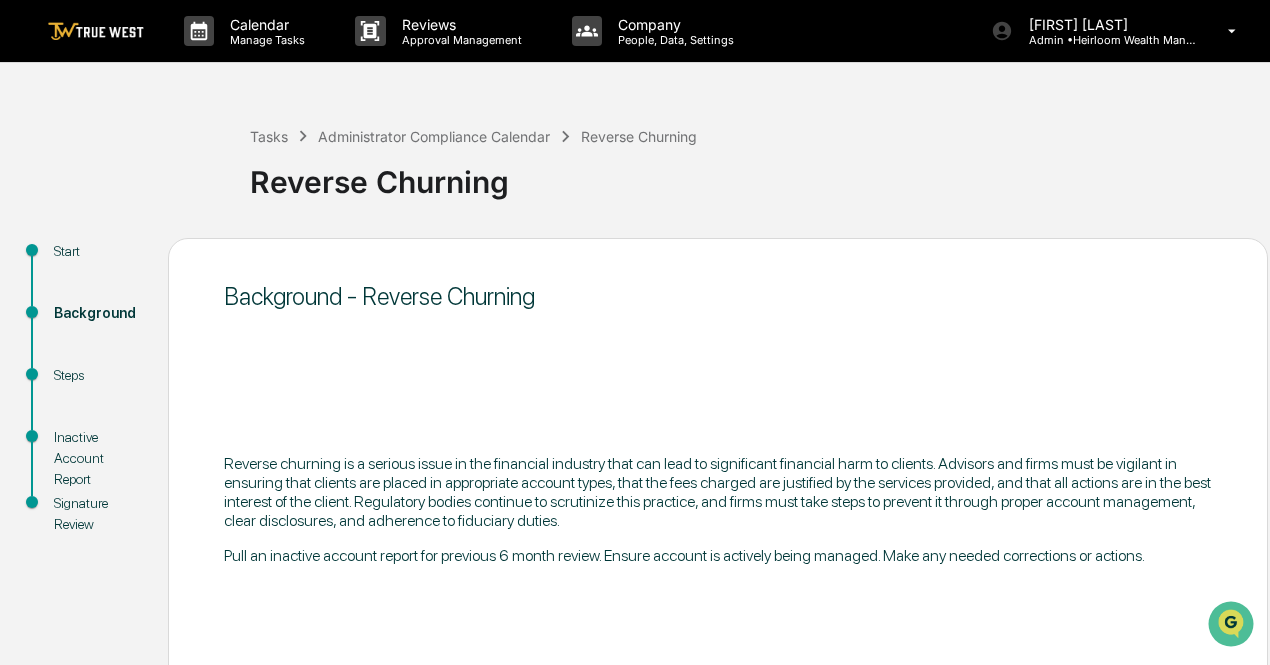 click on "Steps" at bounding box center (95, 375) 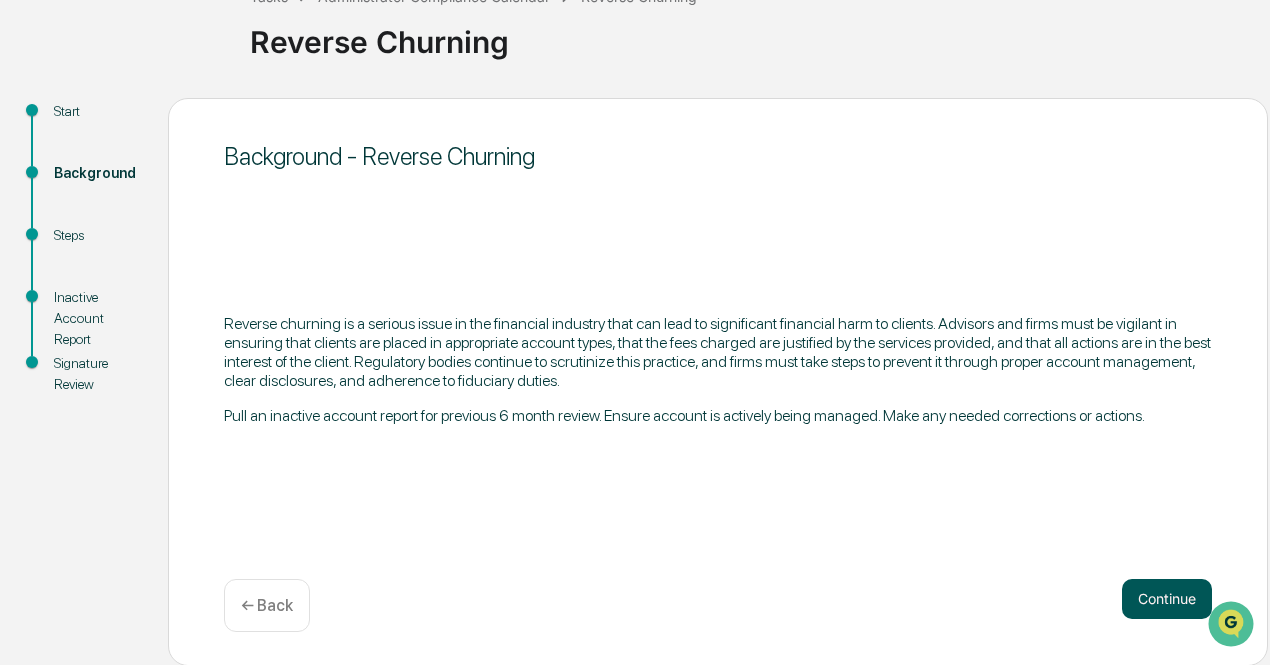 click on "Continue" at bounding box center (1167, 599) 